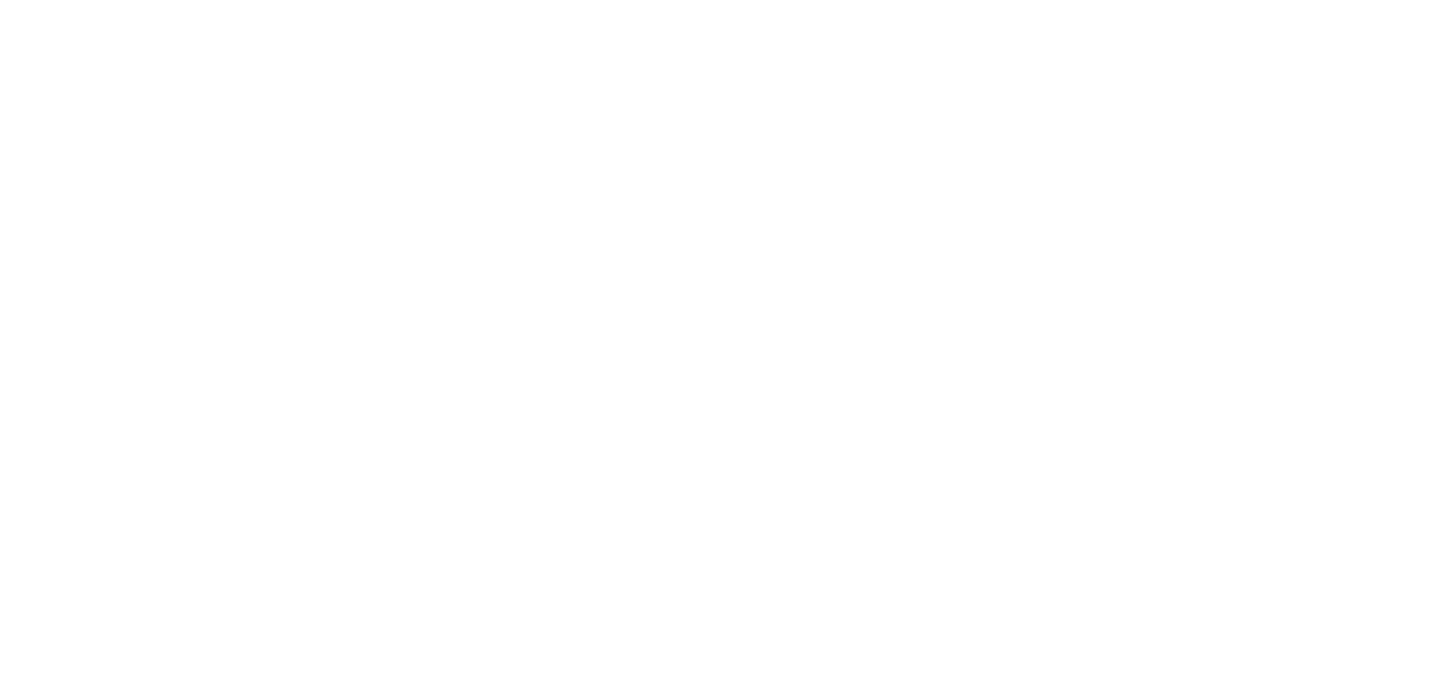 scroll, scrollTop: 0, scrollLeft: 0, axis: both 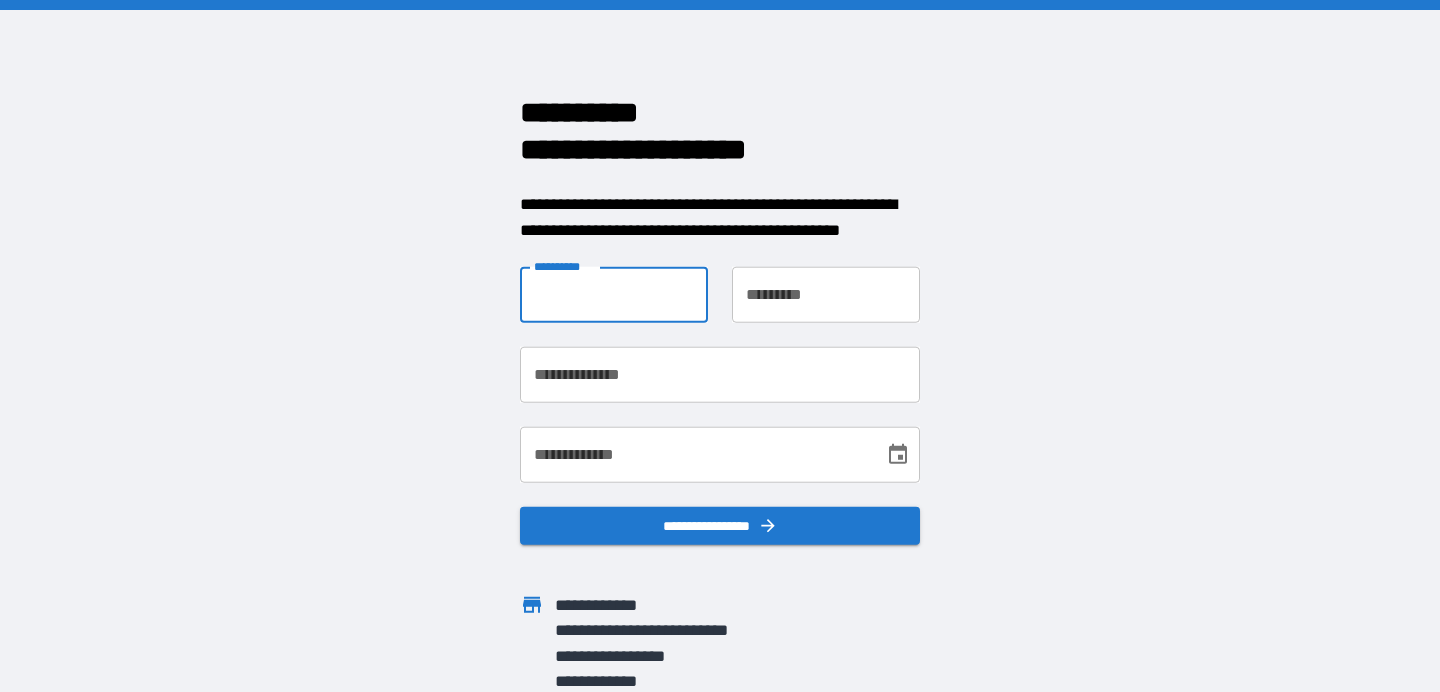 click on "**********" at bounding box center (614, 295) 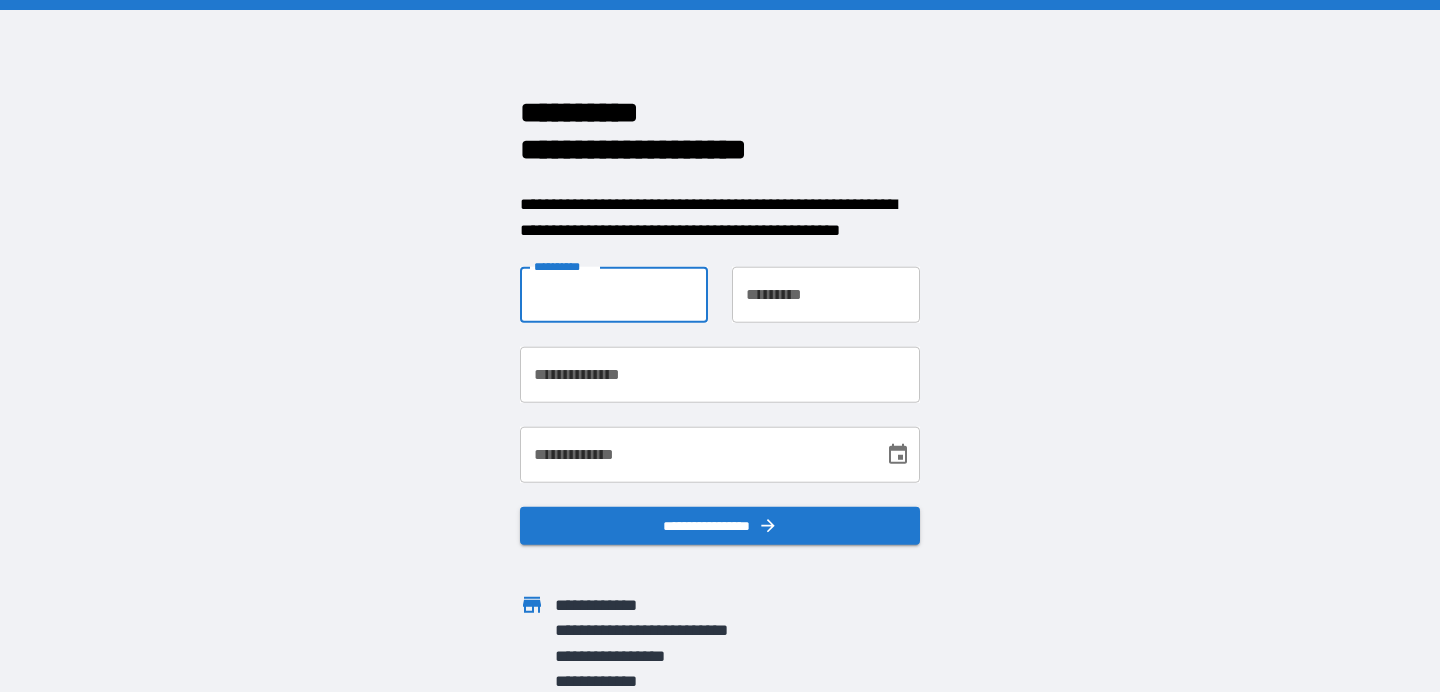 scroll, scrollTop: 2, scrollLeft: 0, axis: vertical 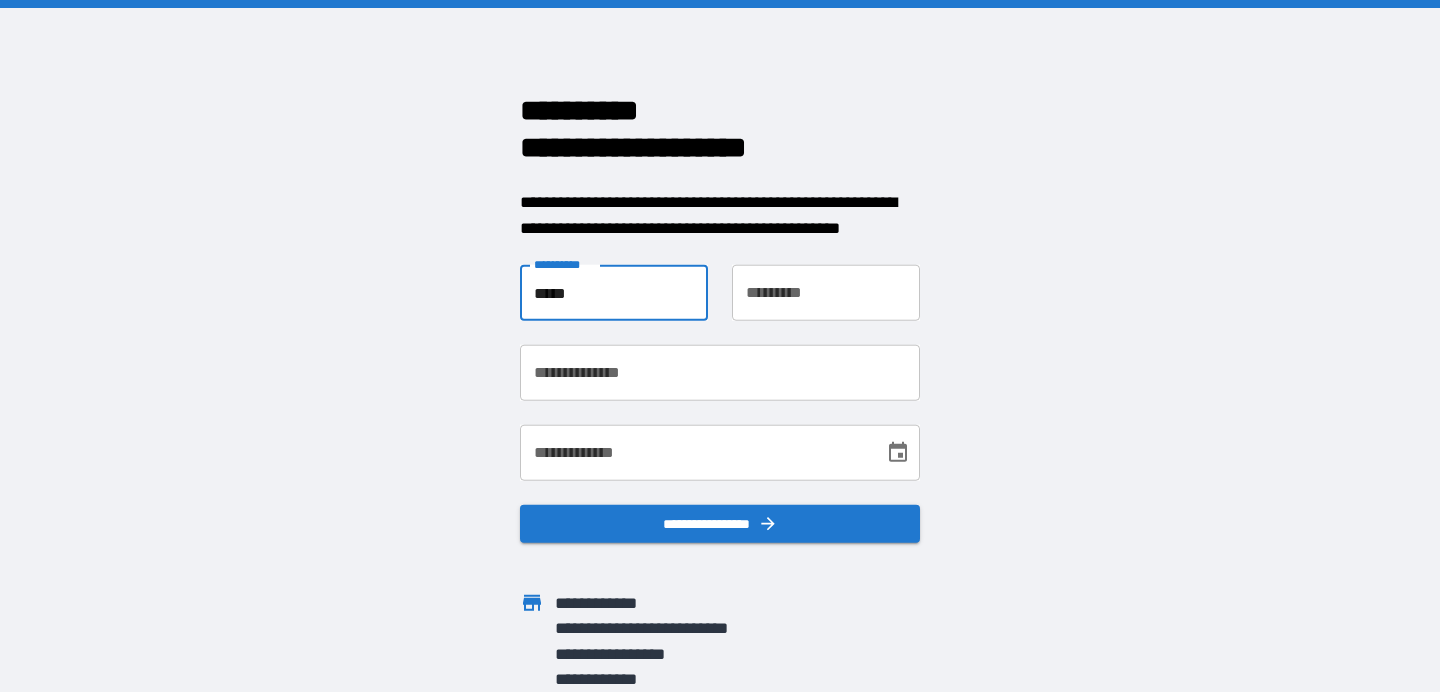 type on "*****" 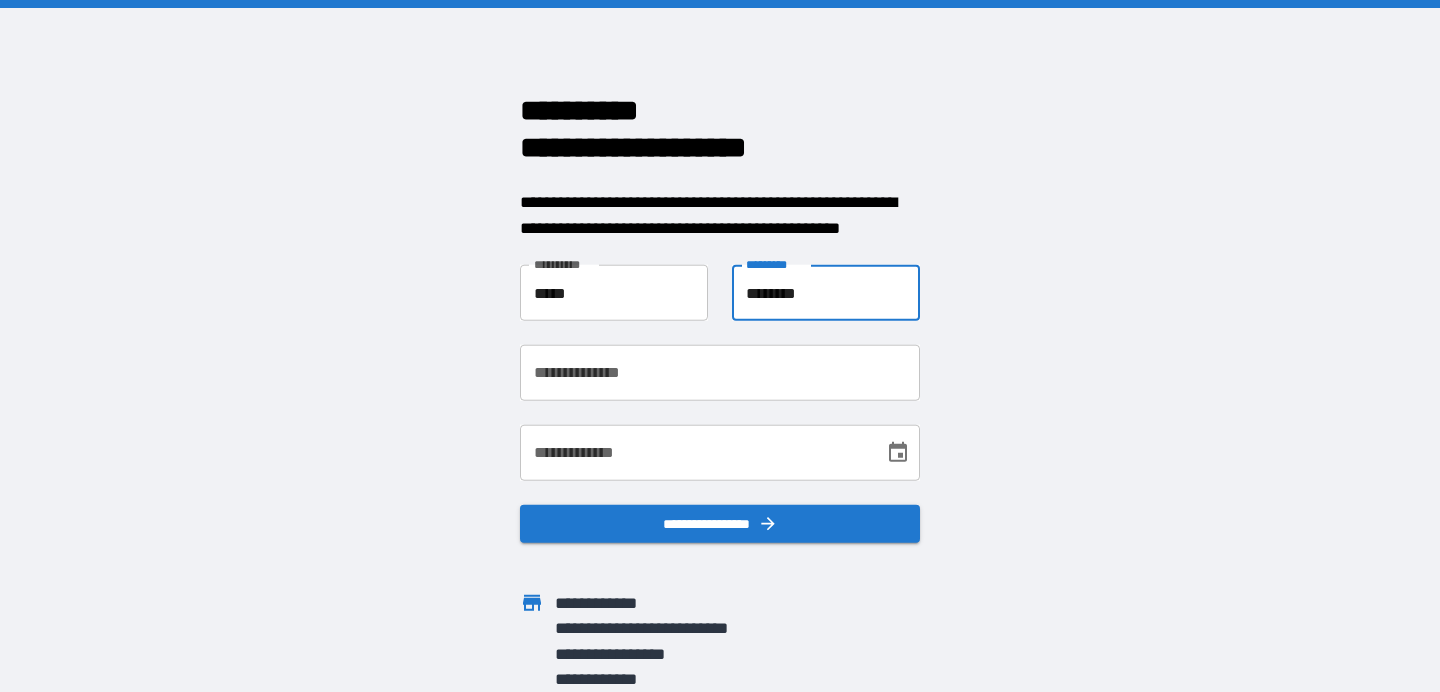type on "********" 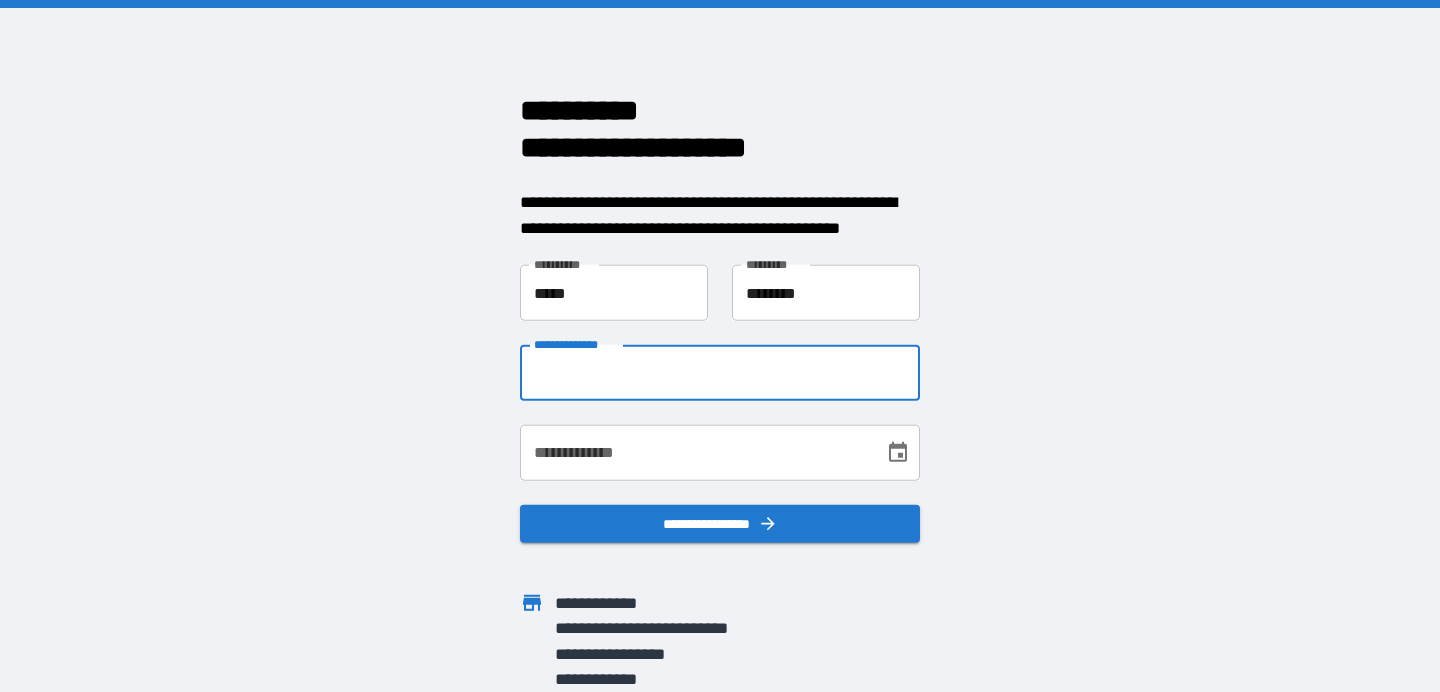 click on "**********" at bounding box center [720, 373] 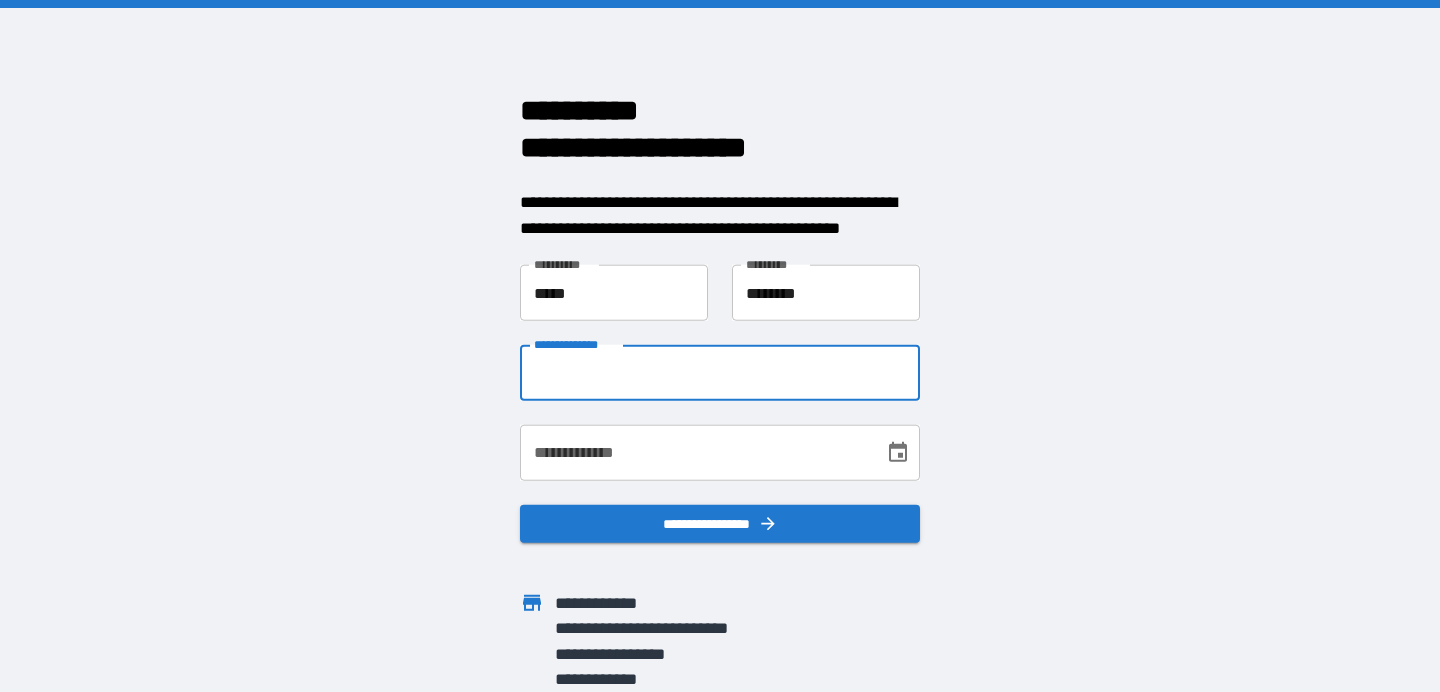 type on "**********" 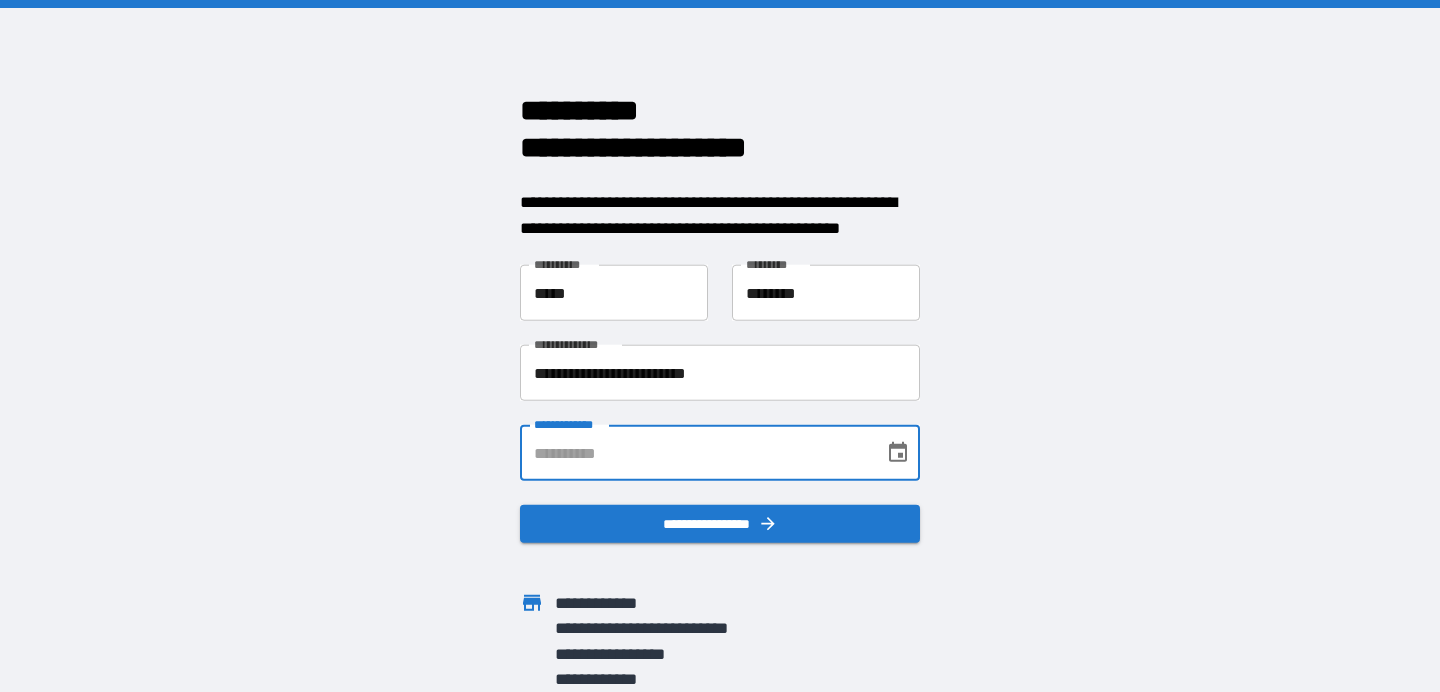 click on "**********" at bounding box center (695, 453) 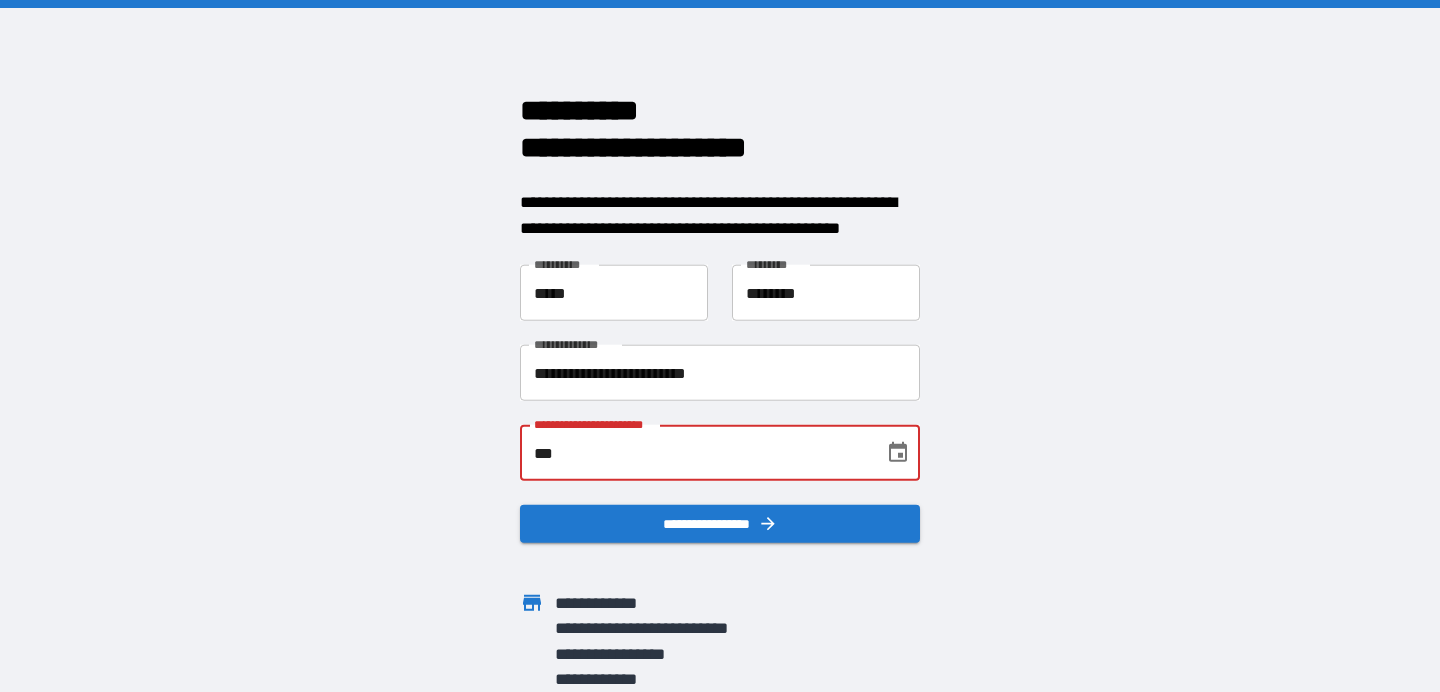 type on "*" 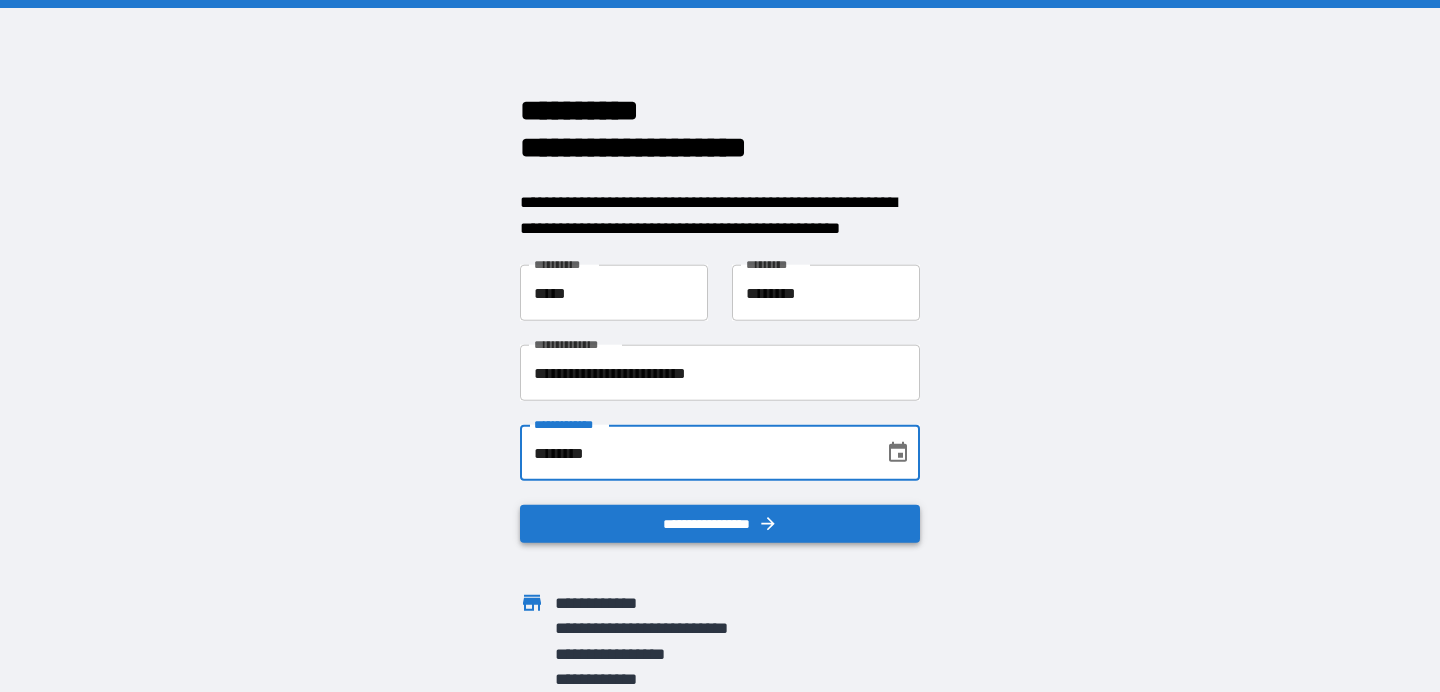 type on "********" 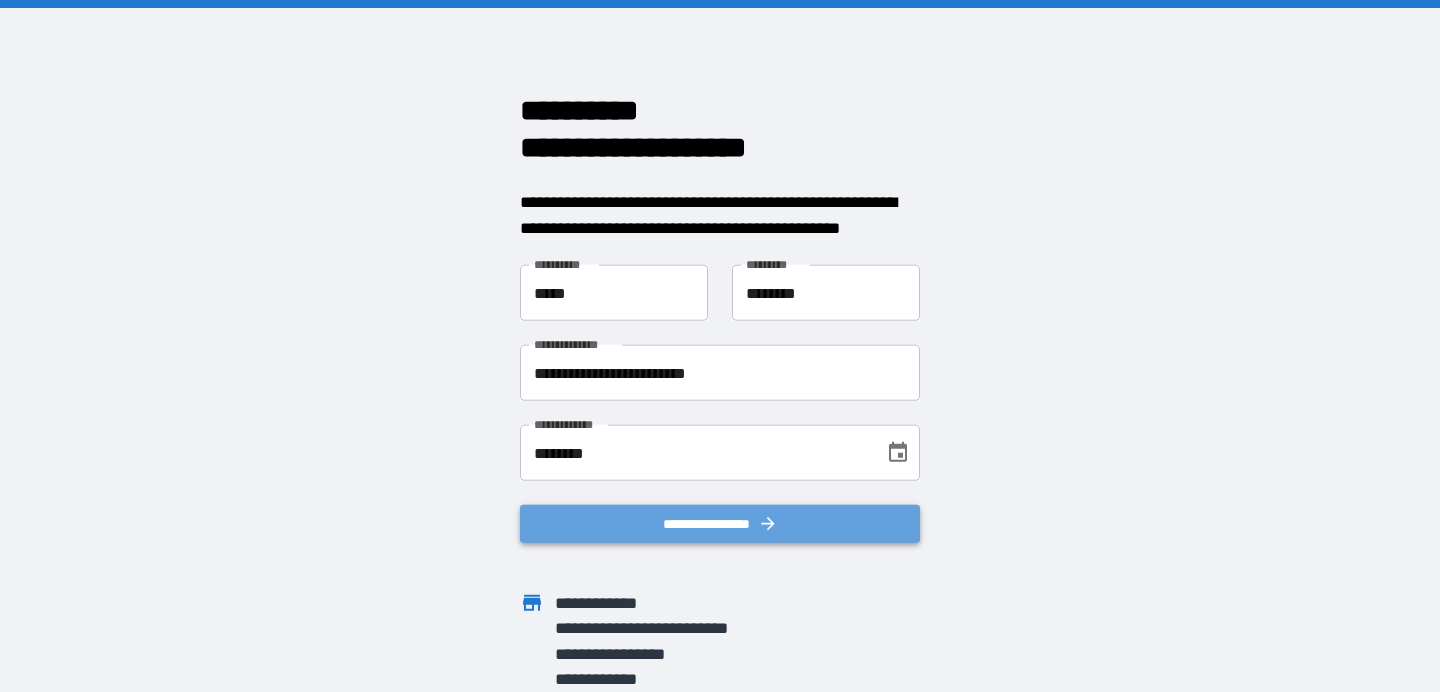 click on "**********" at bounding box center (720, 524) 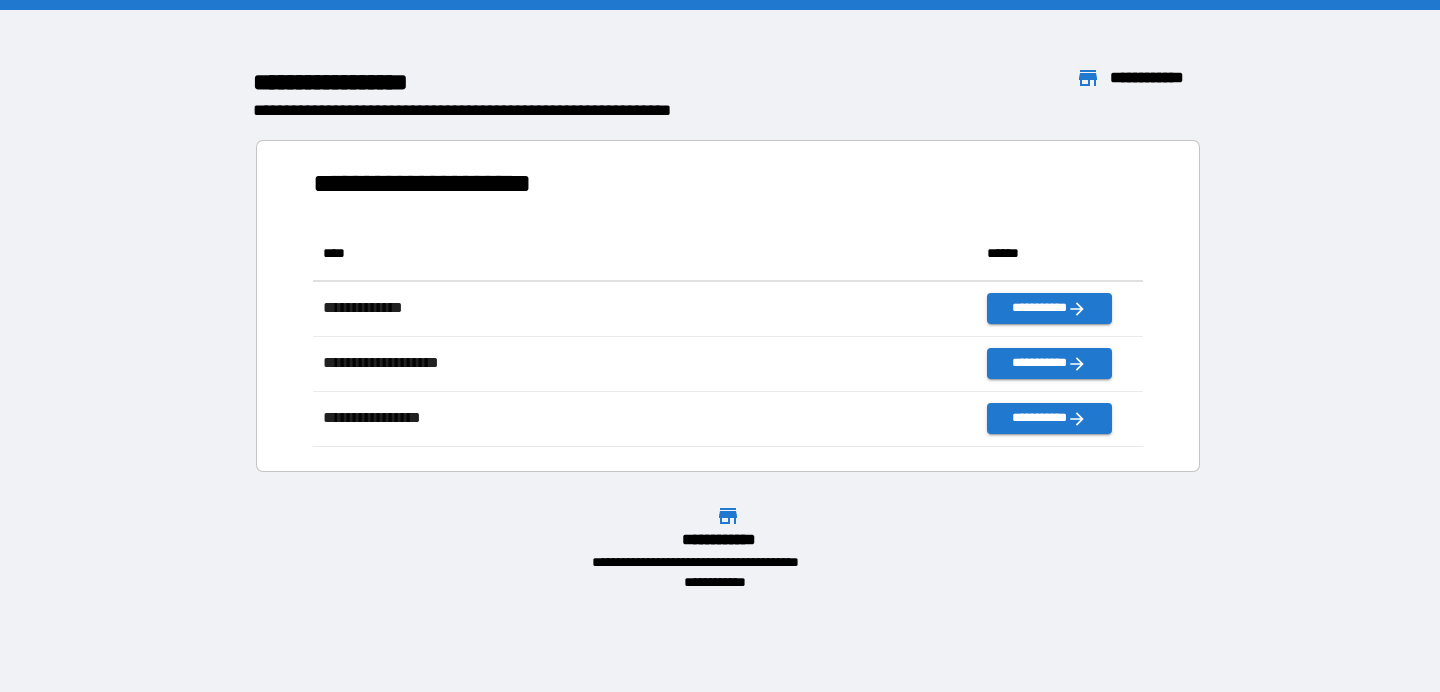 scroll, scrollTop: 16, scrollLeft: 16, axis: both 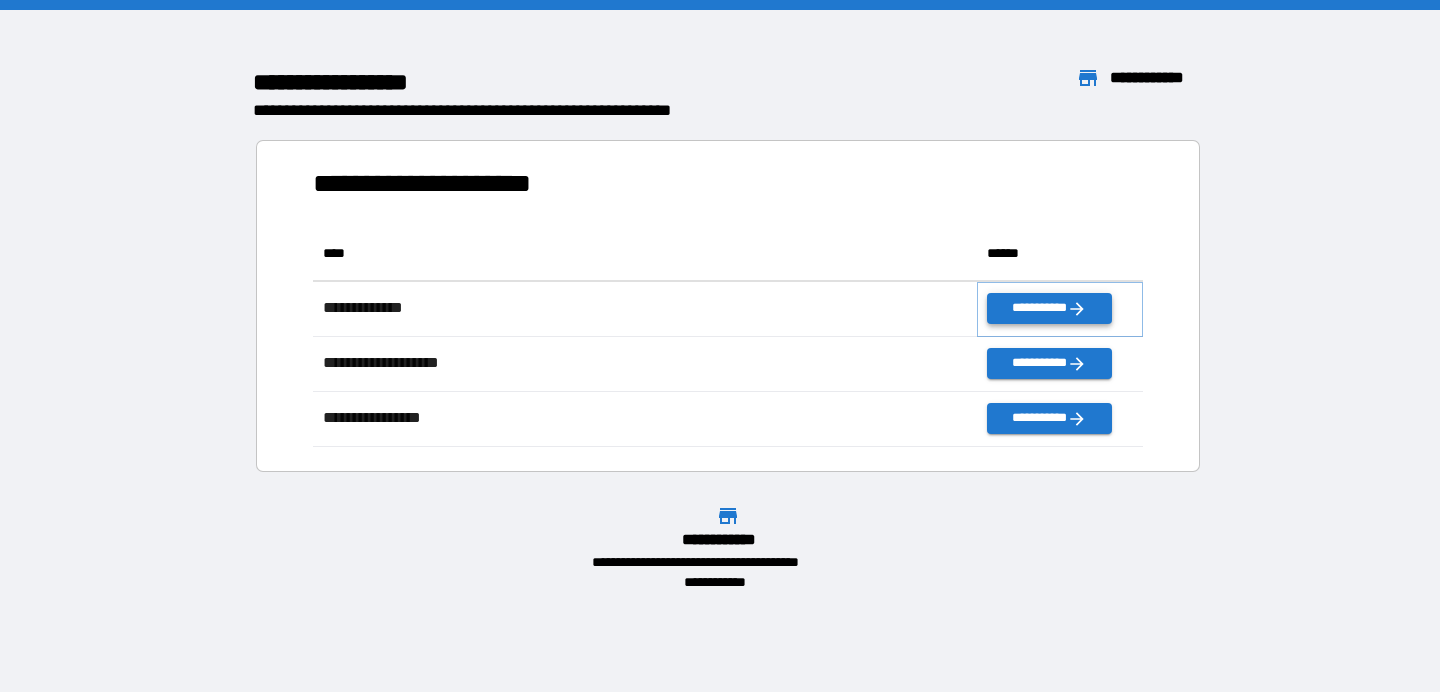 click on "**********" at bounding box center [1049, 308] 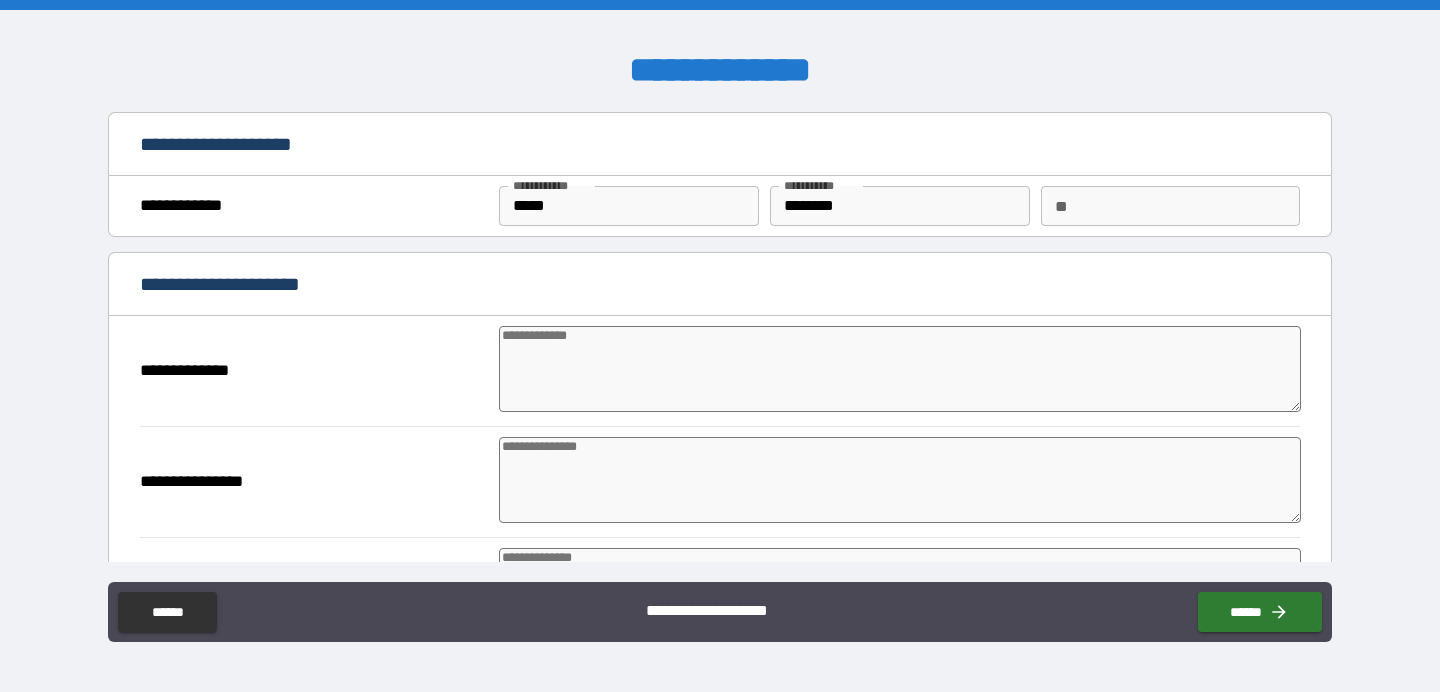type on "*" 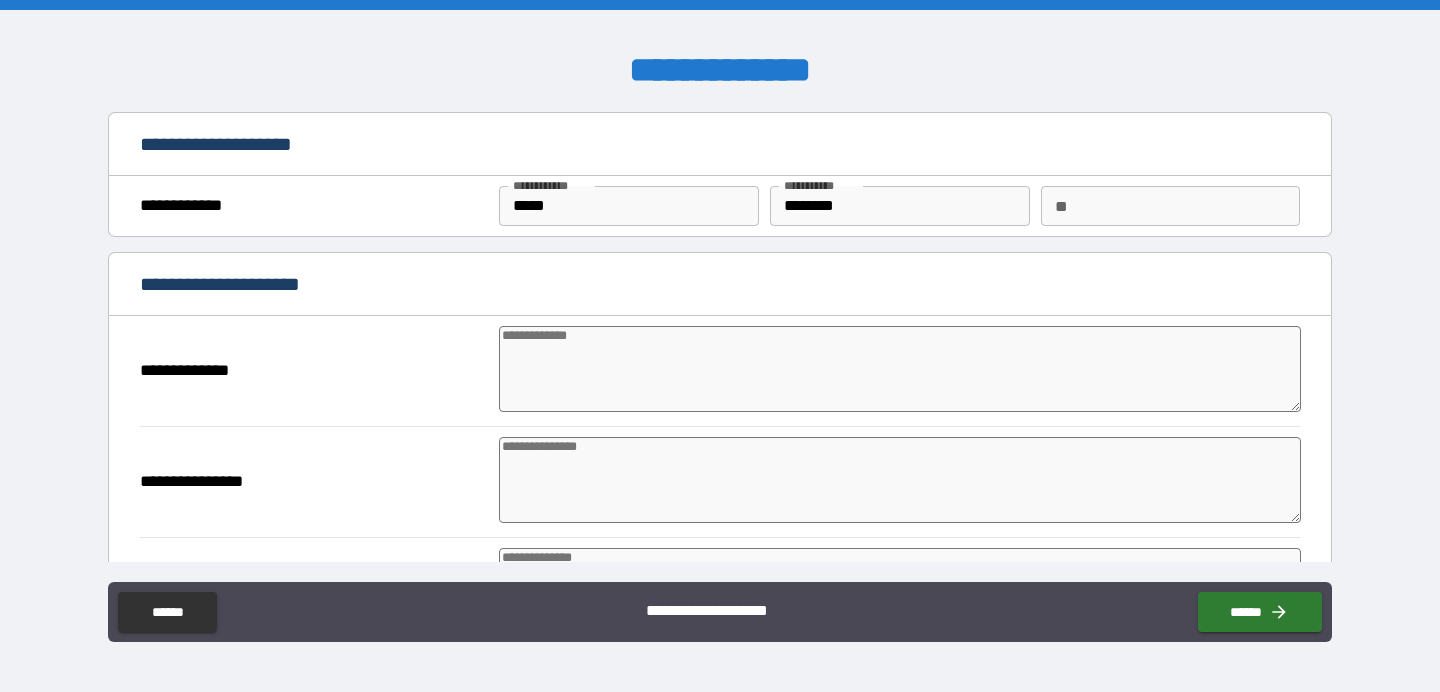 type on "*" 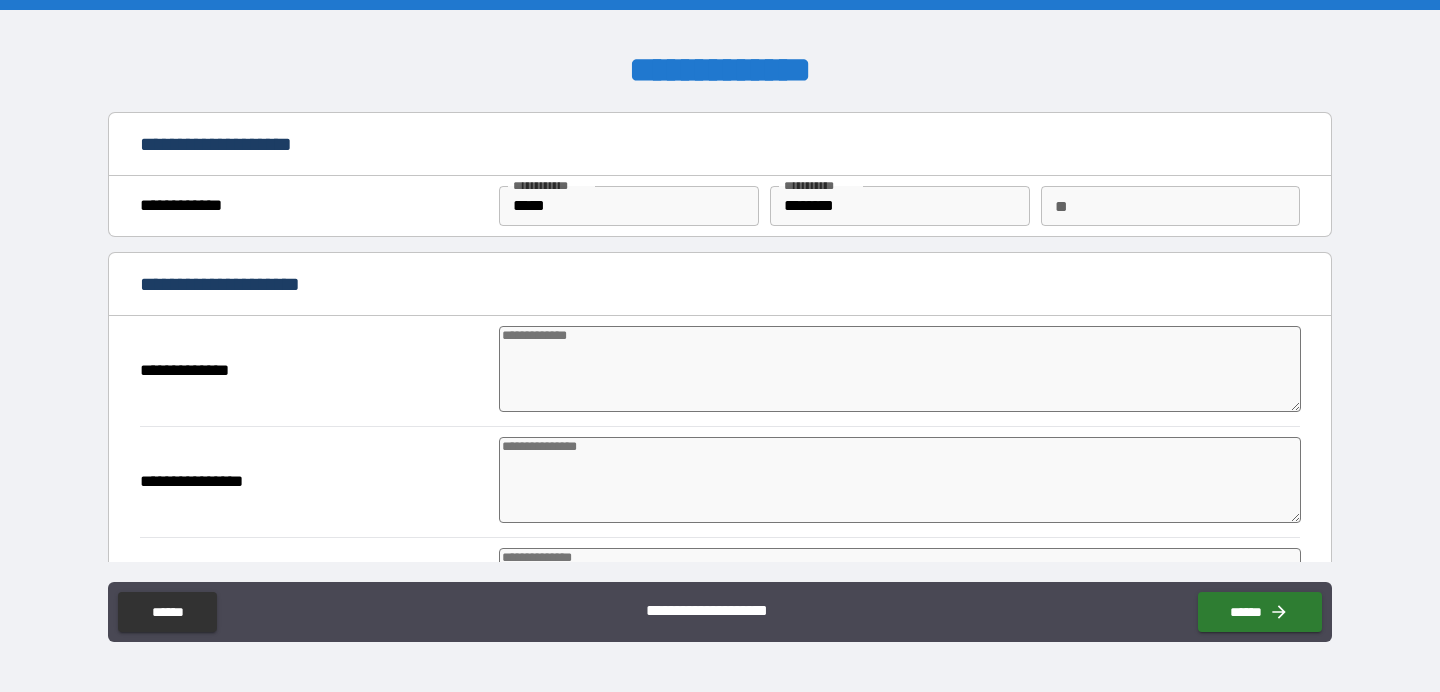 scroll, scrollTop: 1, scrollLeft: 0, axis: vertical 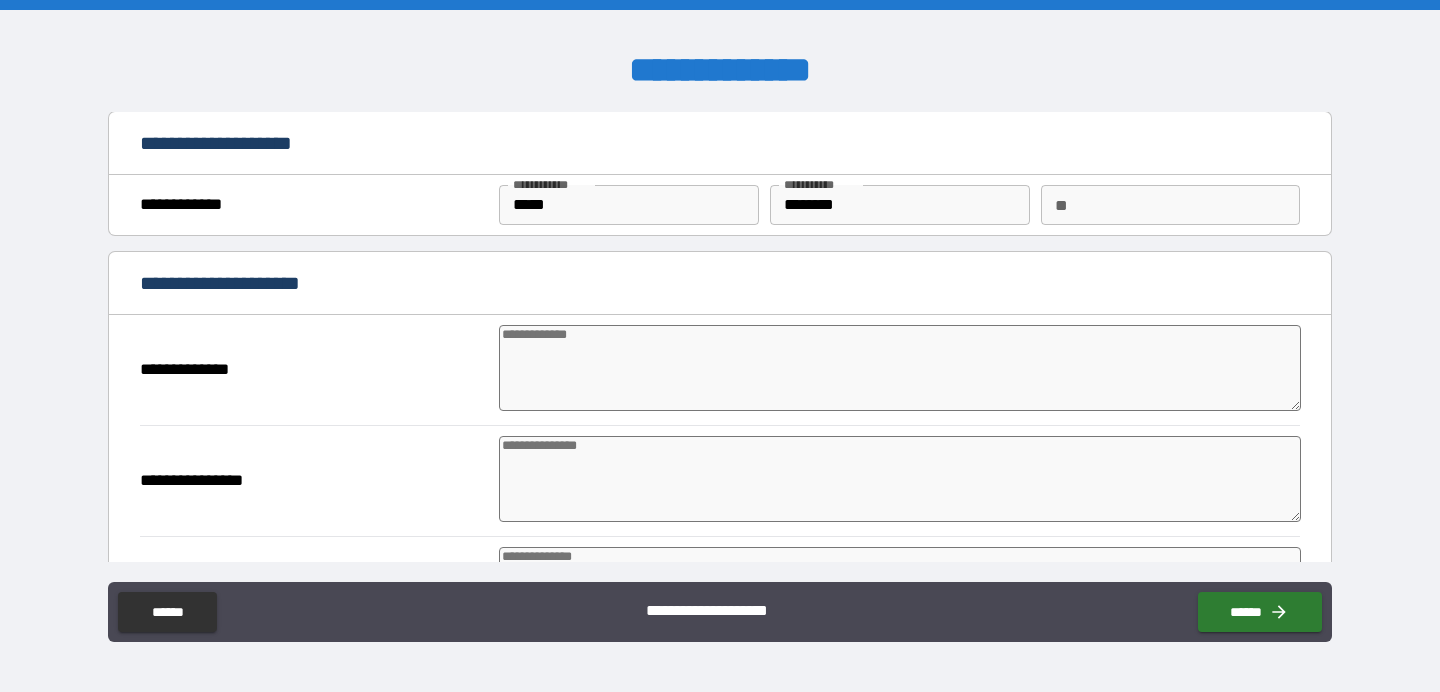 type on "*" 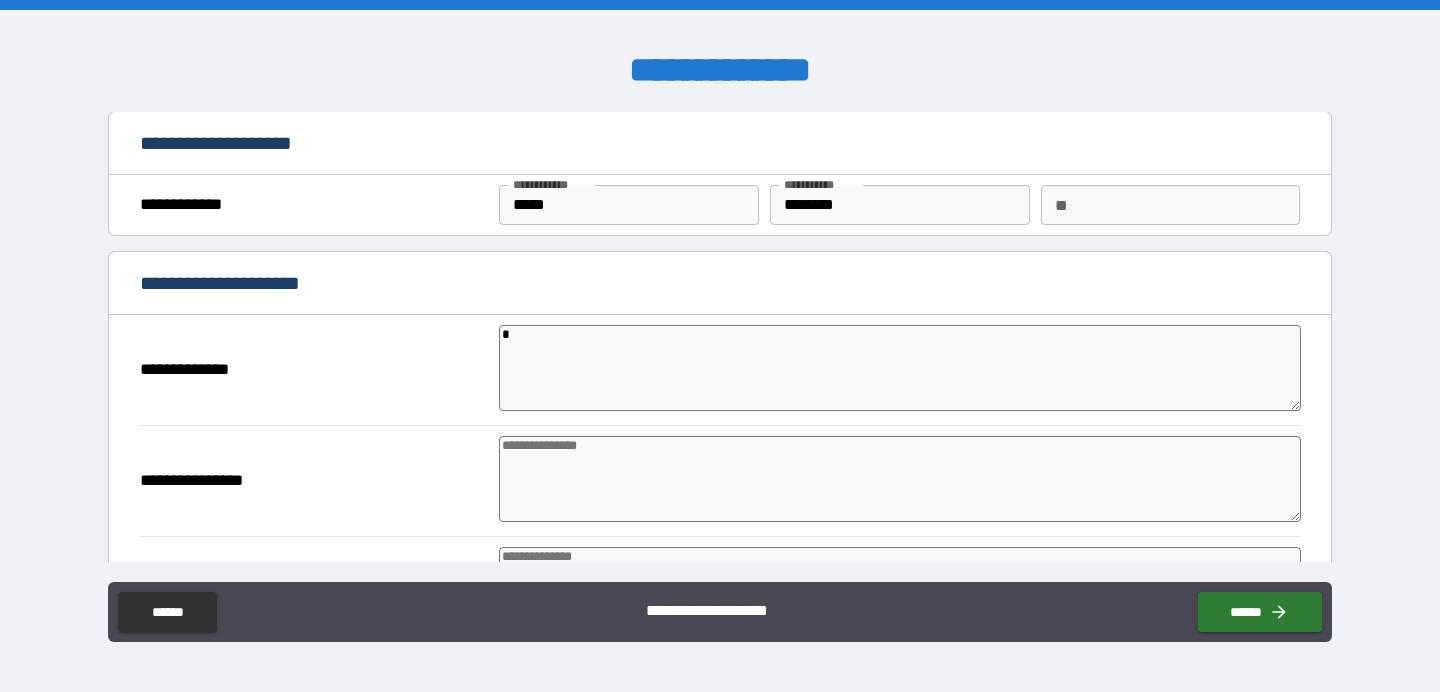 type on "*" 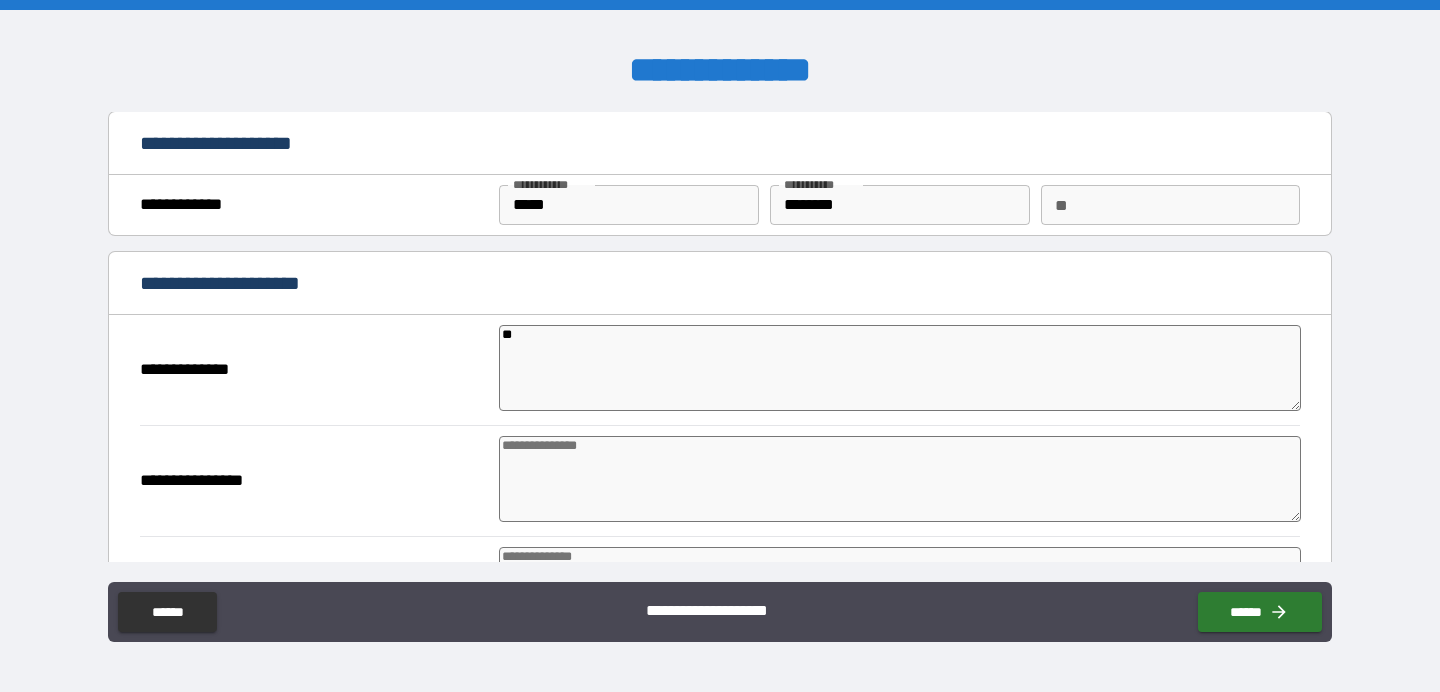 type on "*" 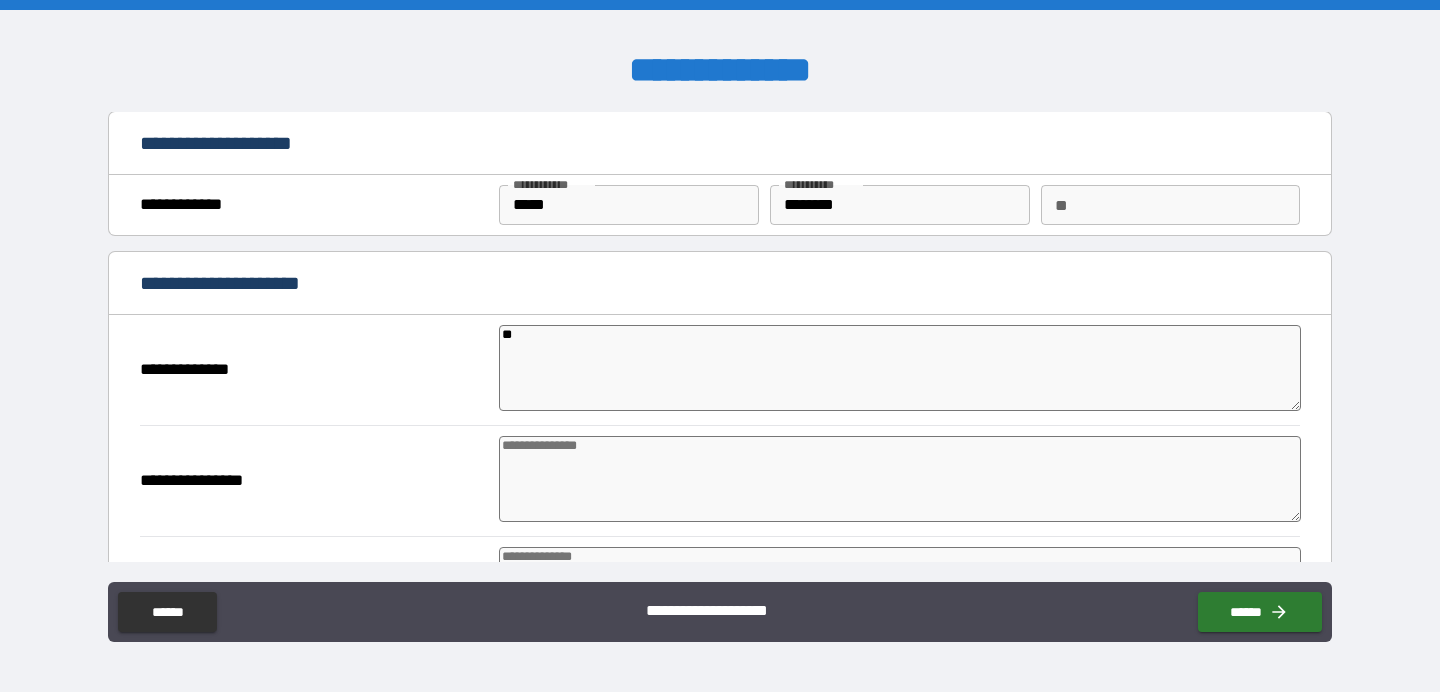 type on "*" 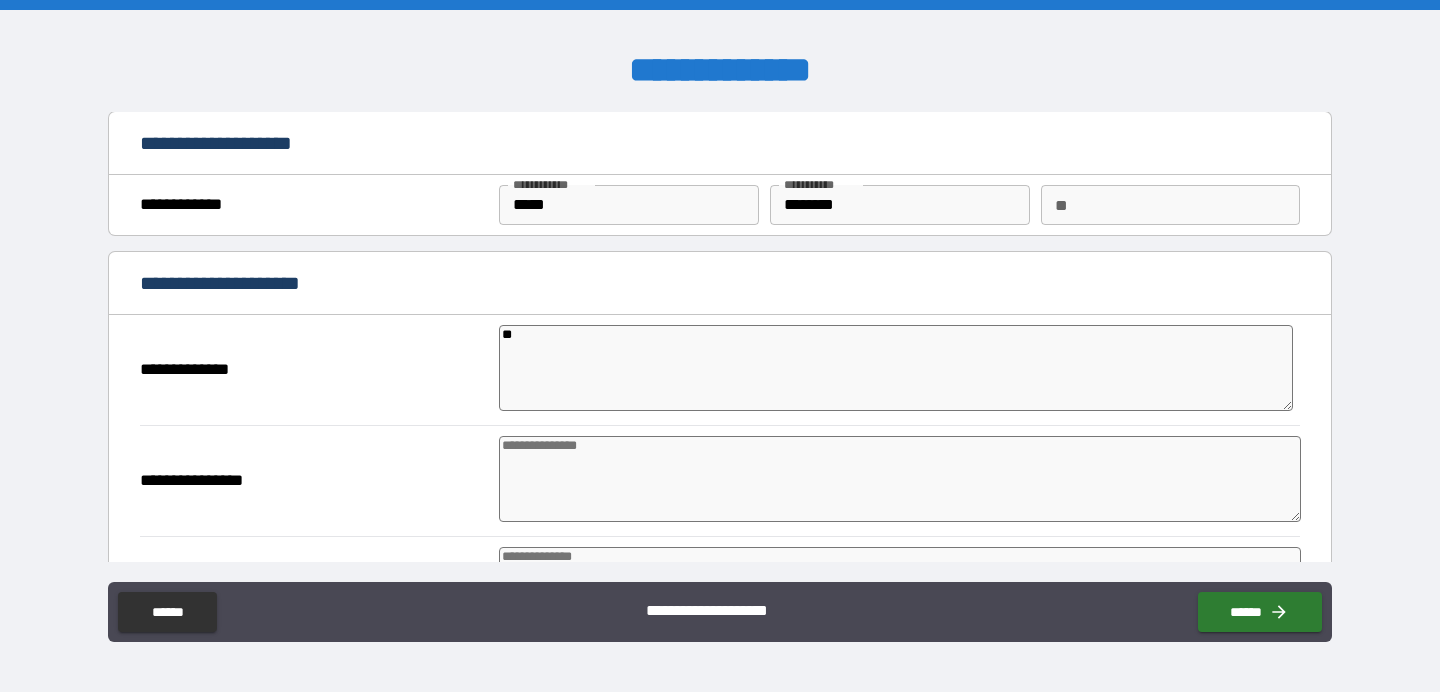 type on "***" 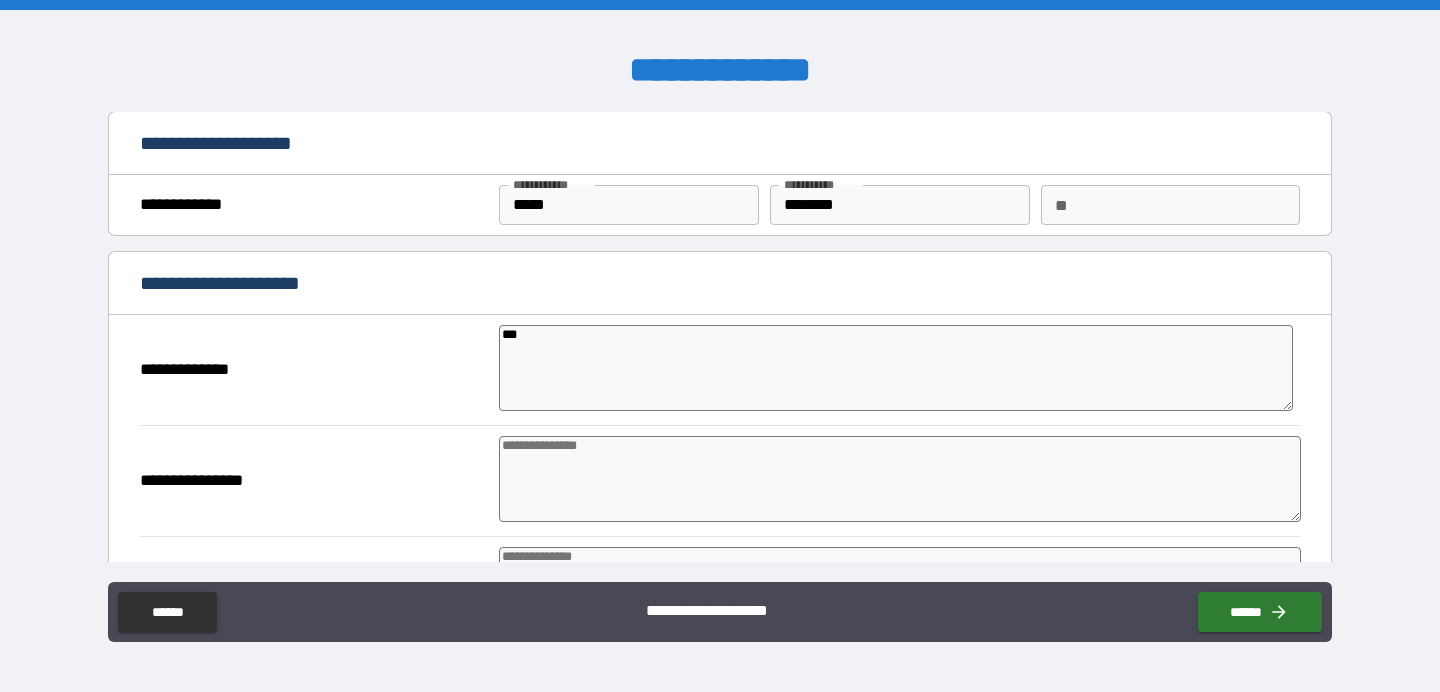 type on "*" 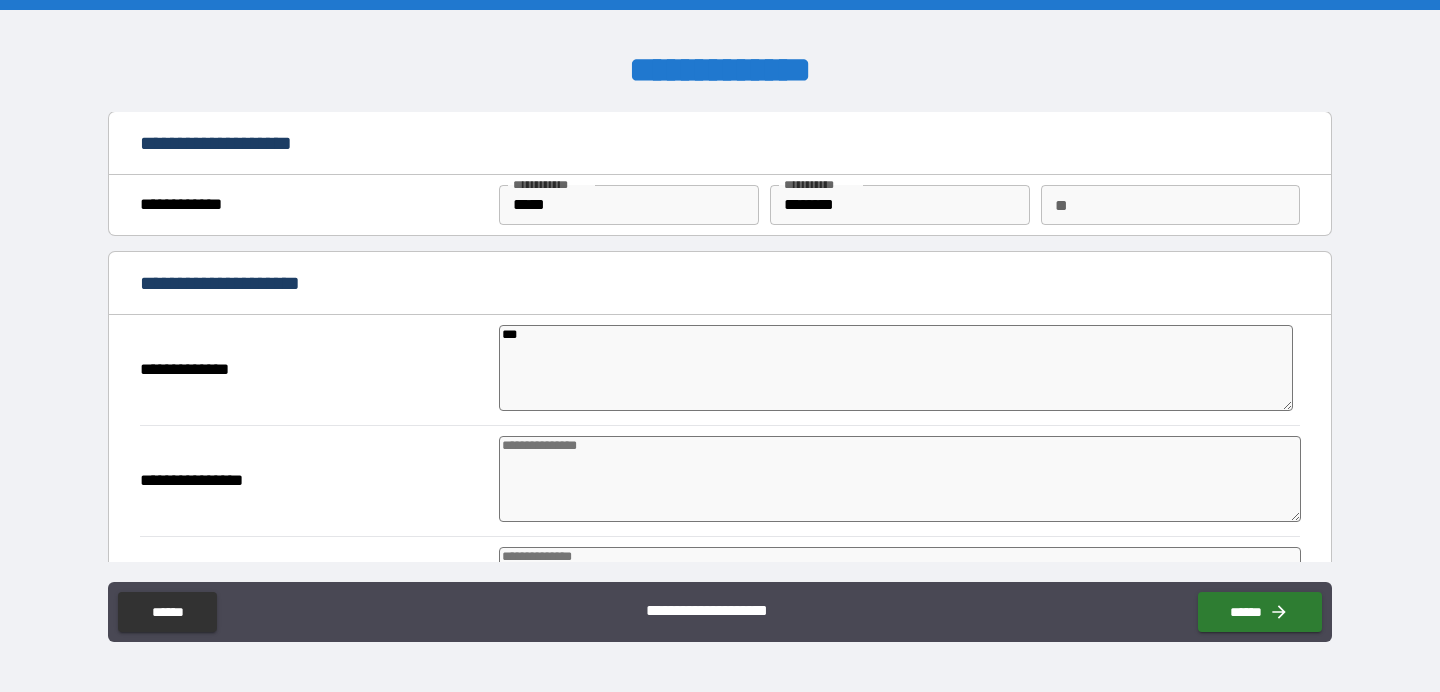 type on "*" 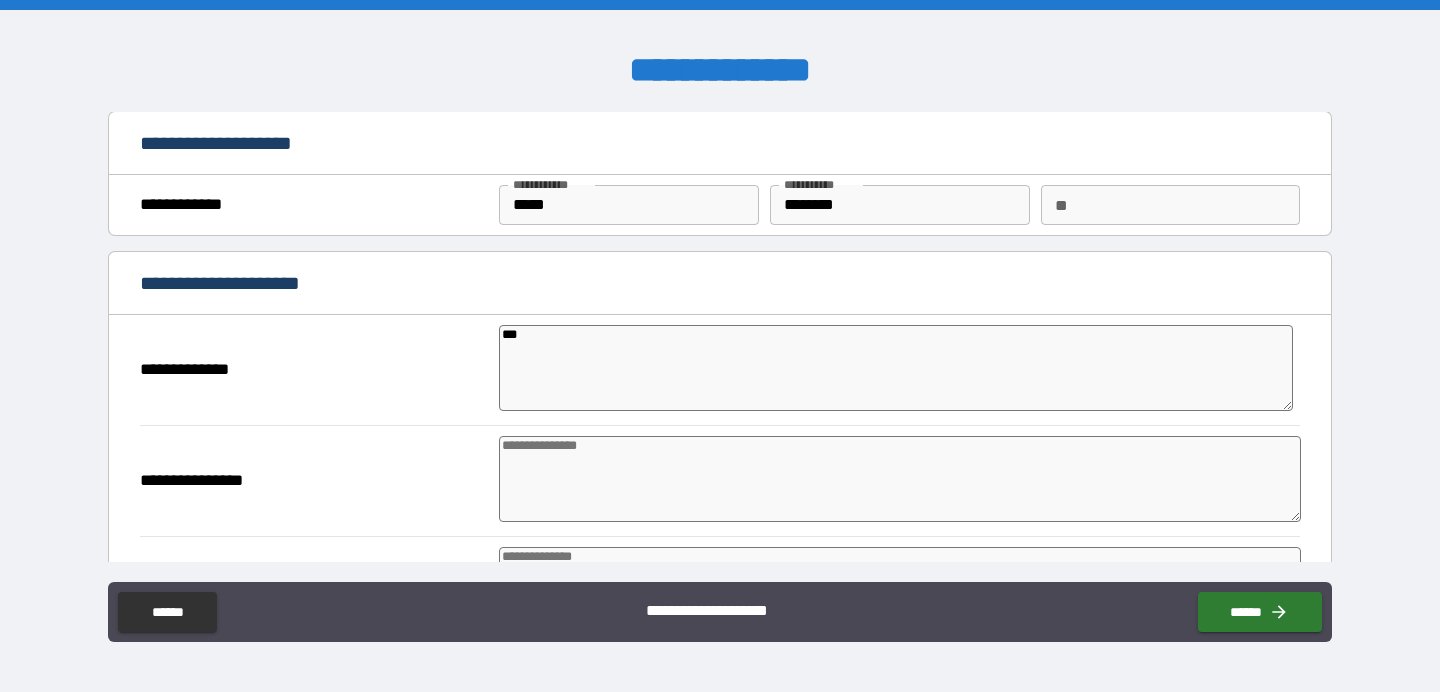 type on "*" 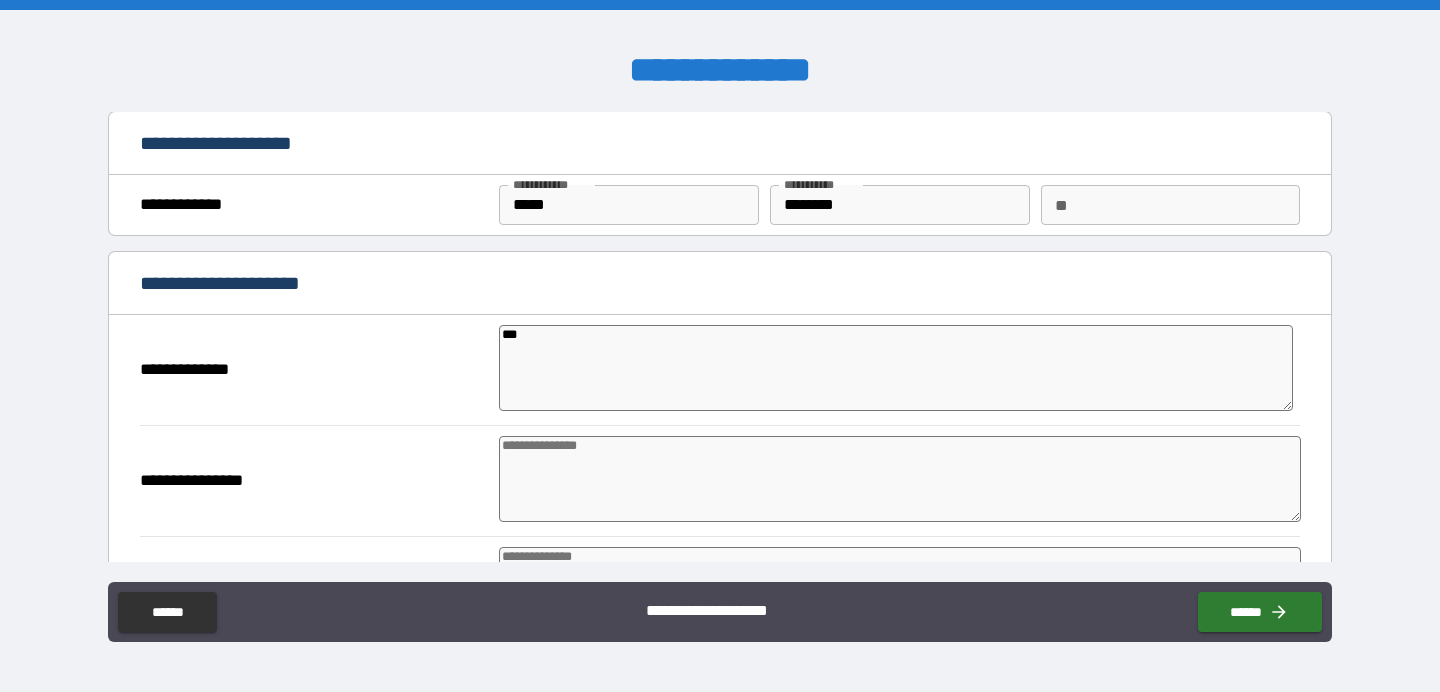 type on "*" 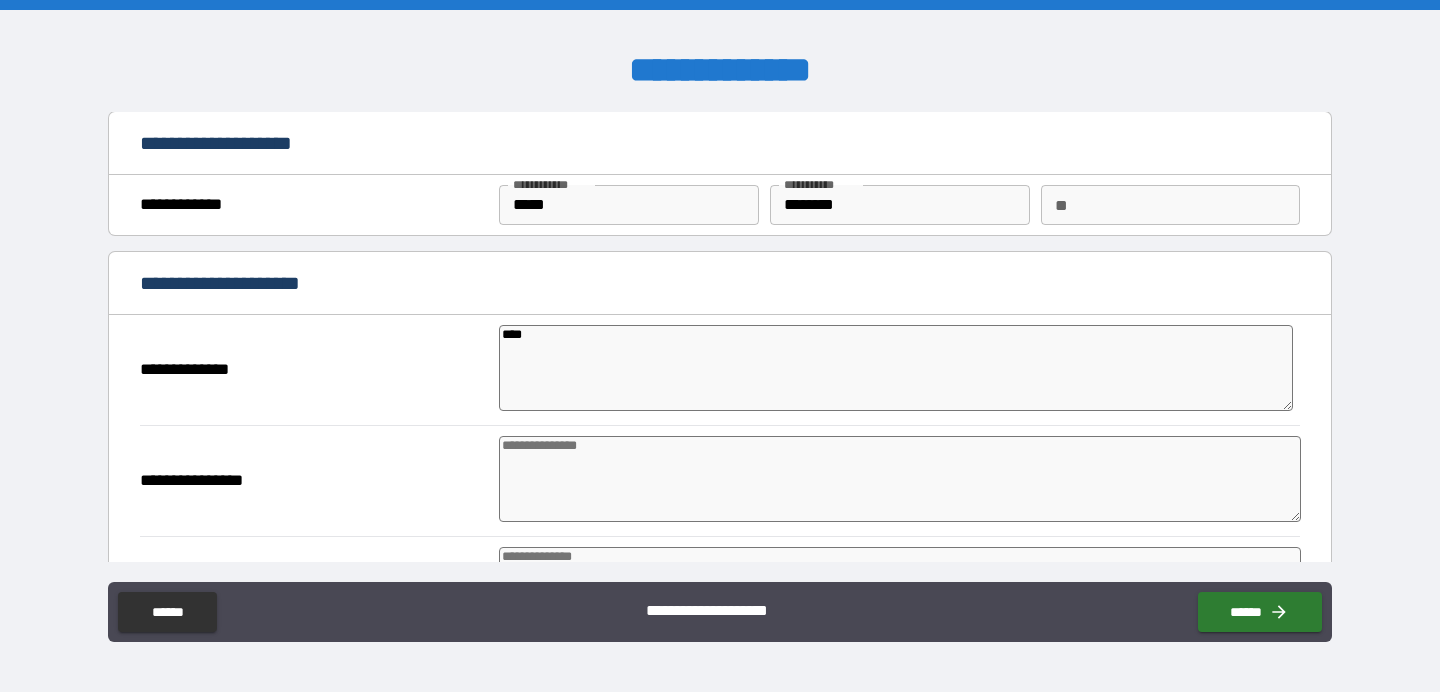 type on "*" 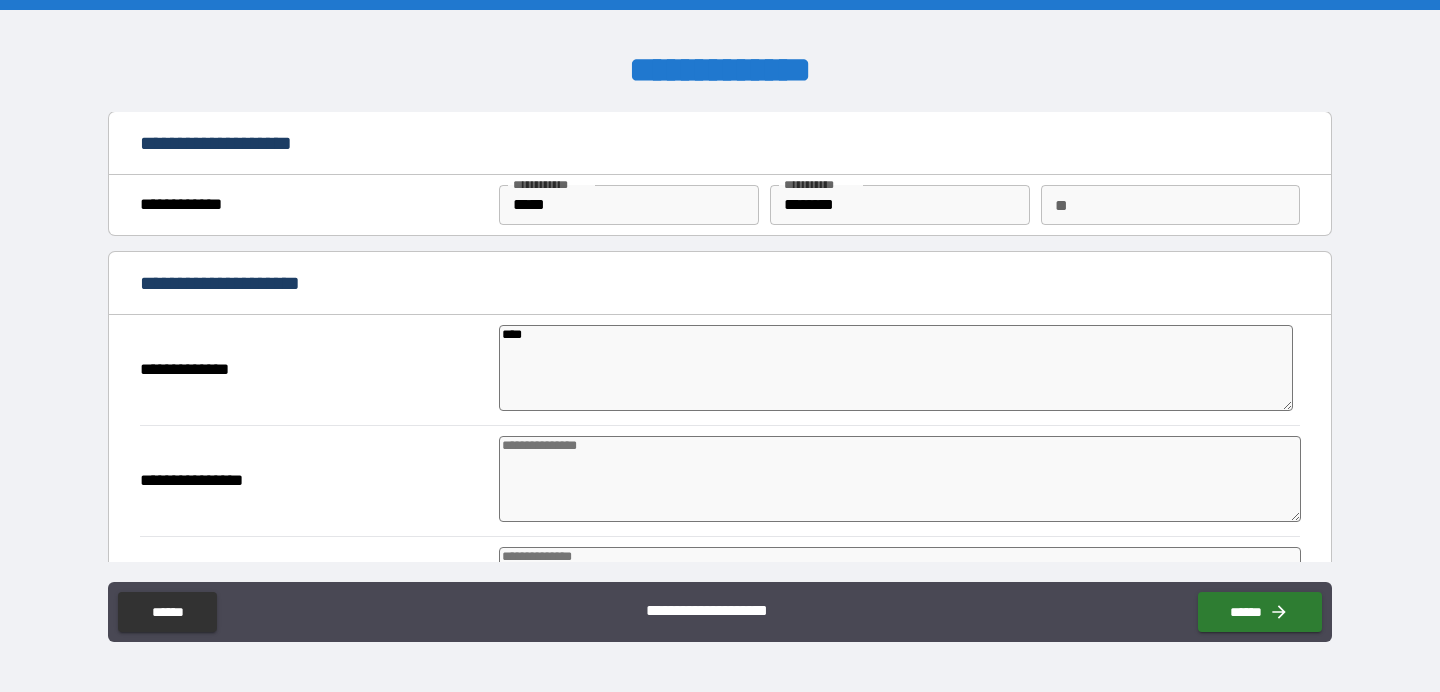type on "*" 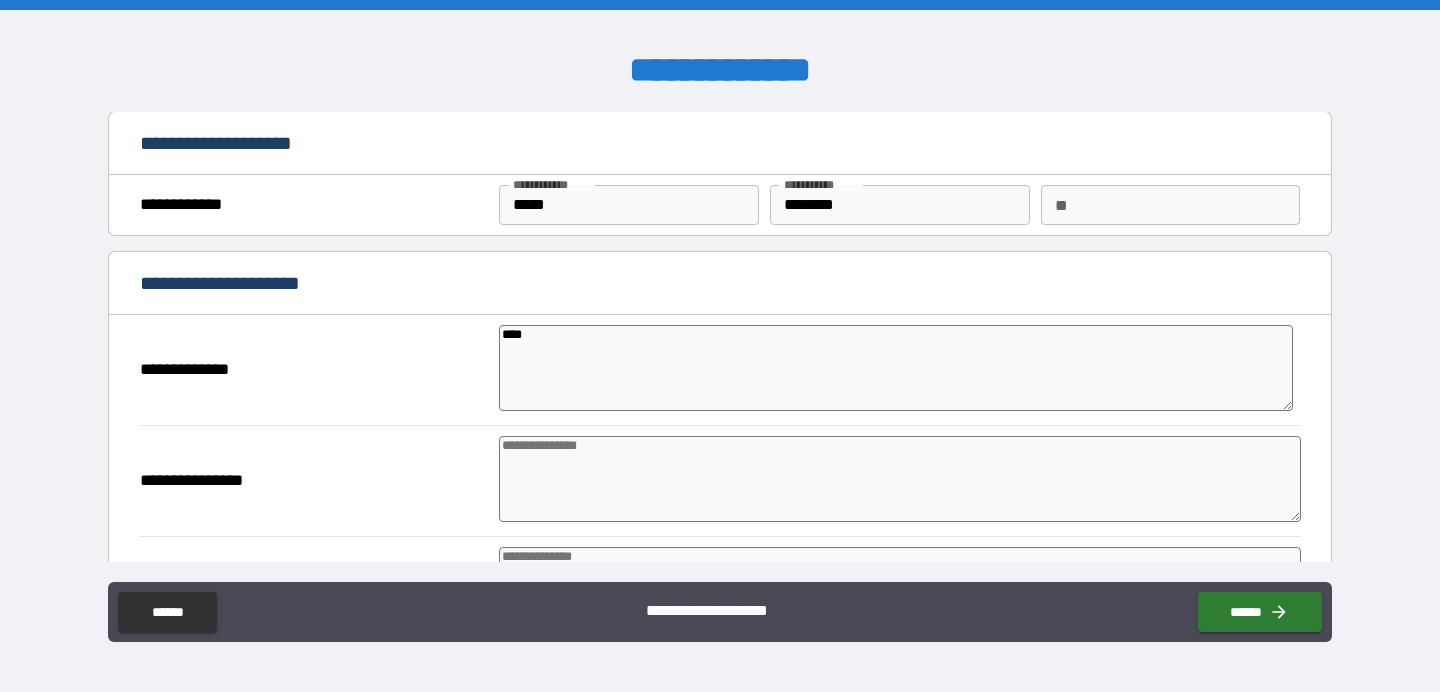 type on "*" 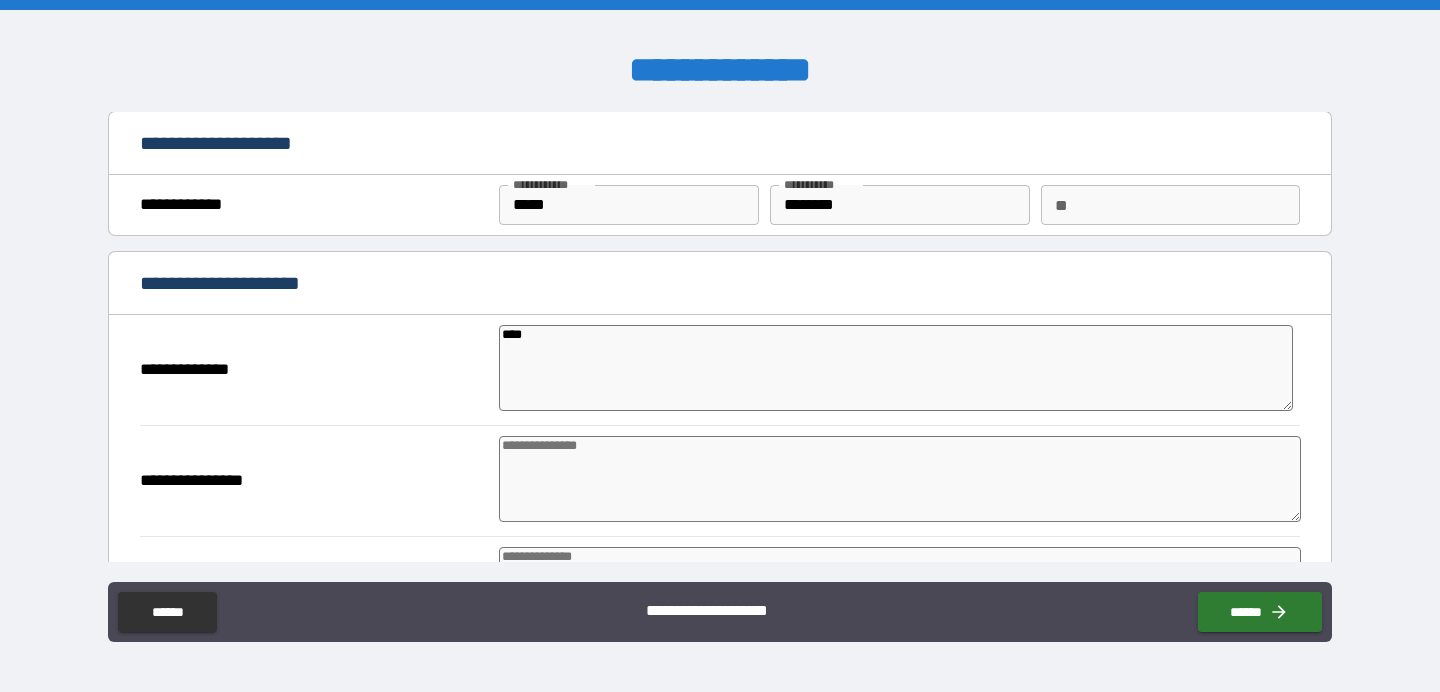type on "*" 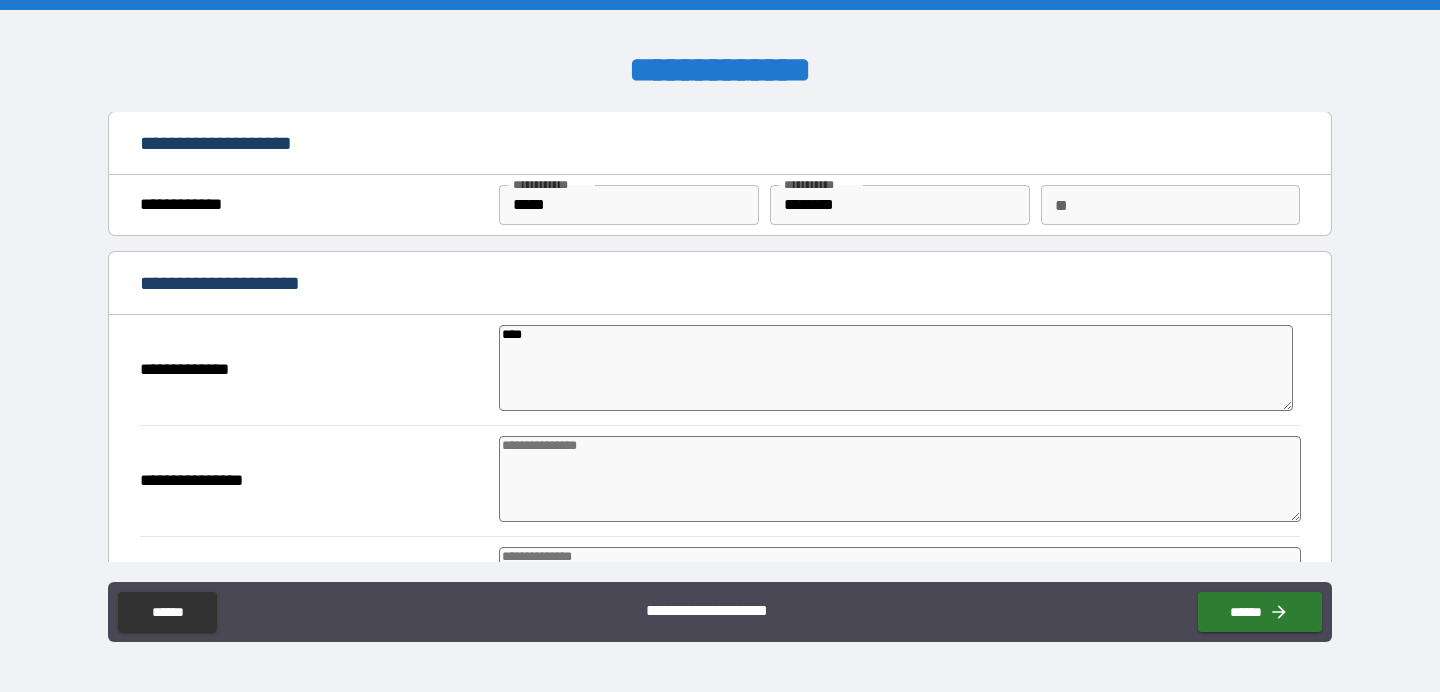 type on "*" 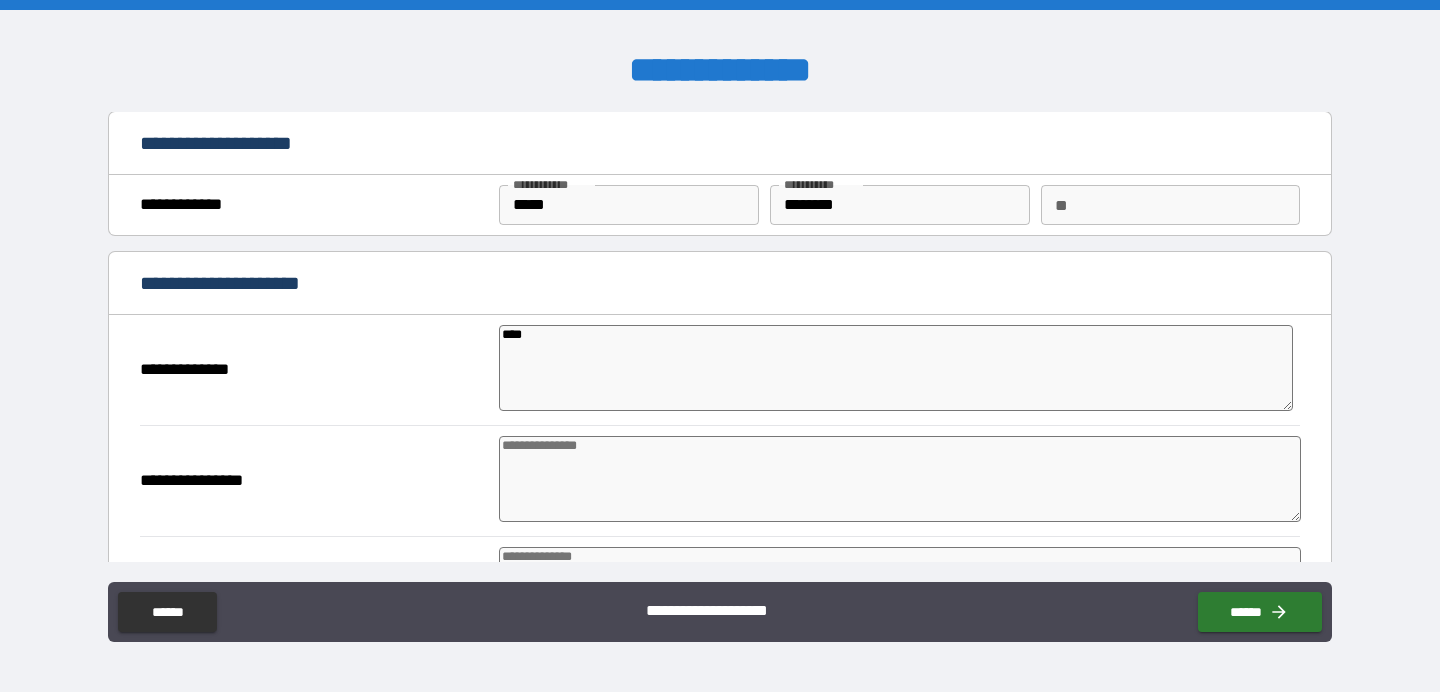 type on "*" 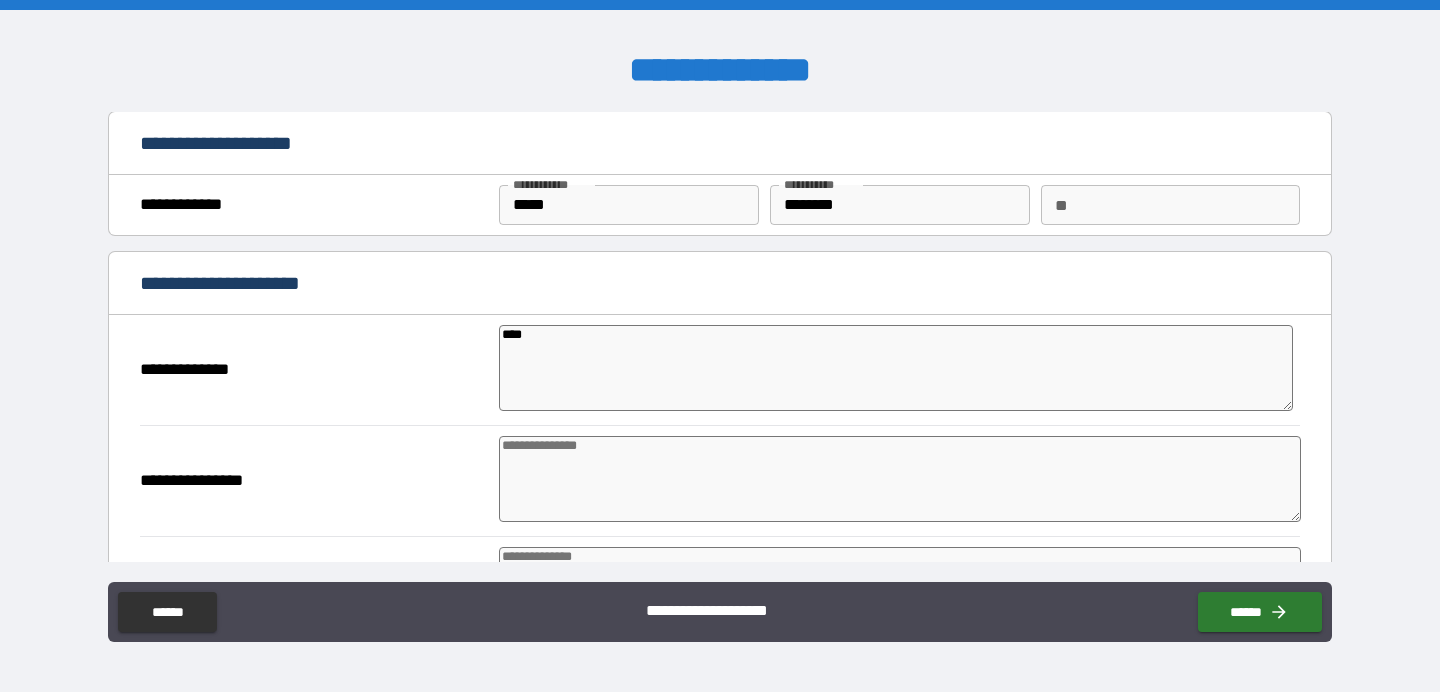 type on "*" 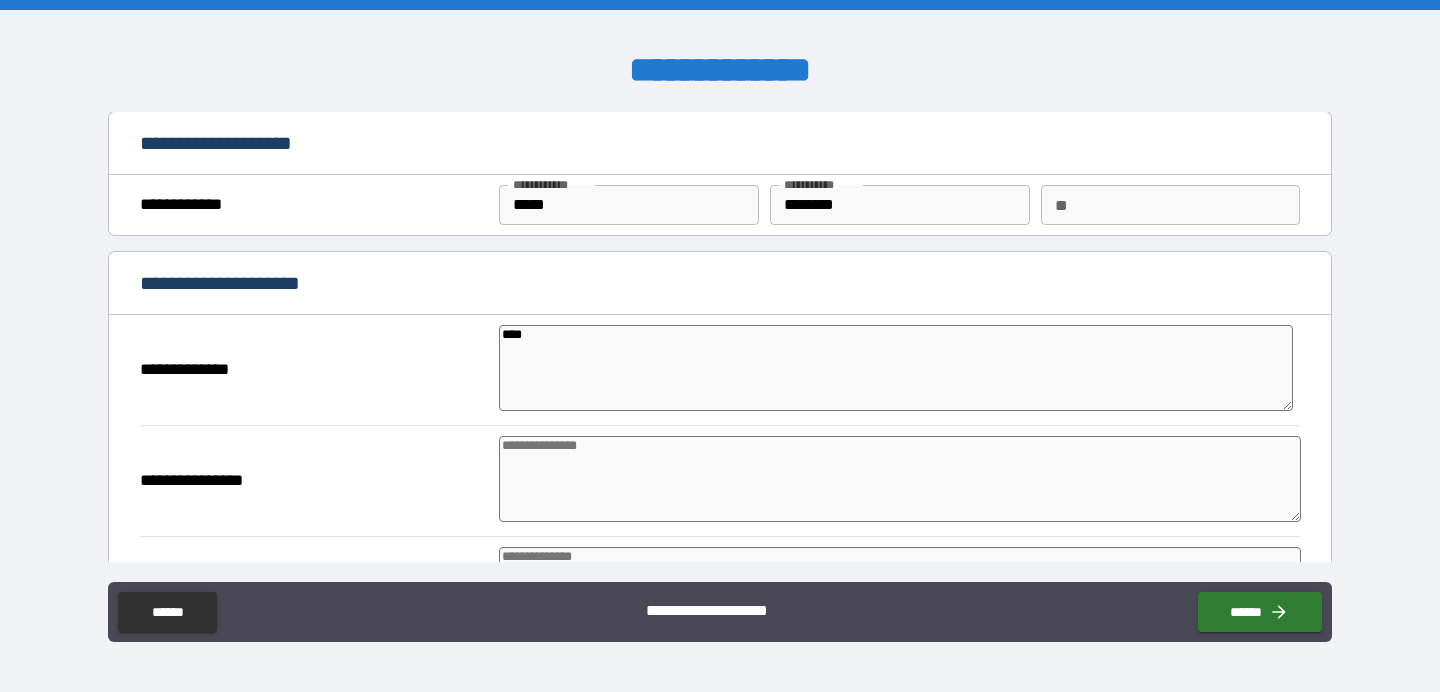 type on "*" 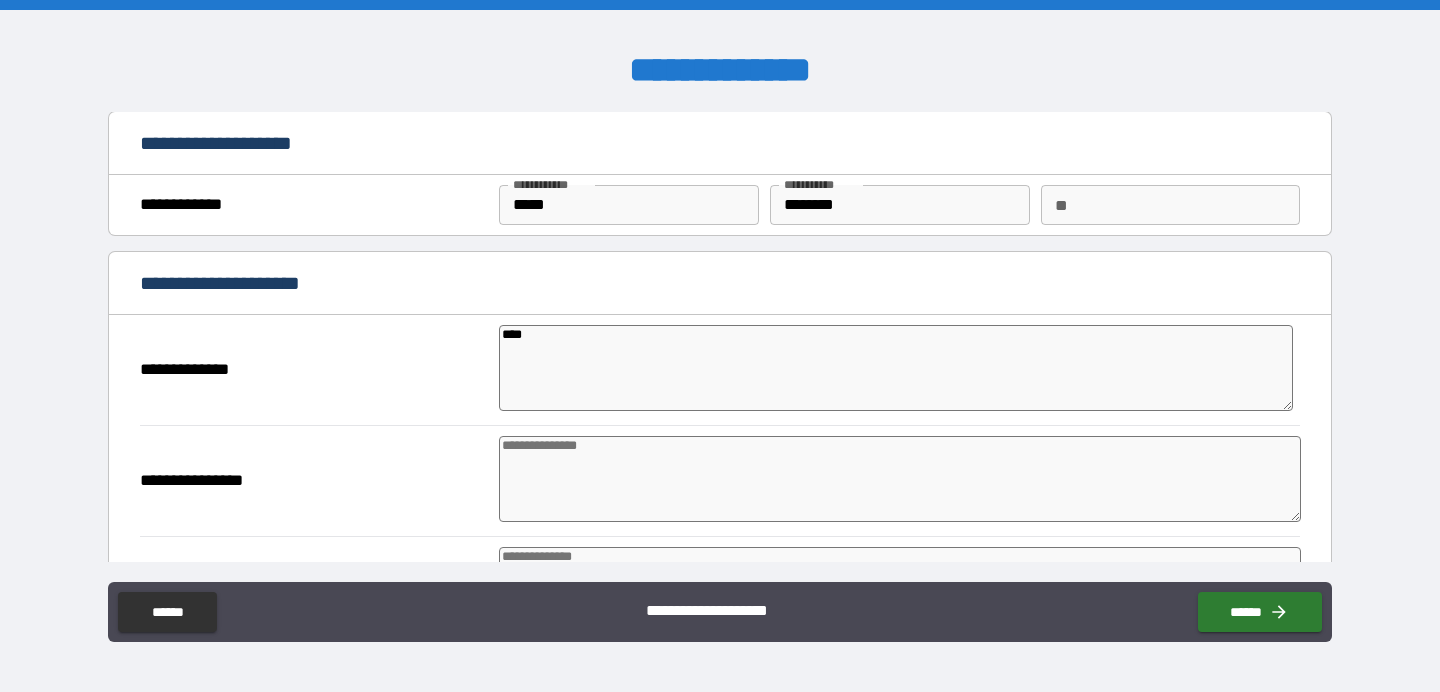 type on "*" 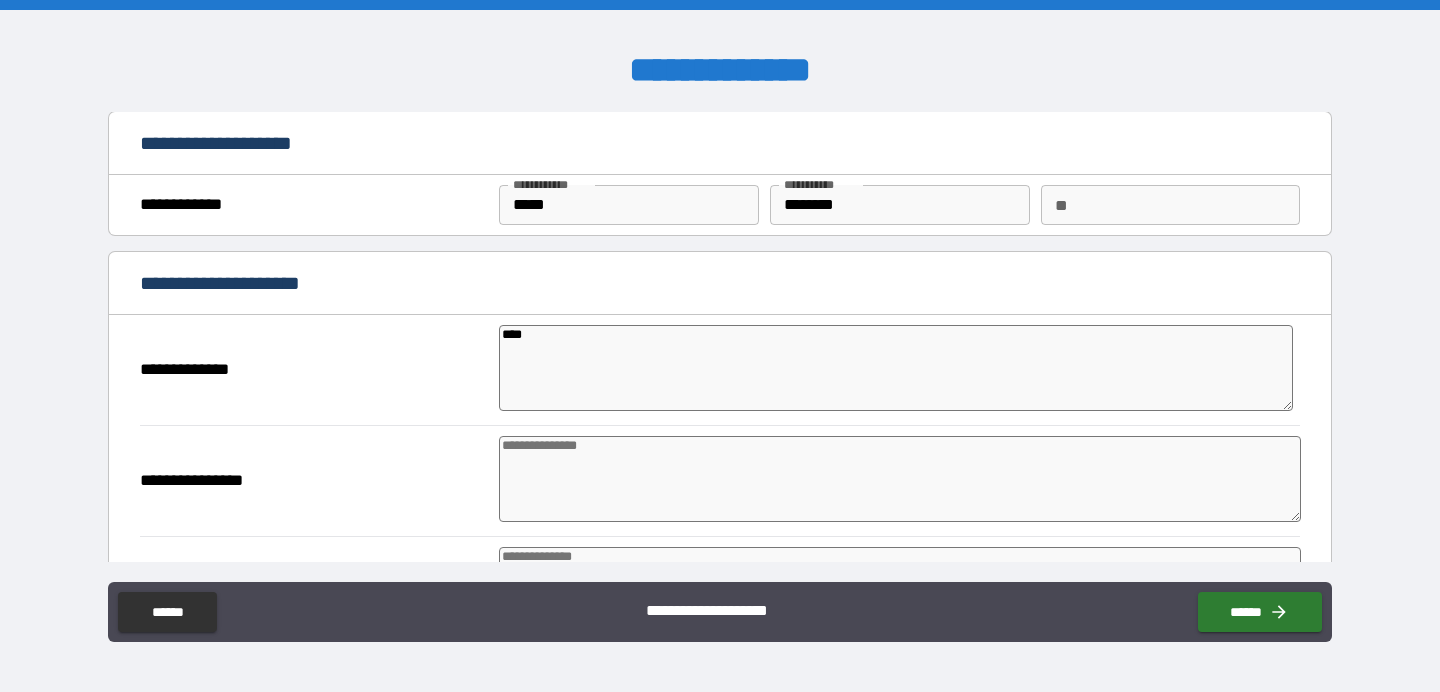 type on "*" 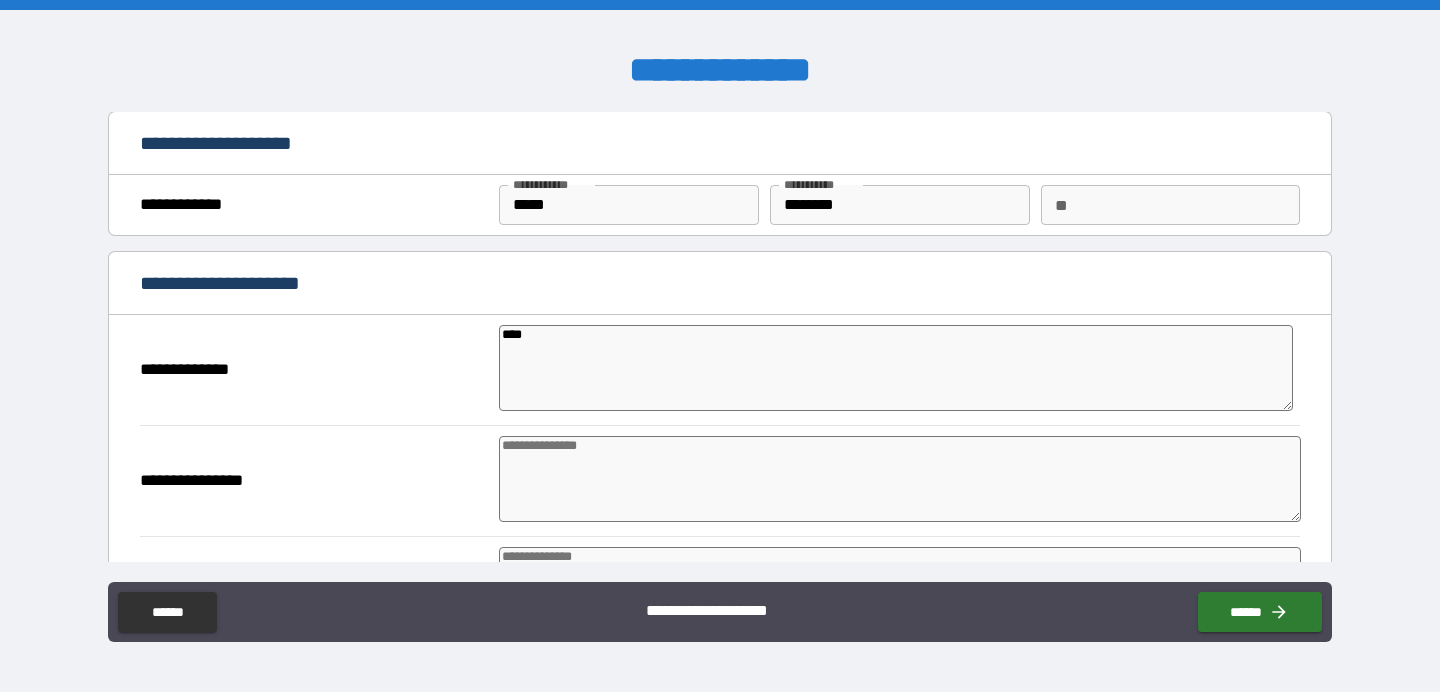 type on "*" 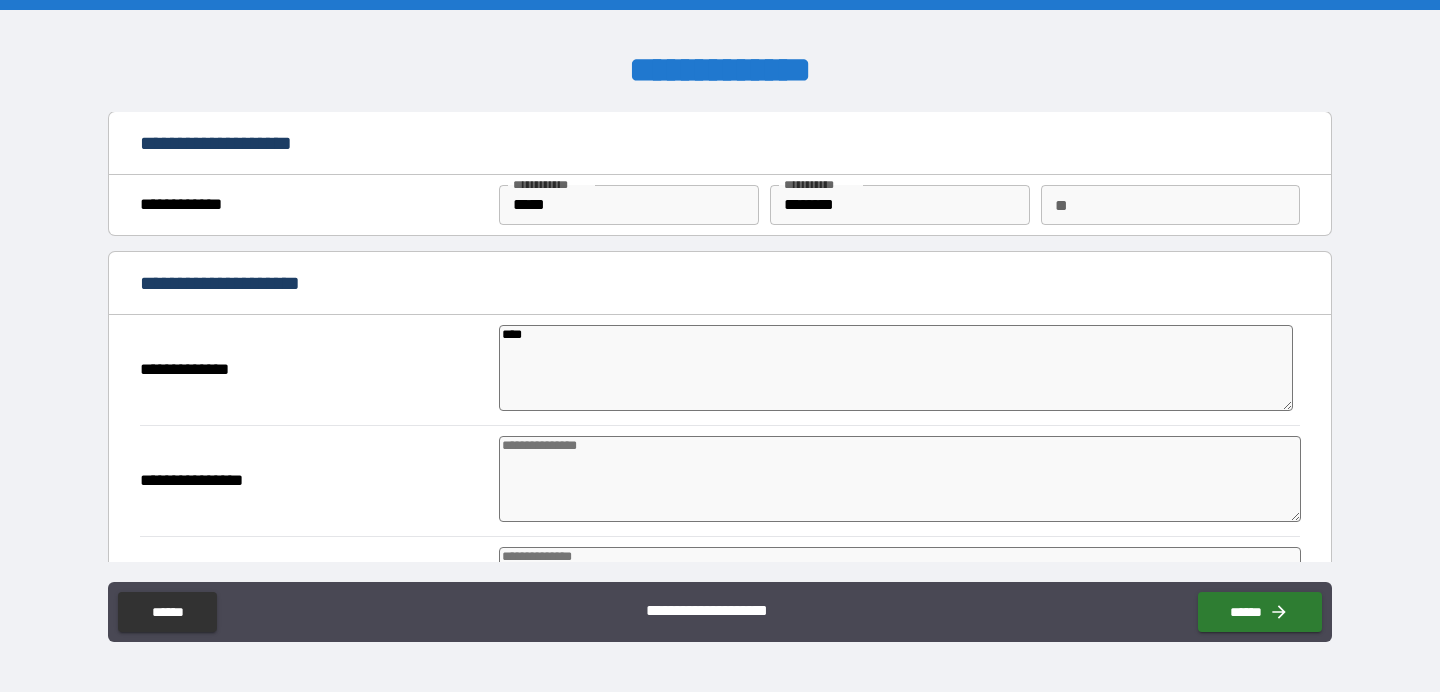 type on "*" 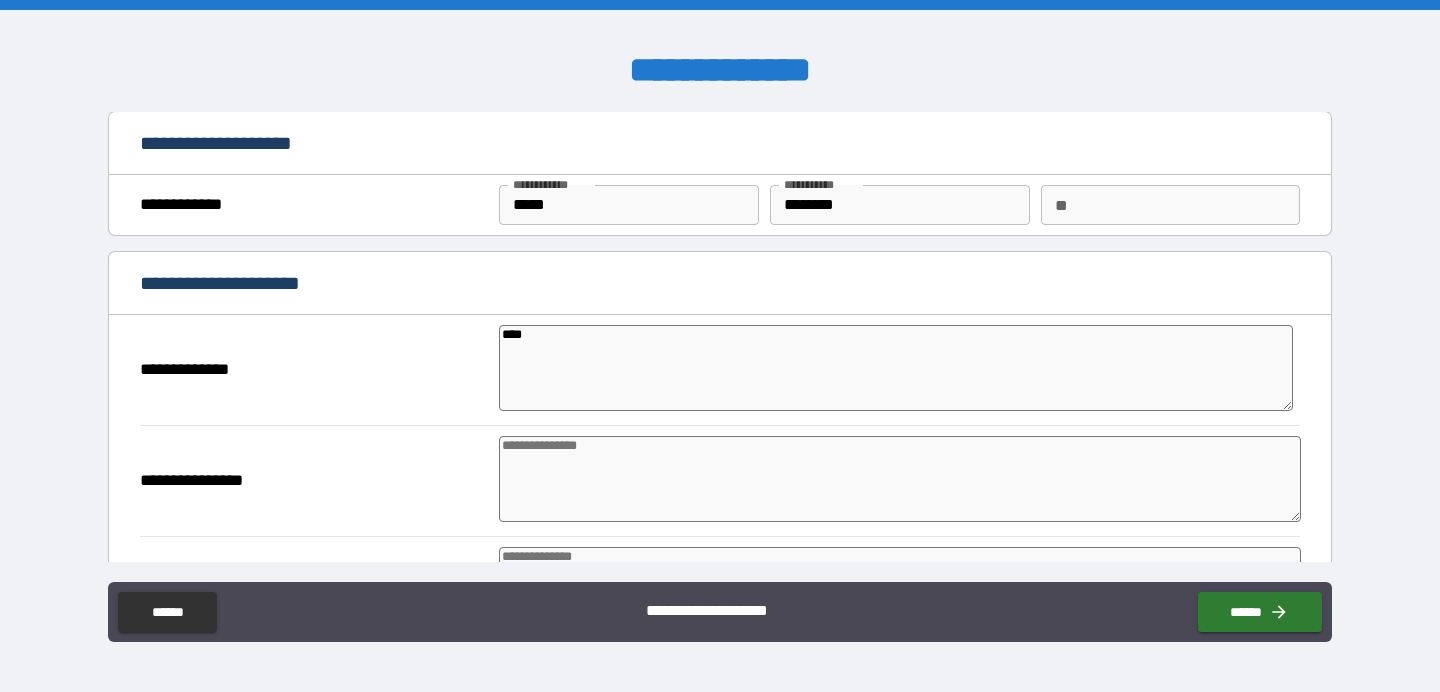 type on "*" 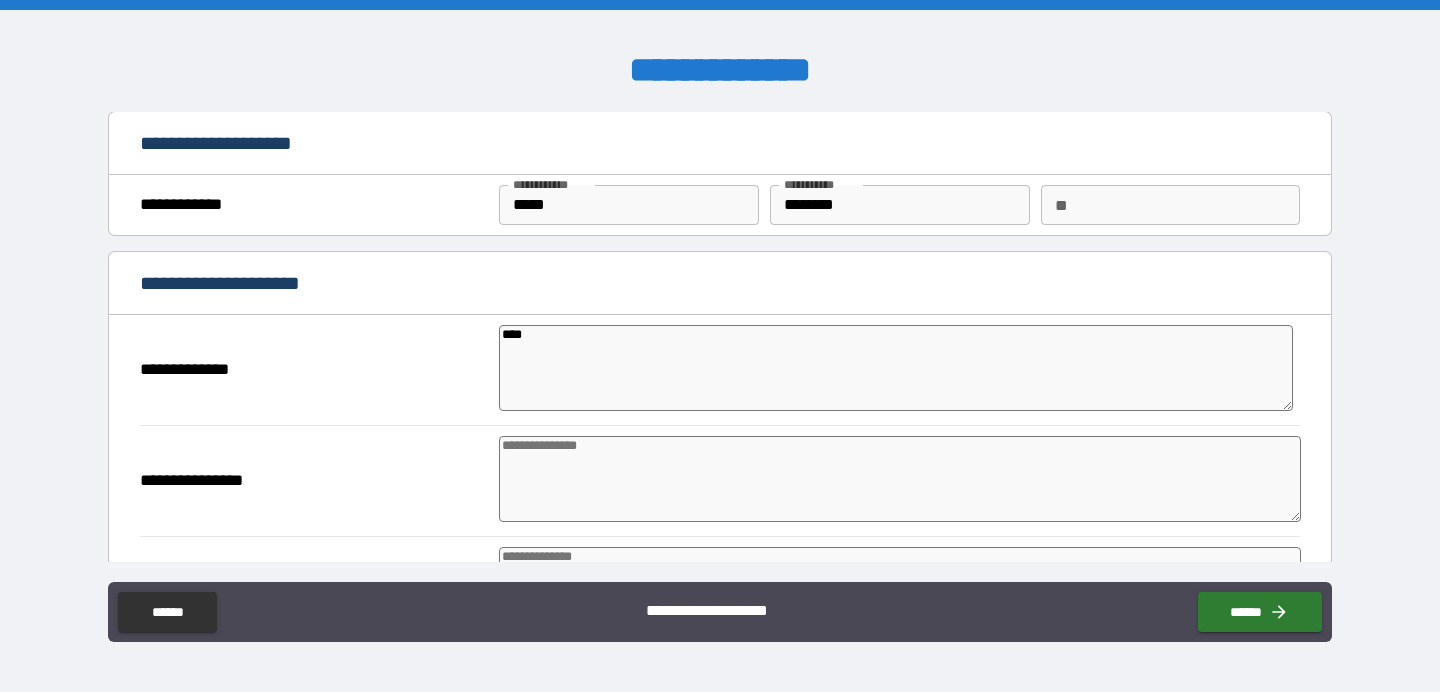 type on "*" 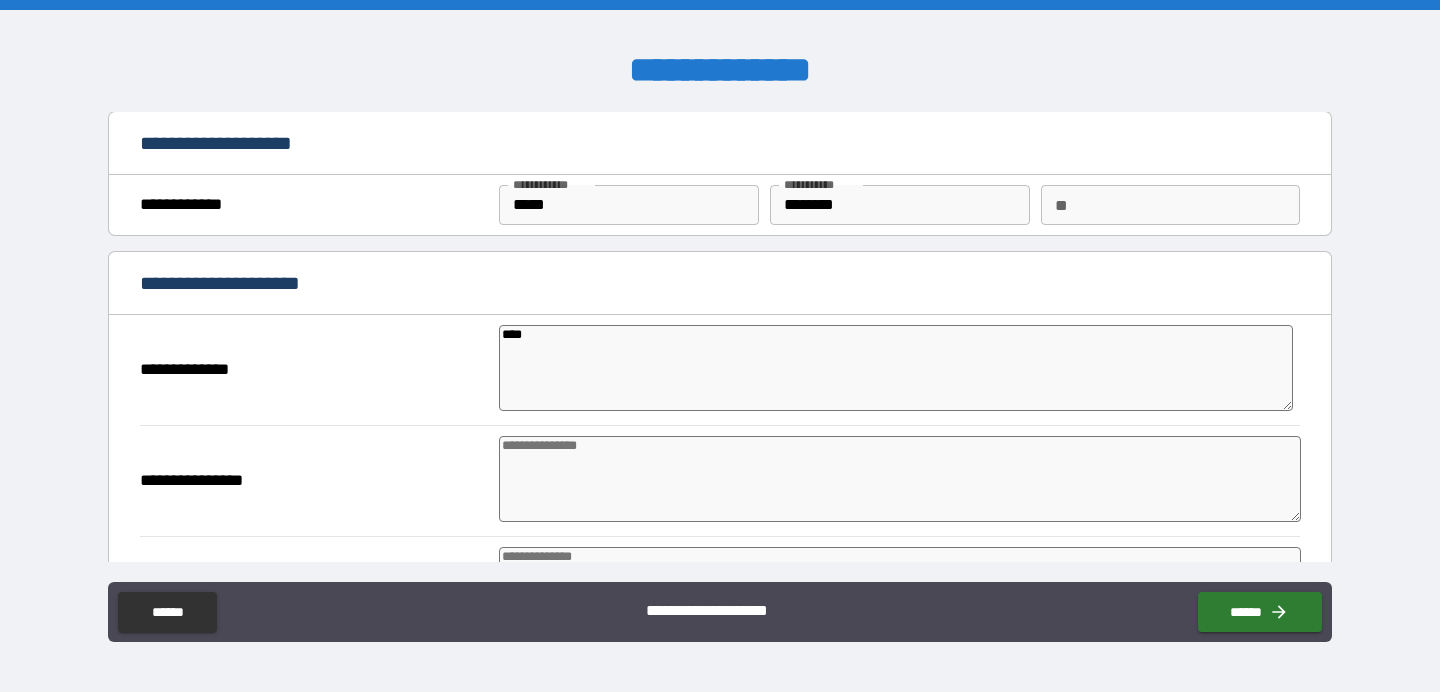 type on "*" 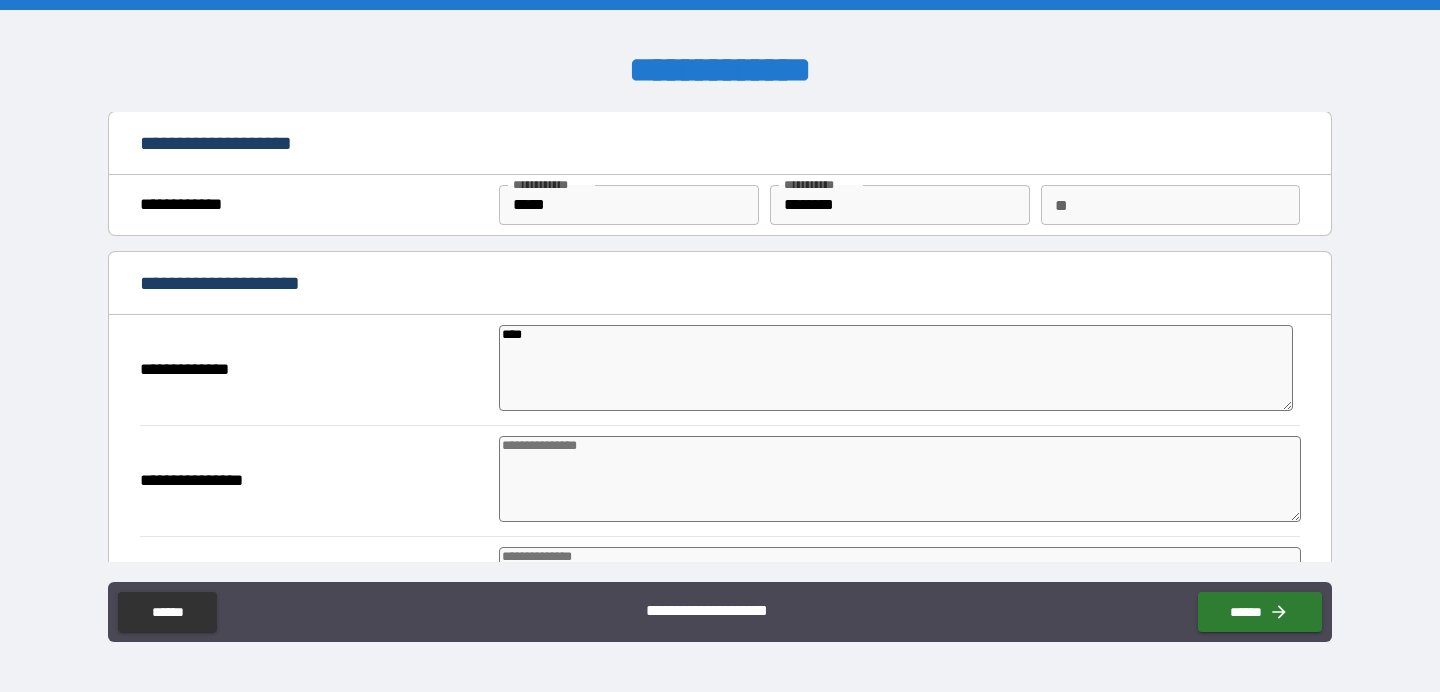type on "*" 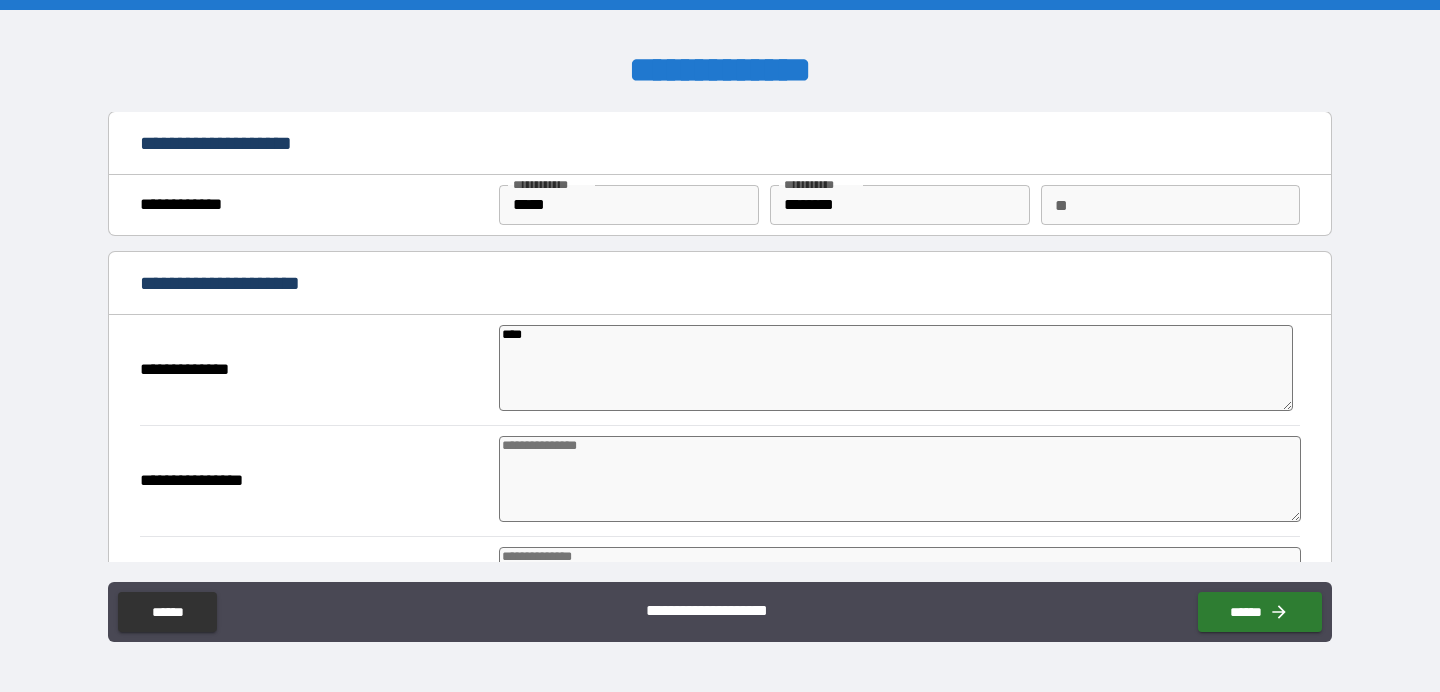 type on "*" 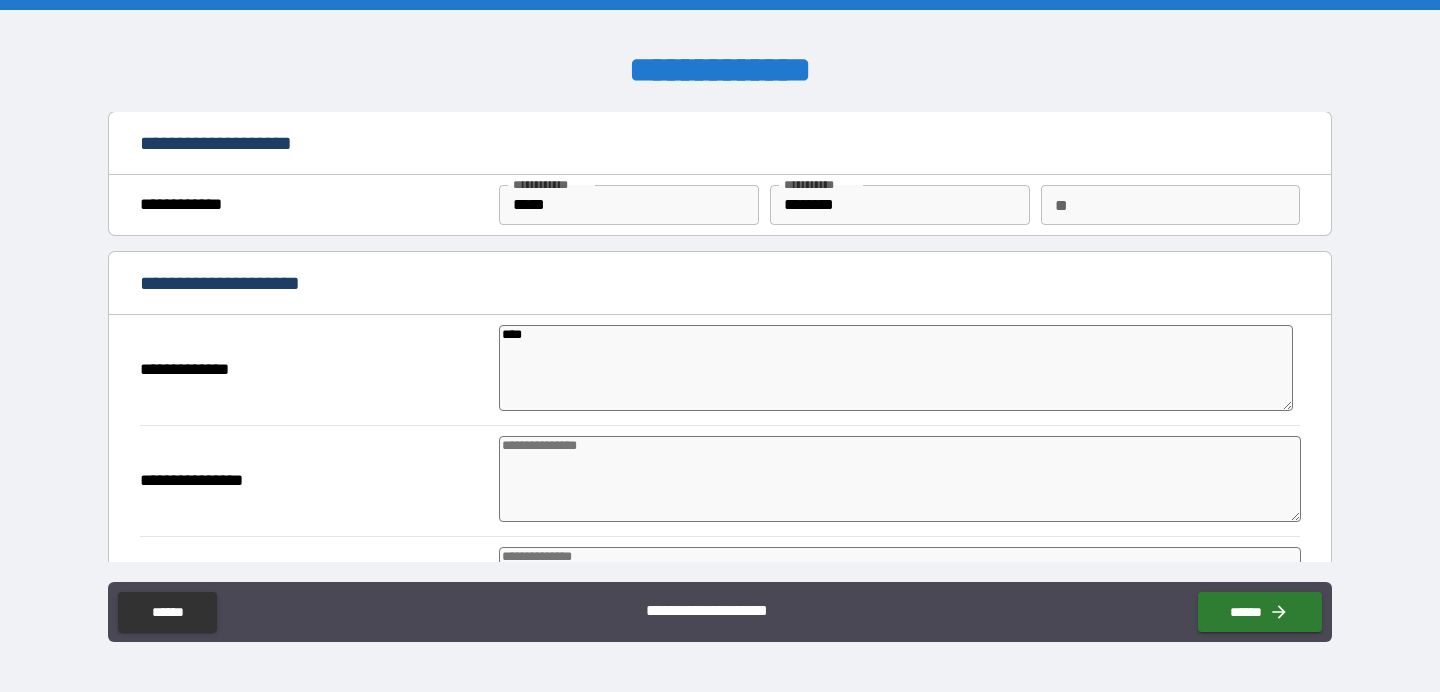 type on "*" 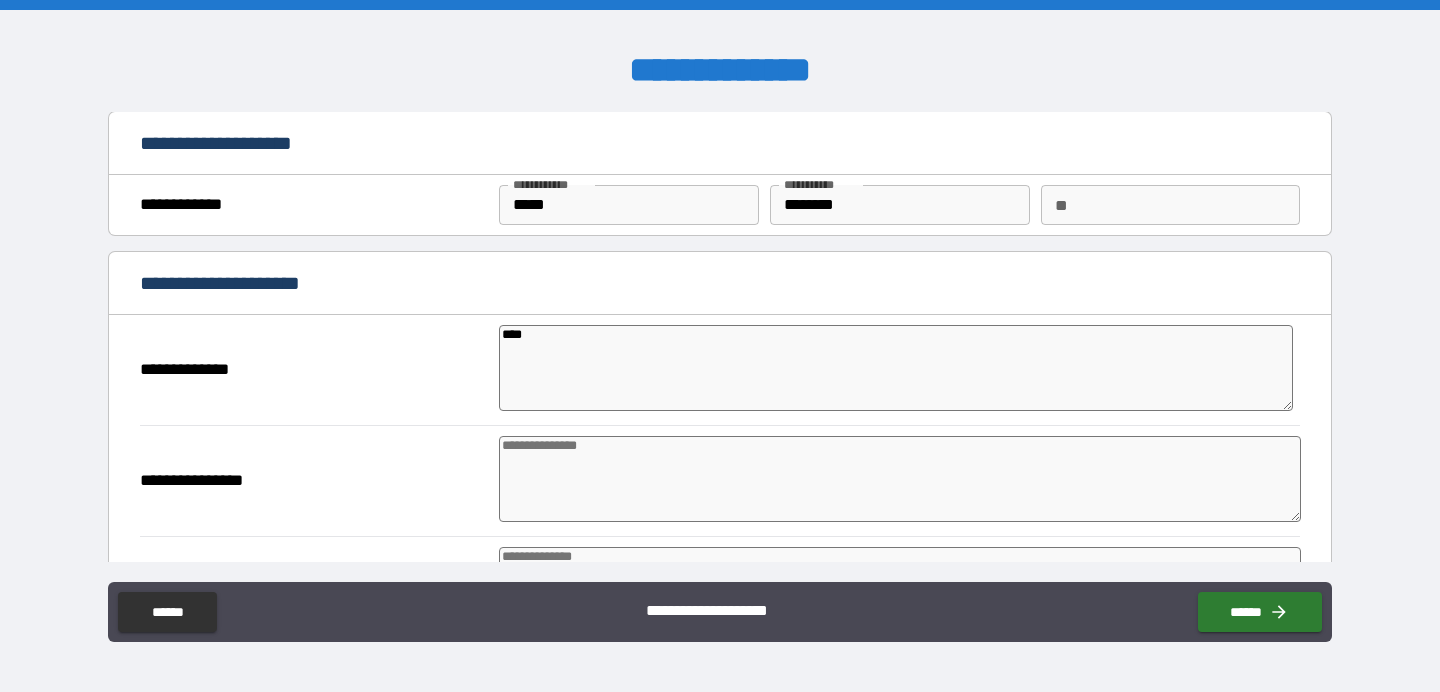 type on "*" 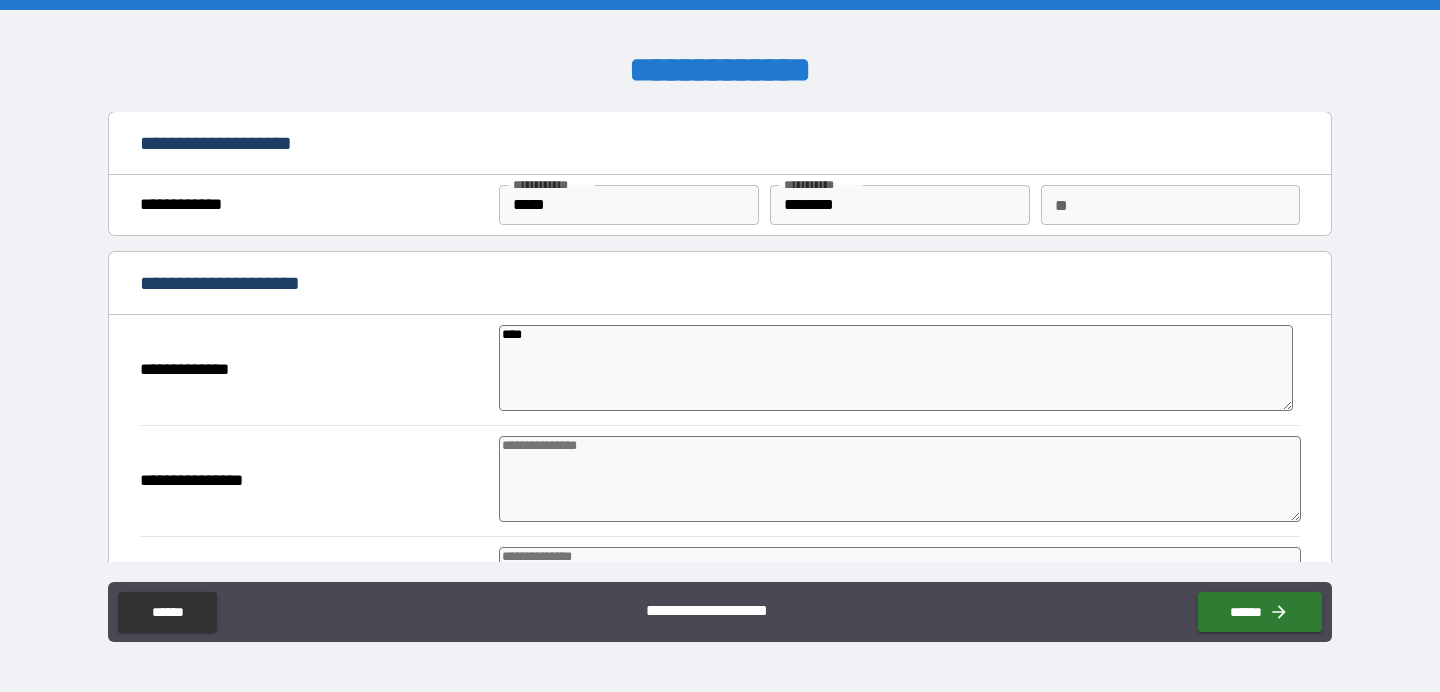 type on "*****" 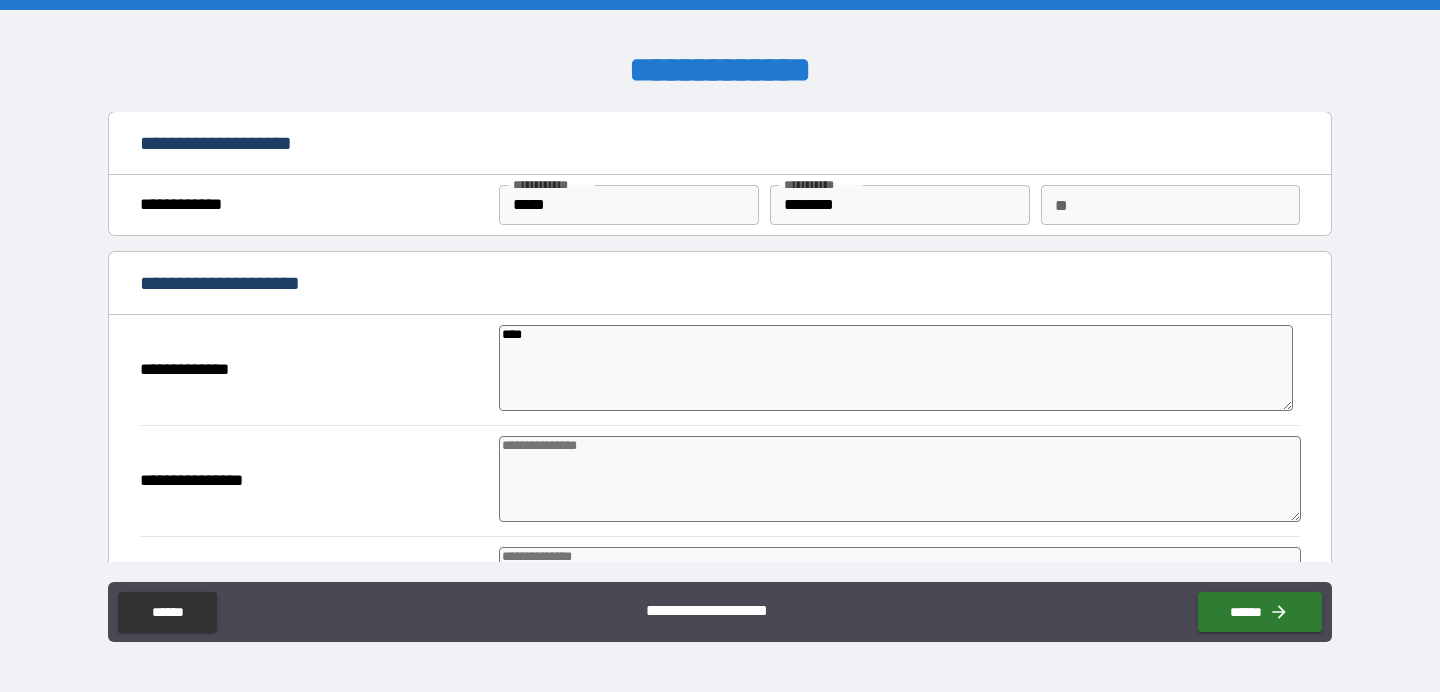 type on "*" 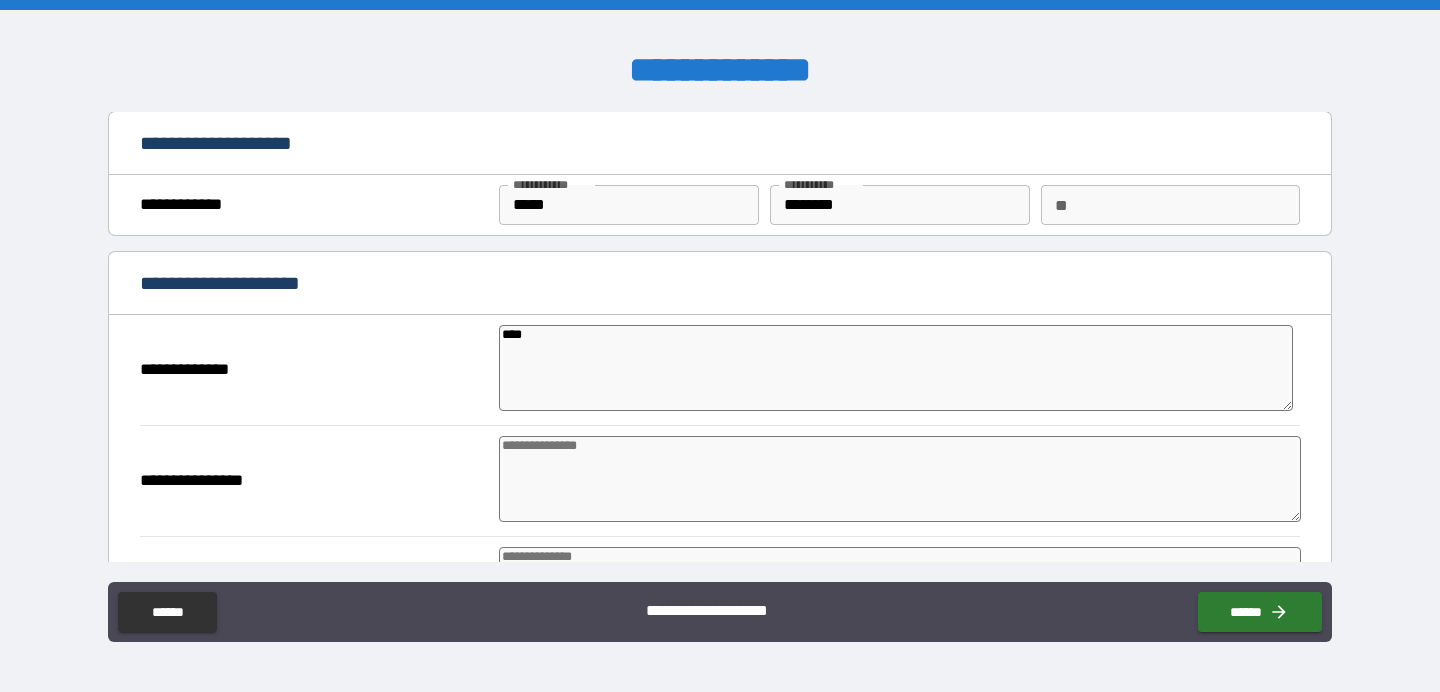 type on "*" 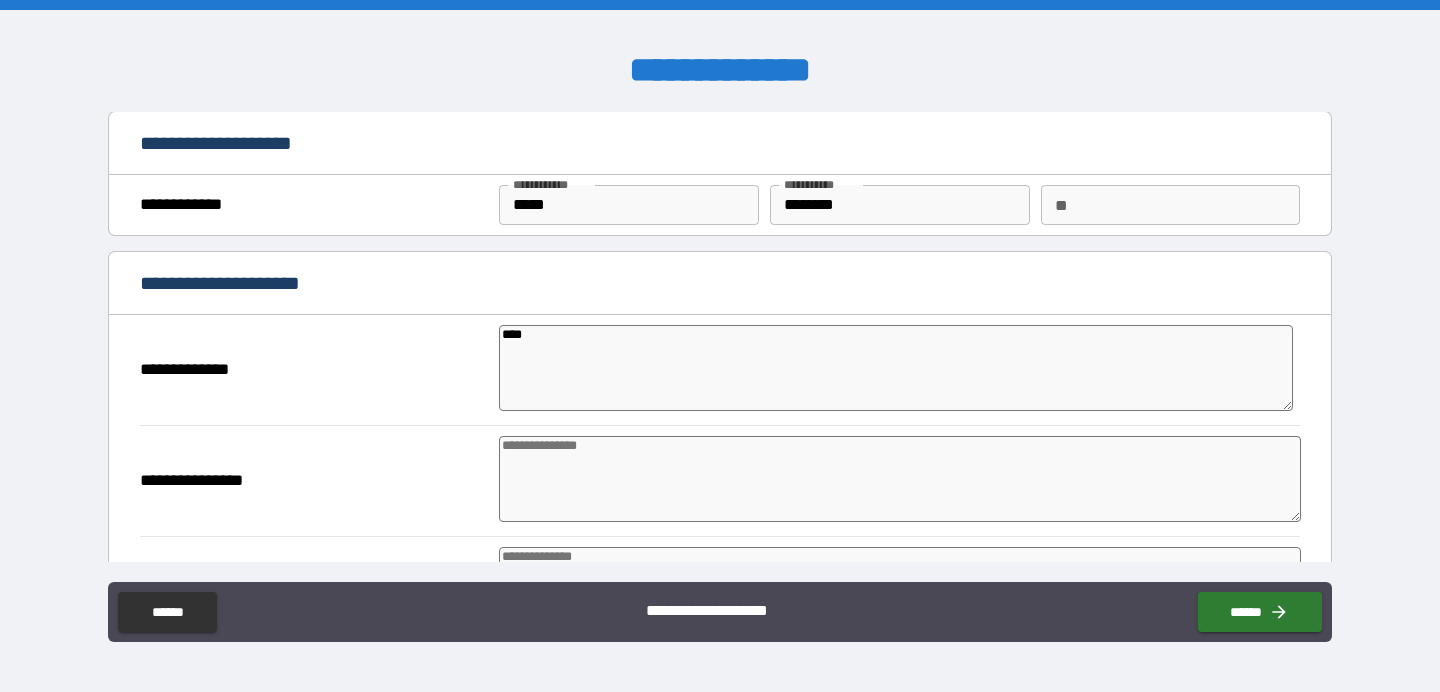 type on "*" 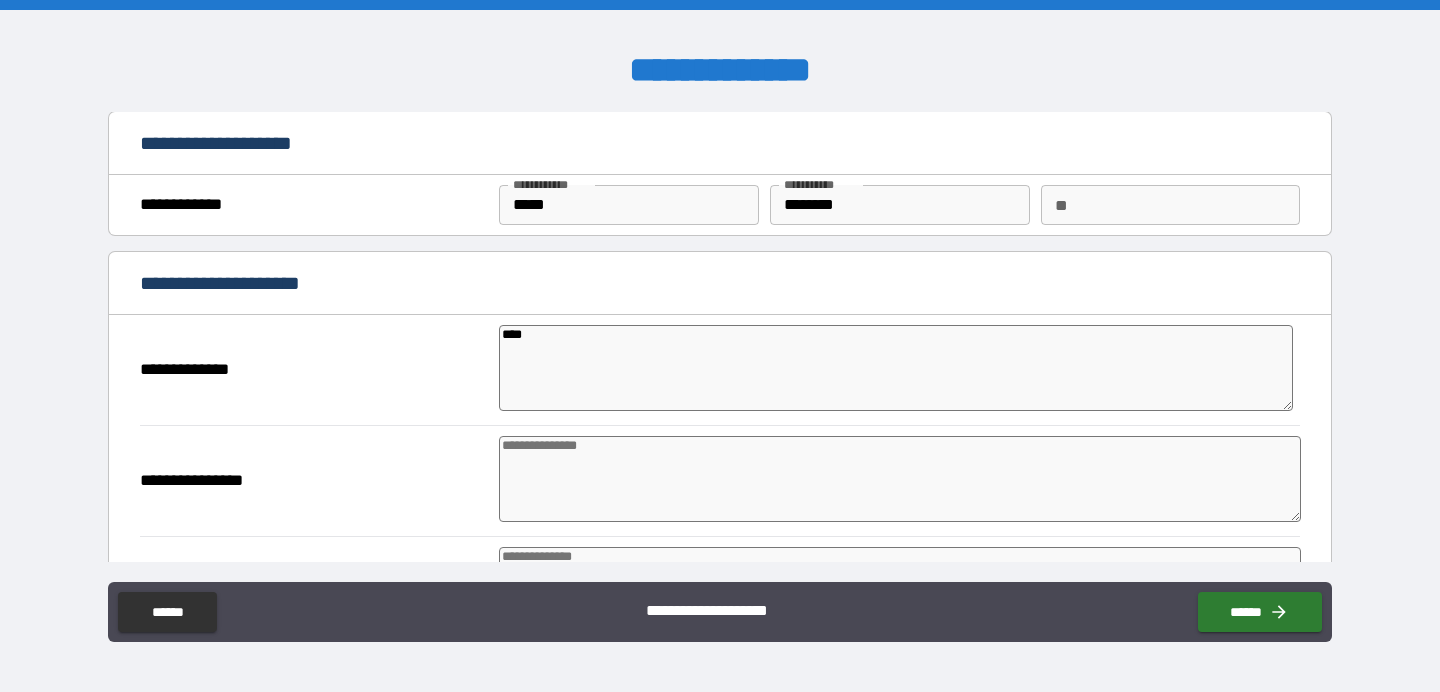 type on "*" 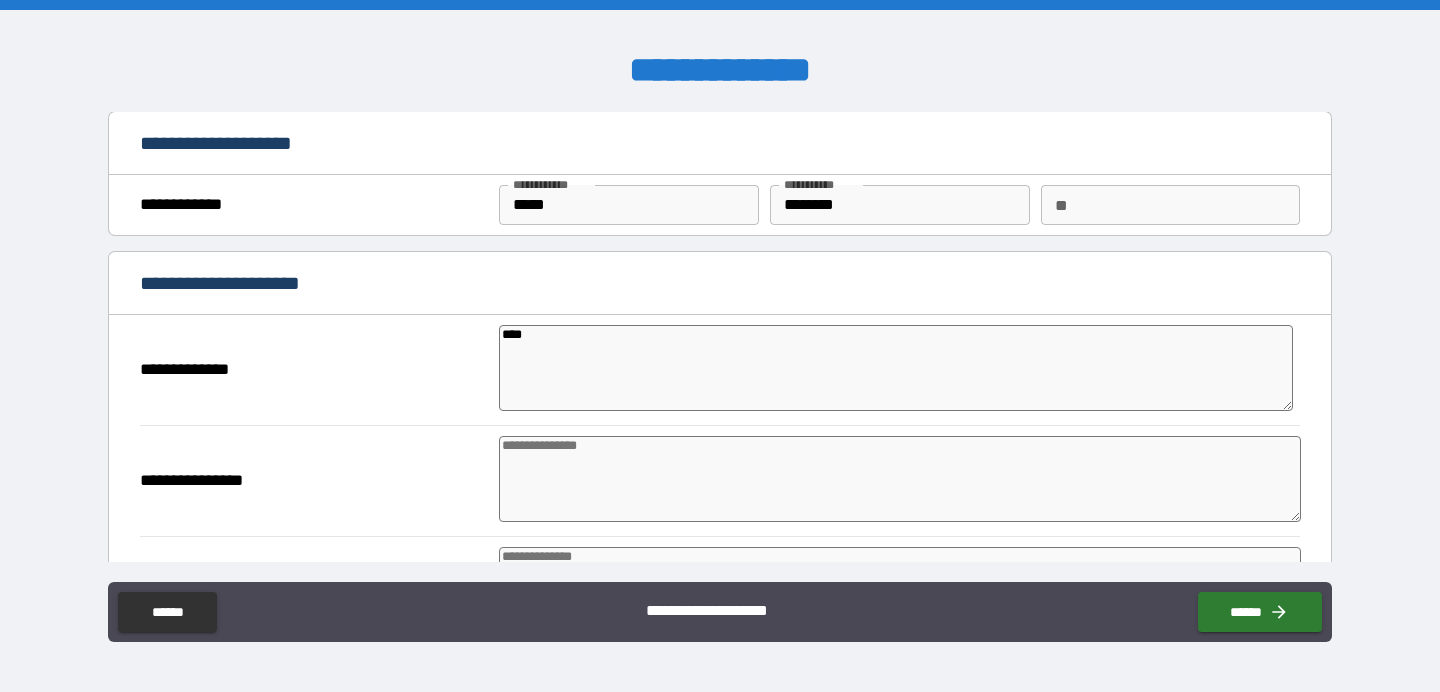 type on "*" 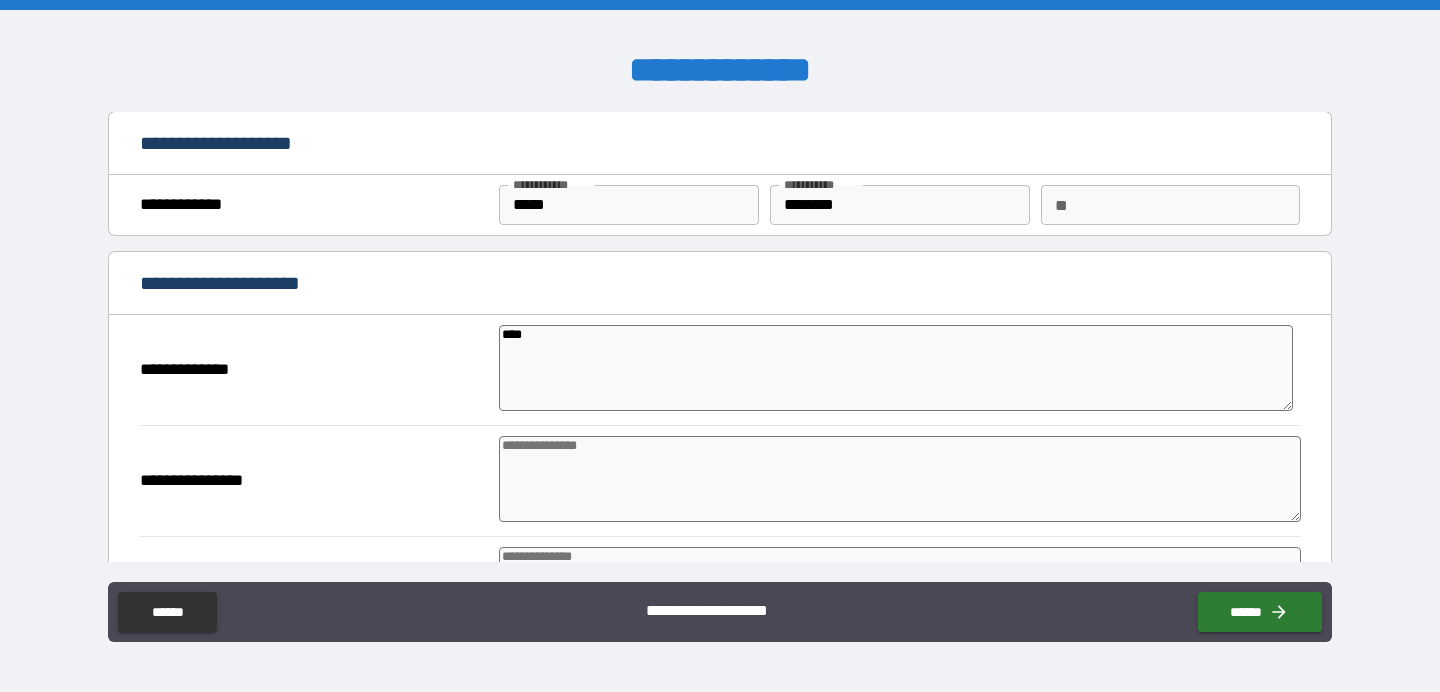 type on "*" 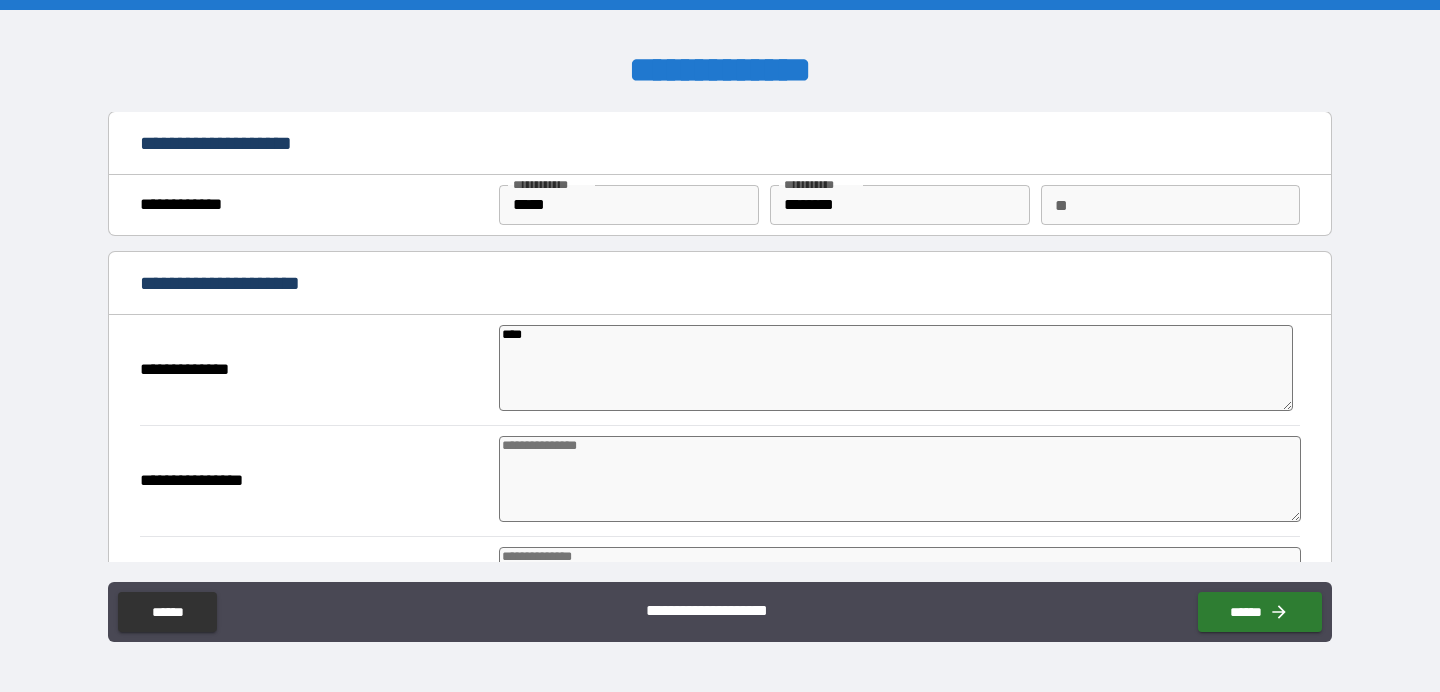 type on "*" 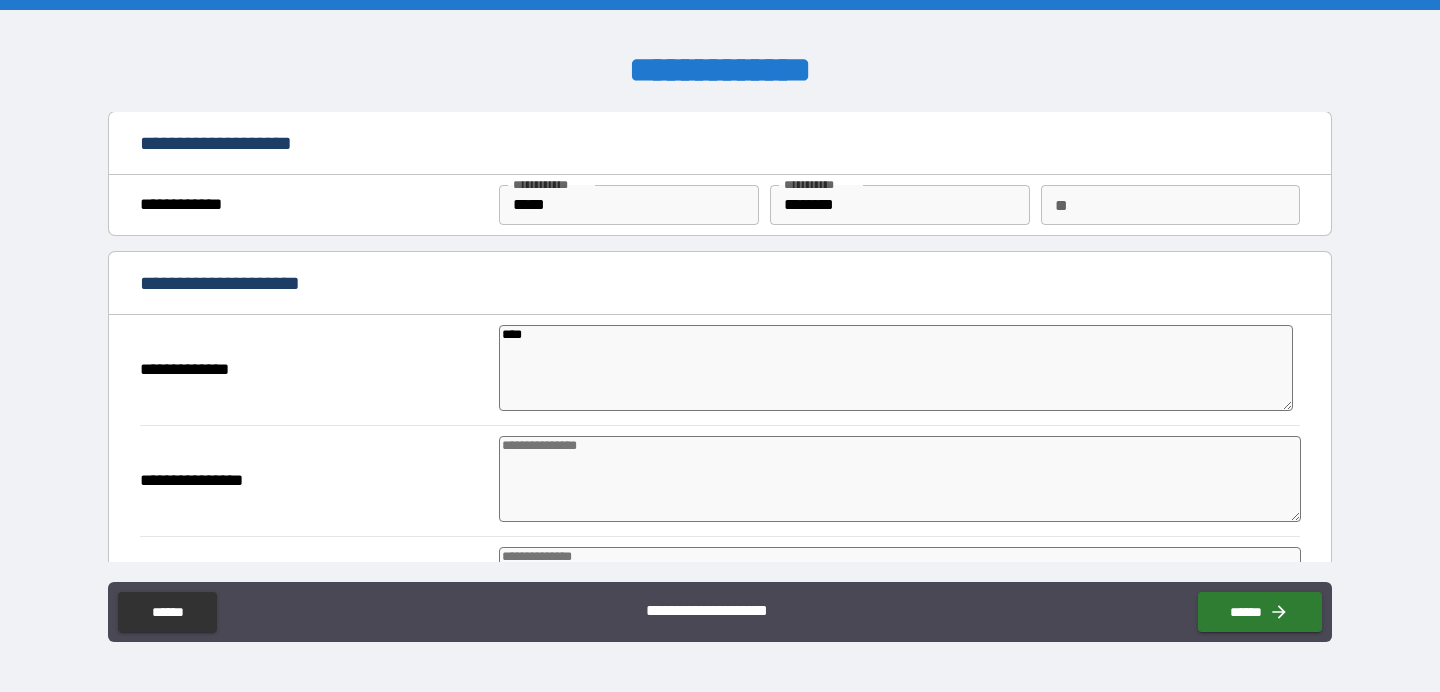 type on "*" 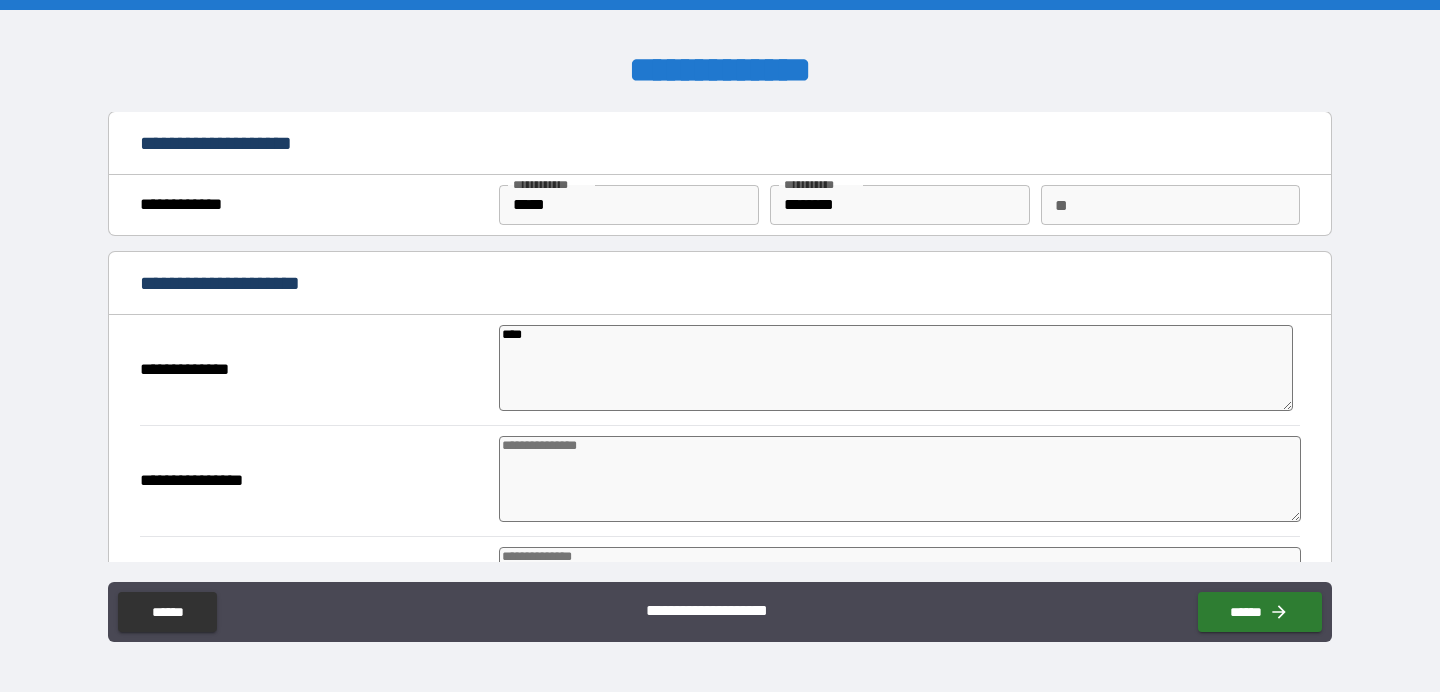 type on "*" 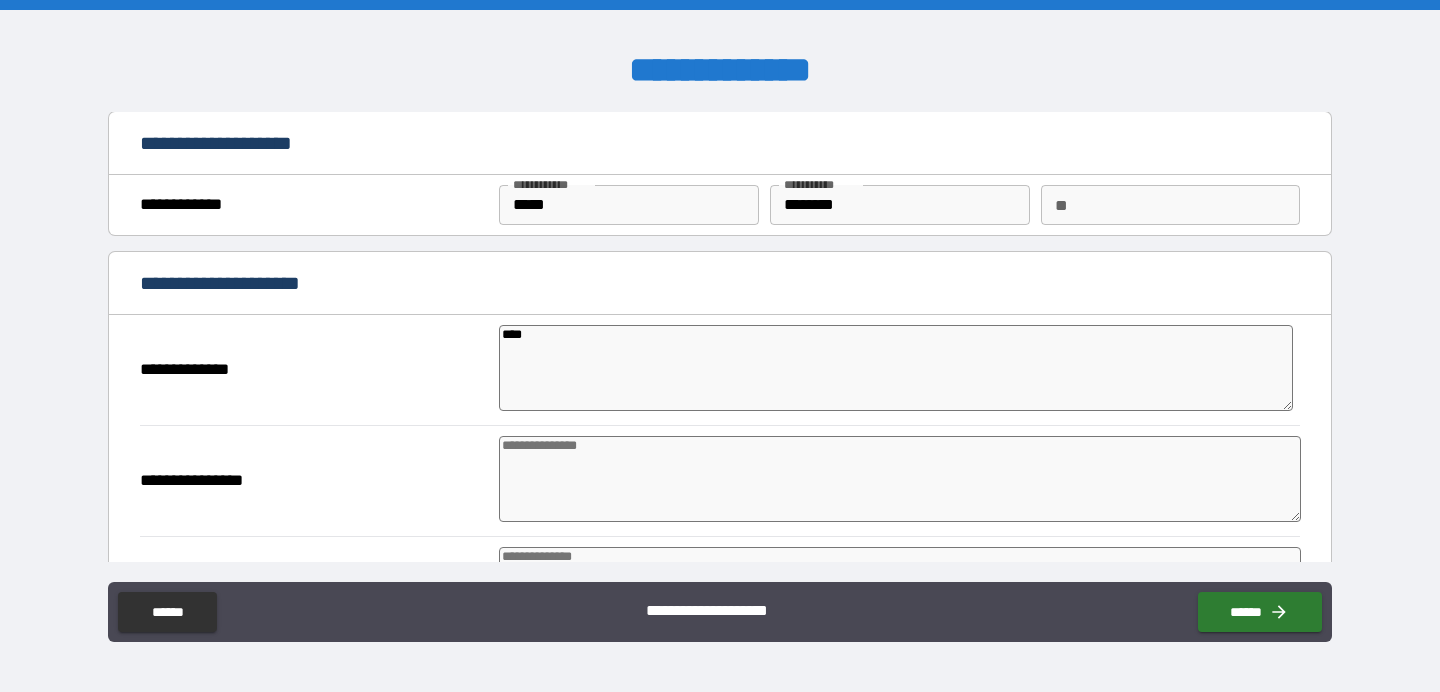 type on "*" 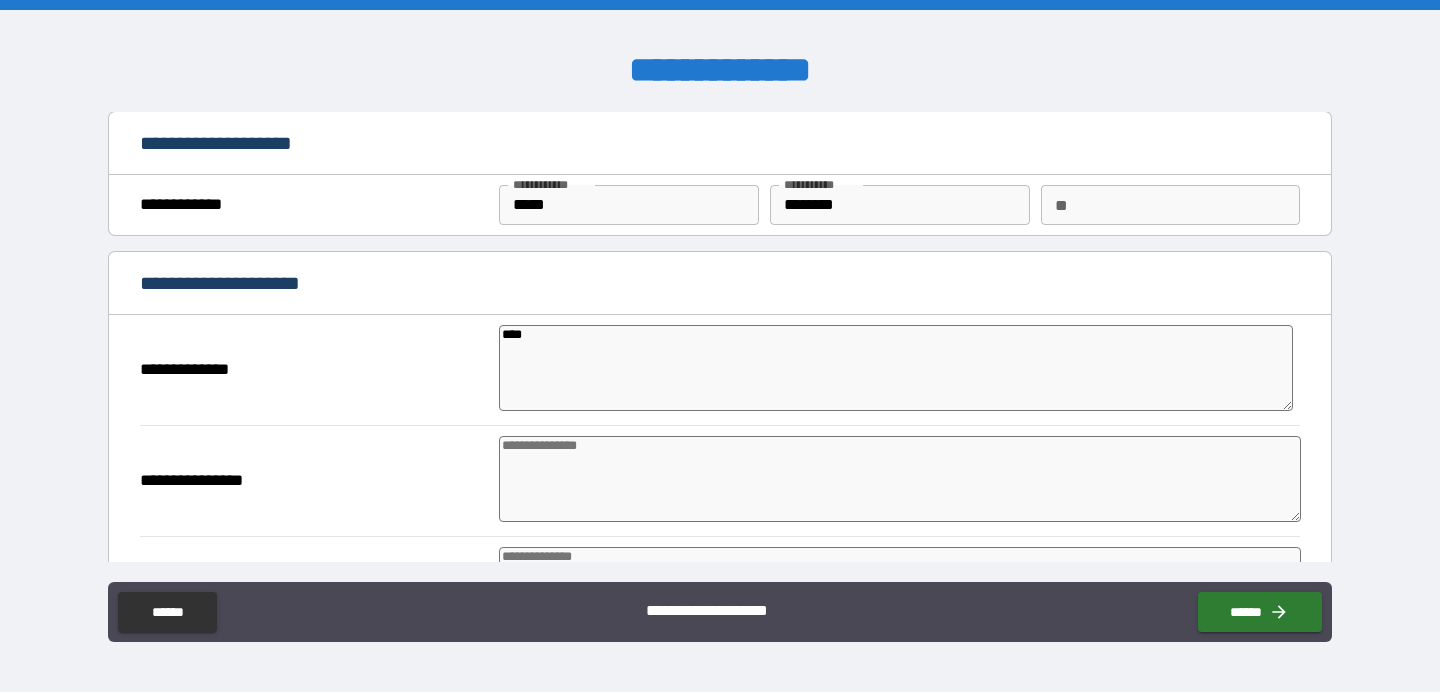 type on "*" 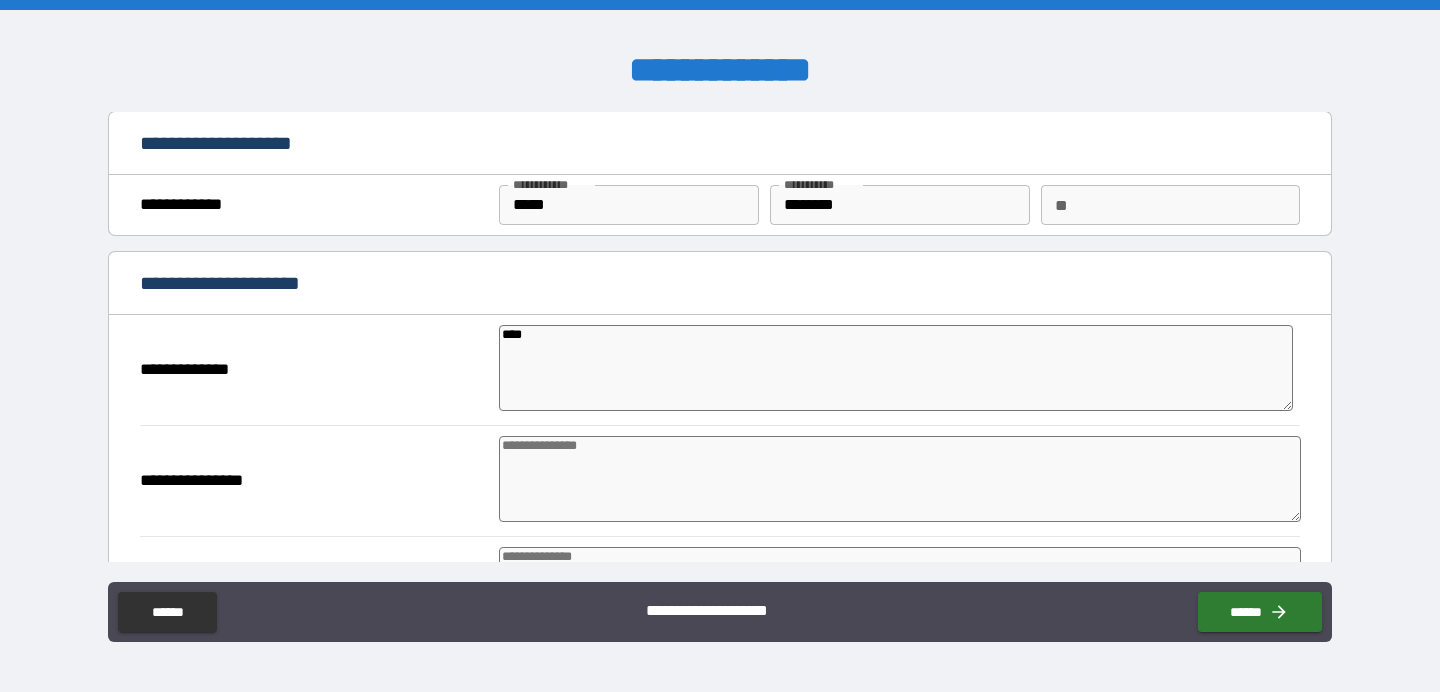 type on "*" 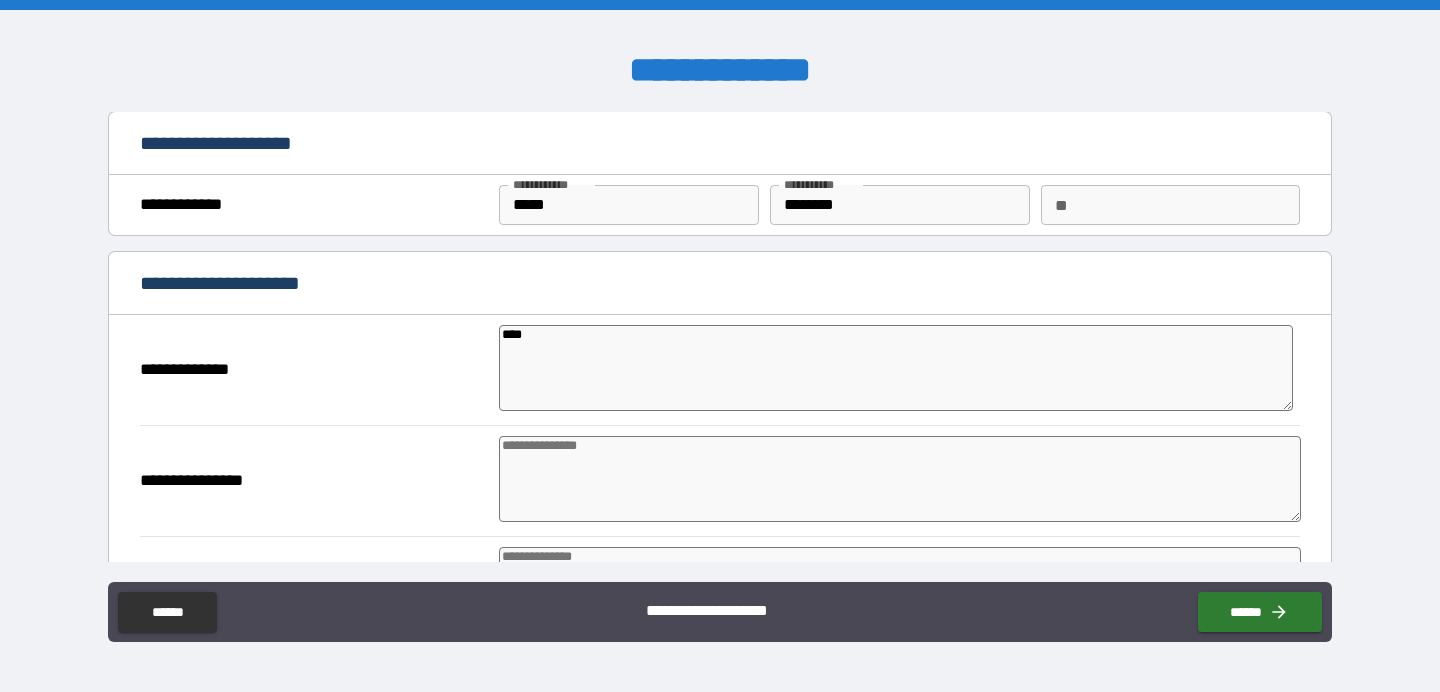 type on "*" 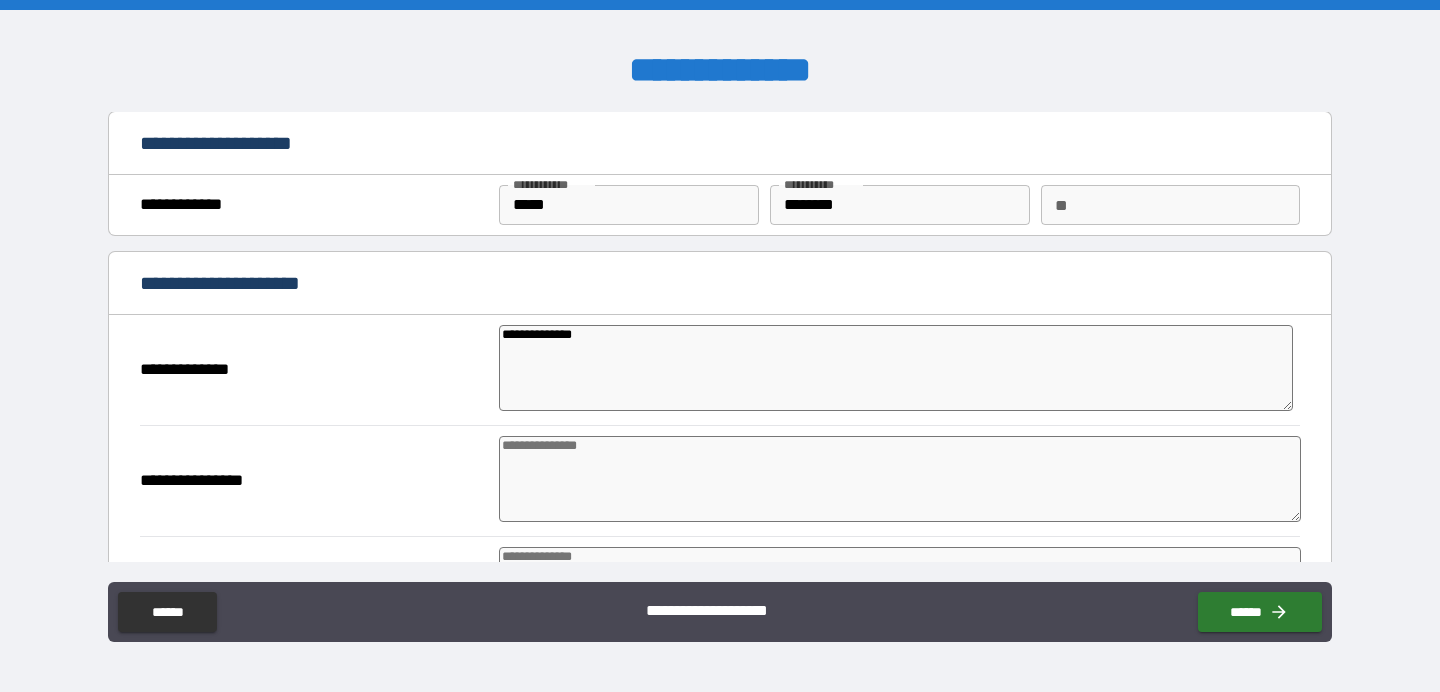 click at bounding box center (900, 479) 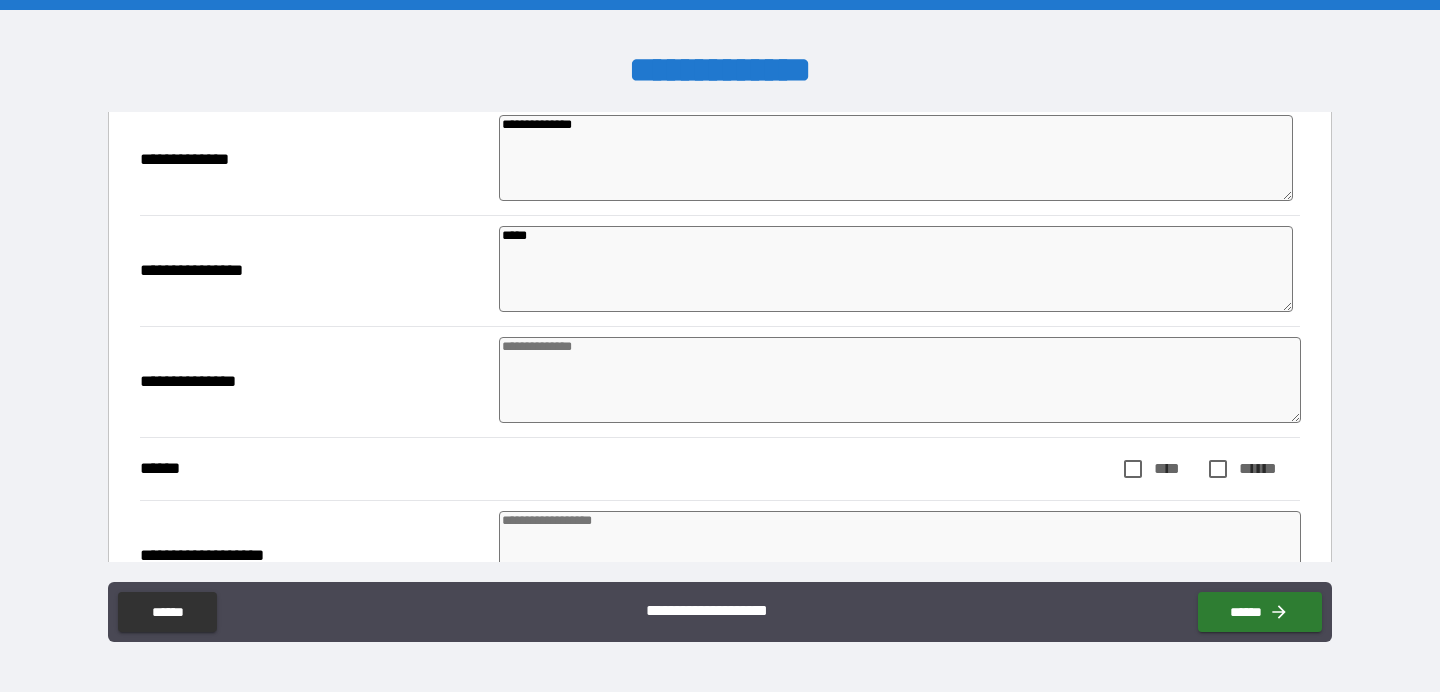 scroll, scrollTop: 217, scrollLeft: 0, axis: vertical 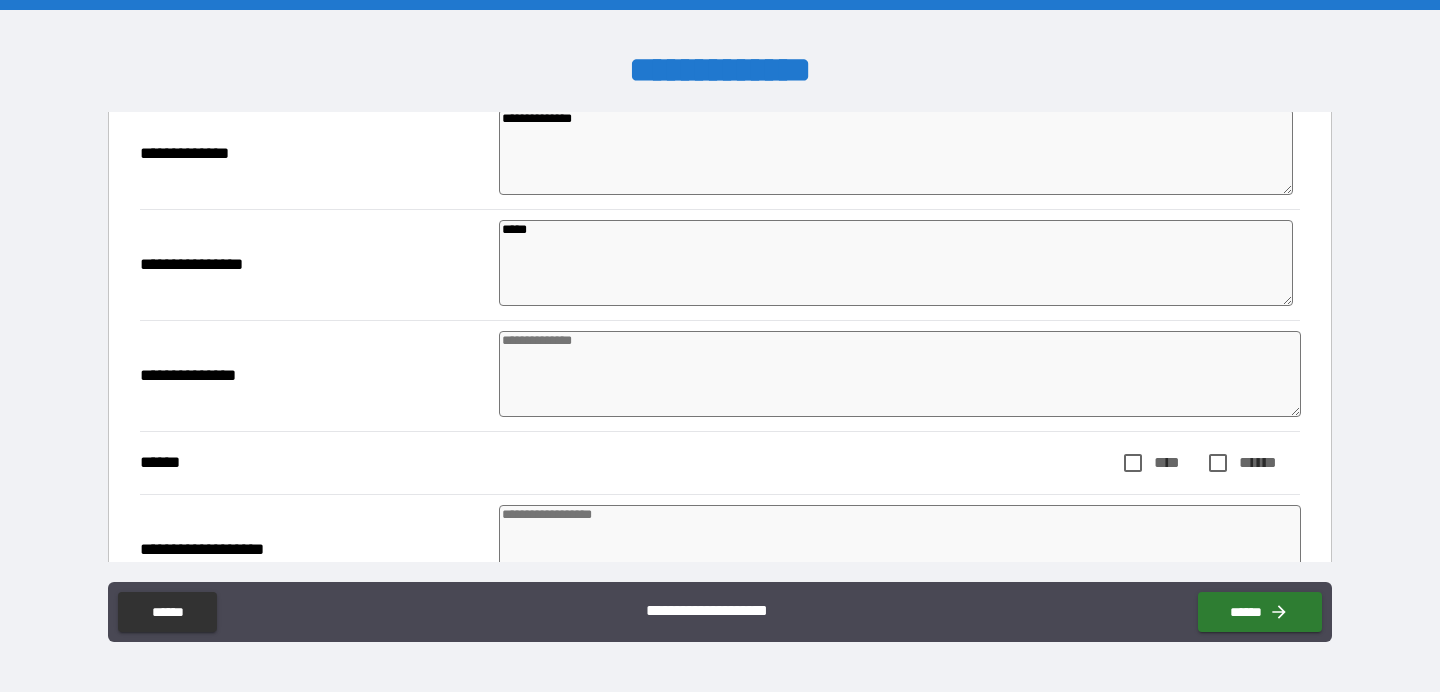 click at bounding box center [900, 374] 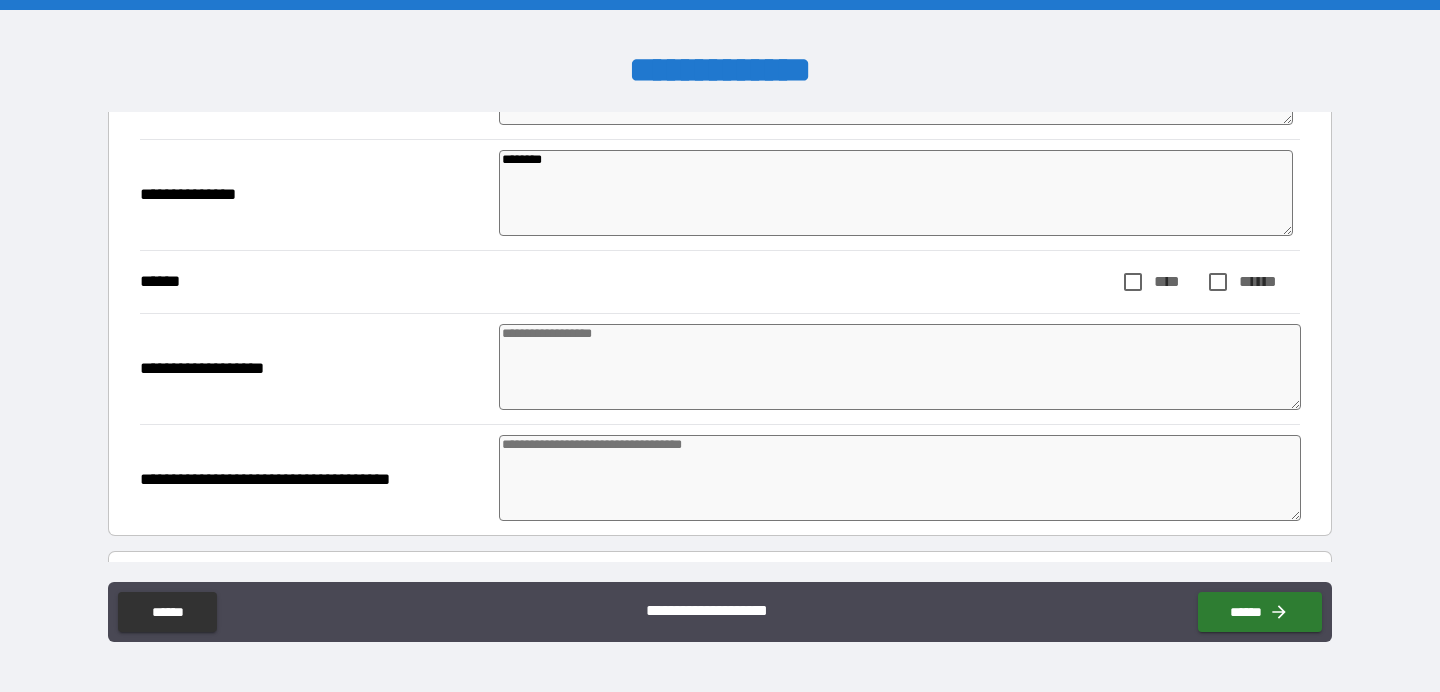 scroll, scrollTop: 401, scrollLeft: 0, axis: vertical 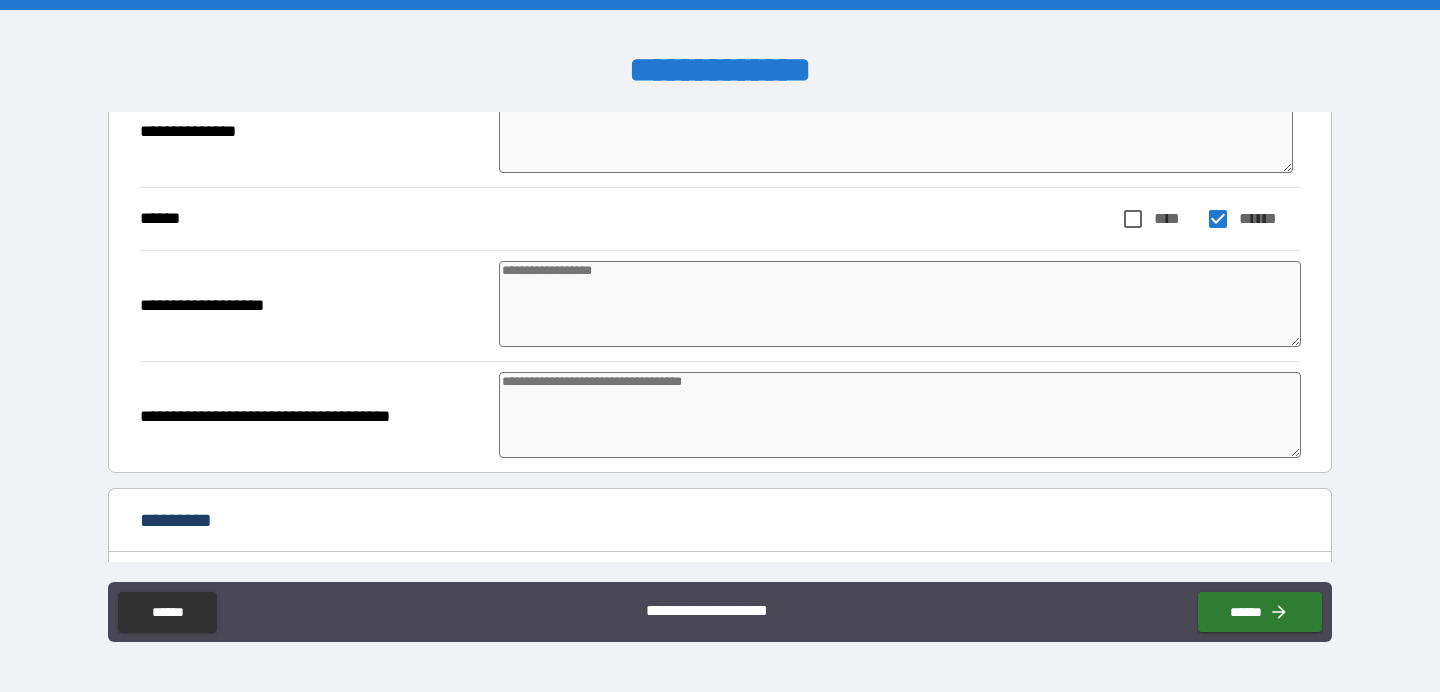 click at bounding box center [900, 415] 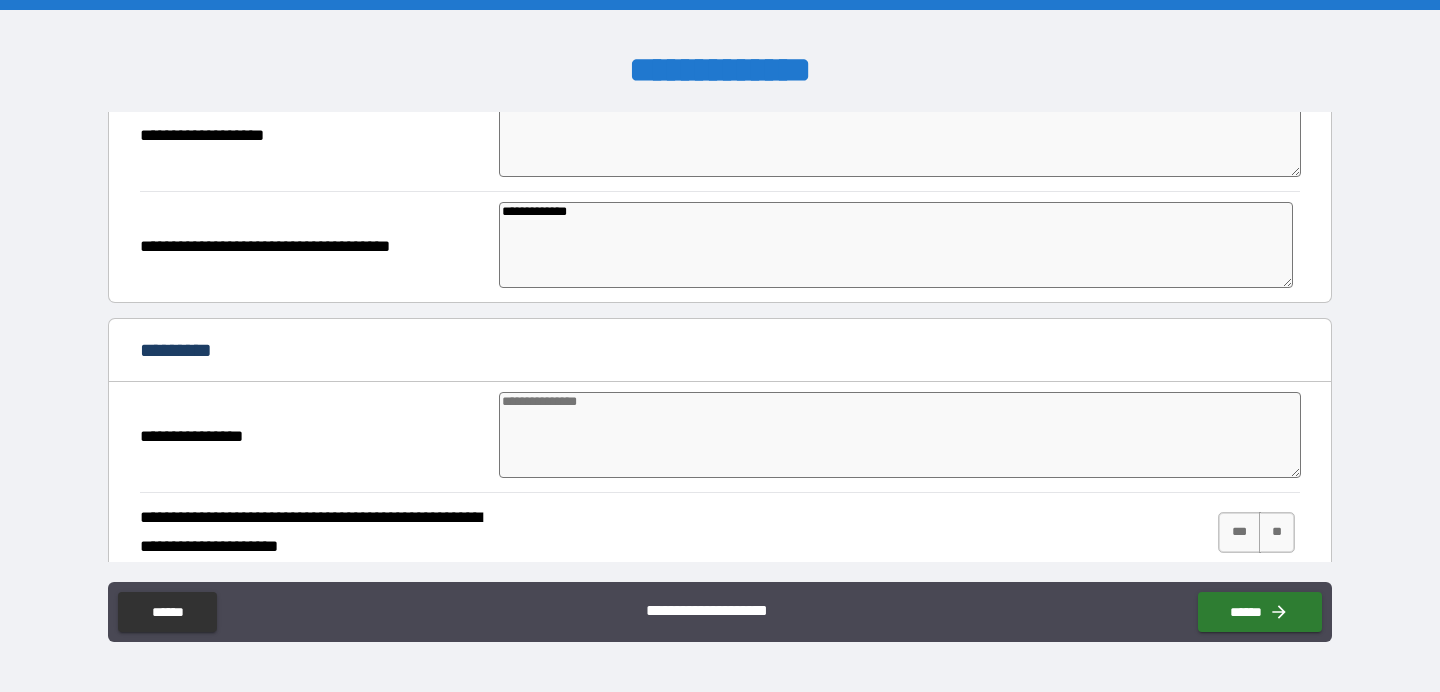 scroll, scrollTop: 707, scrollLeft: 0, axis: vertical 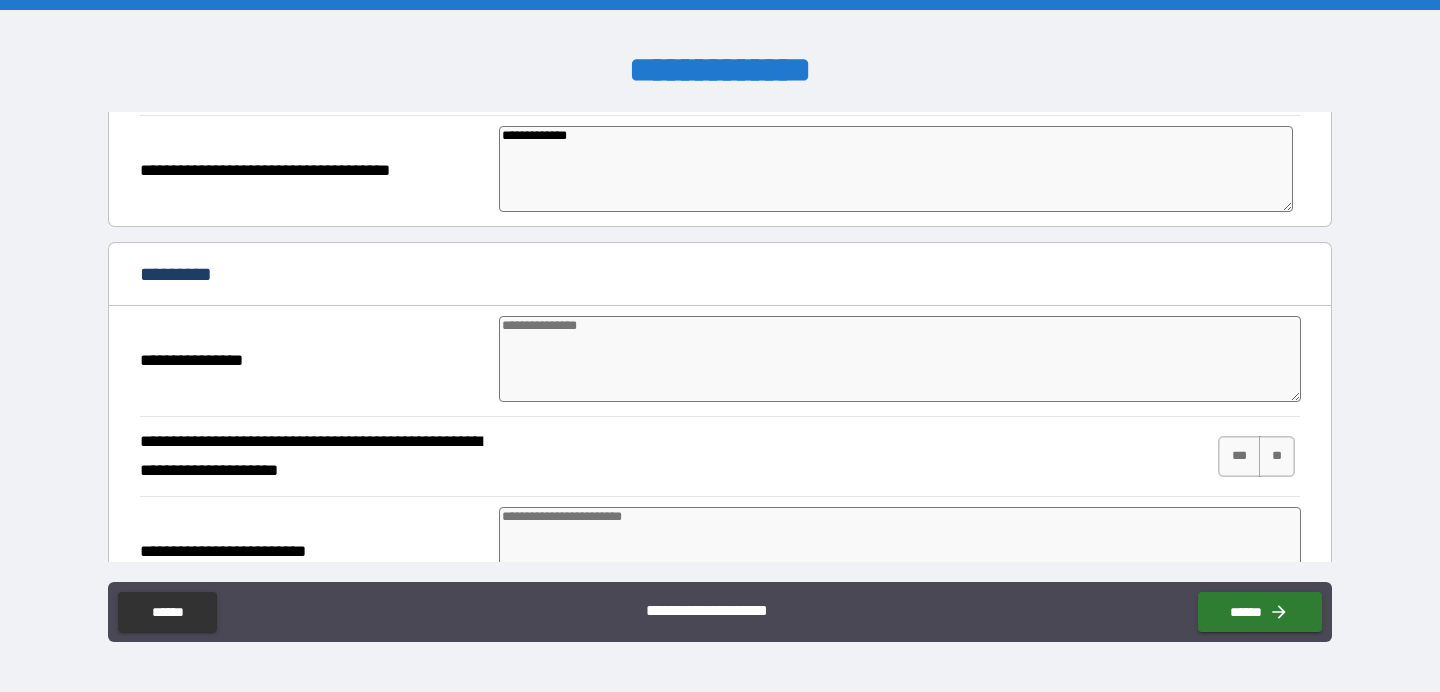 click at bounding box center [900, 359] 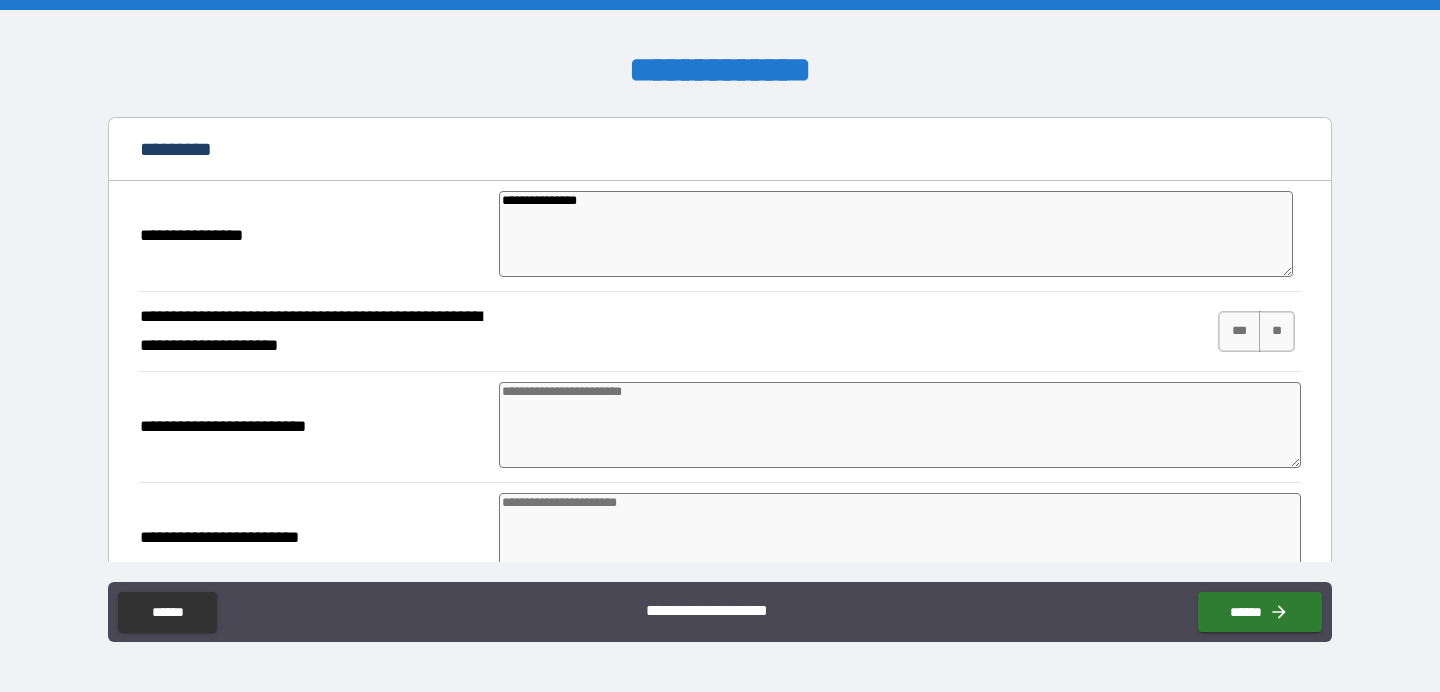 scroll, scrollTop: 871, scrollLeft: 0, axis: vertical 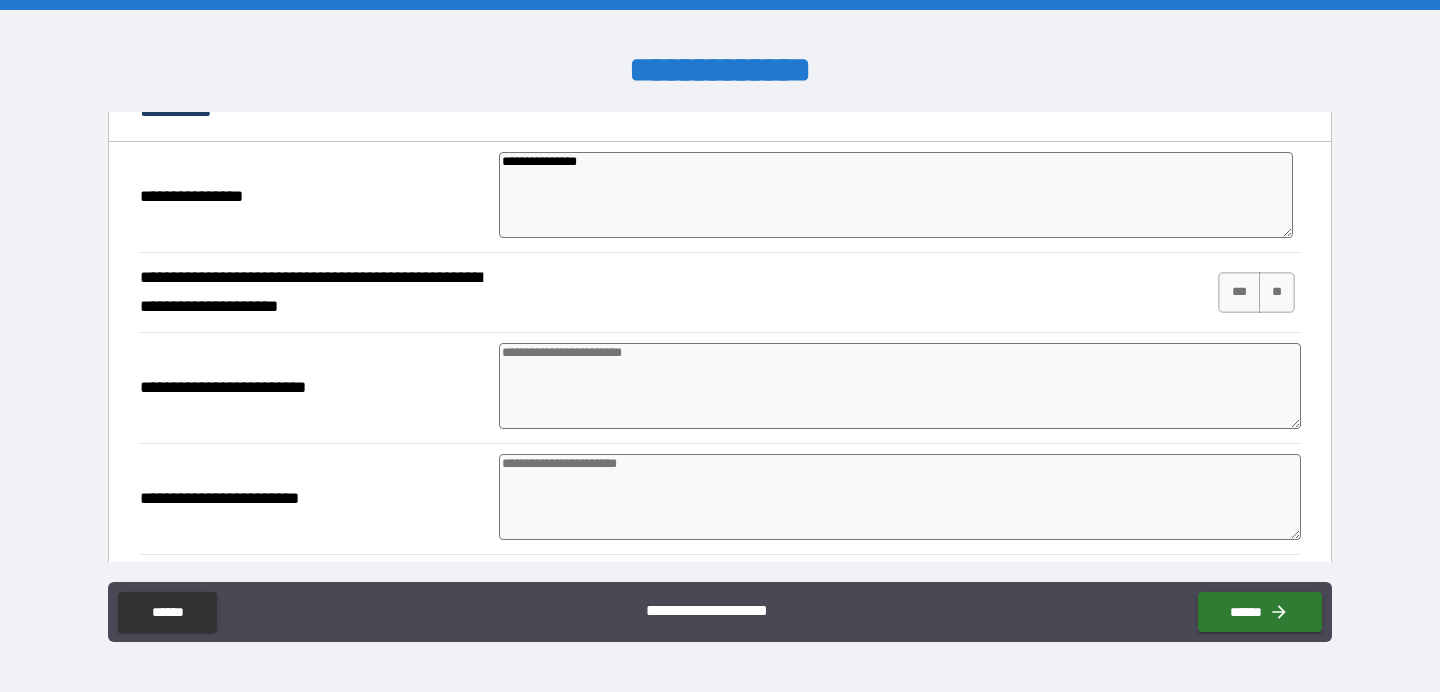 click at bounding box center (900, 386) 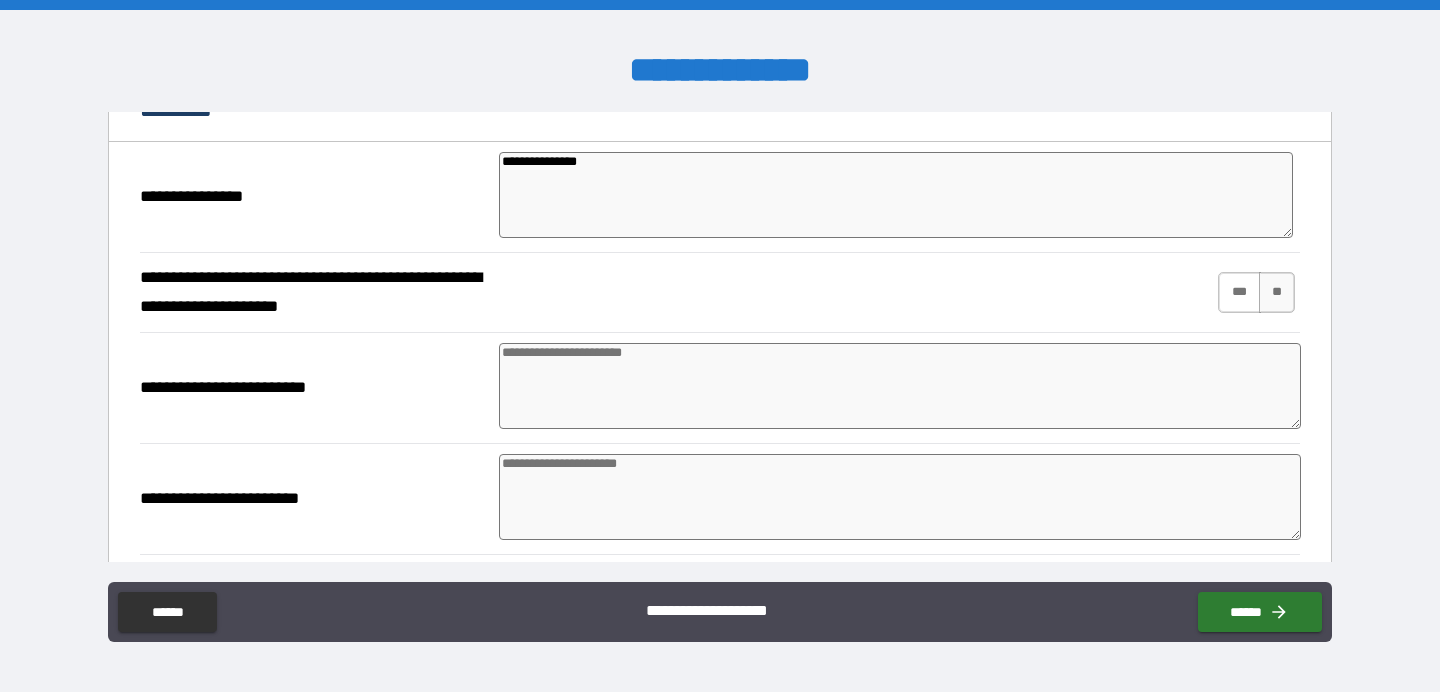 click on "***" at bounding box center [1239, 292] 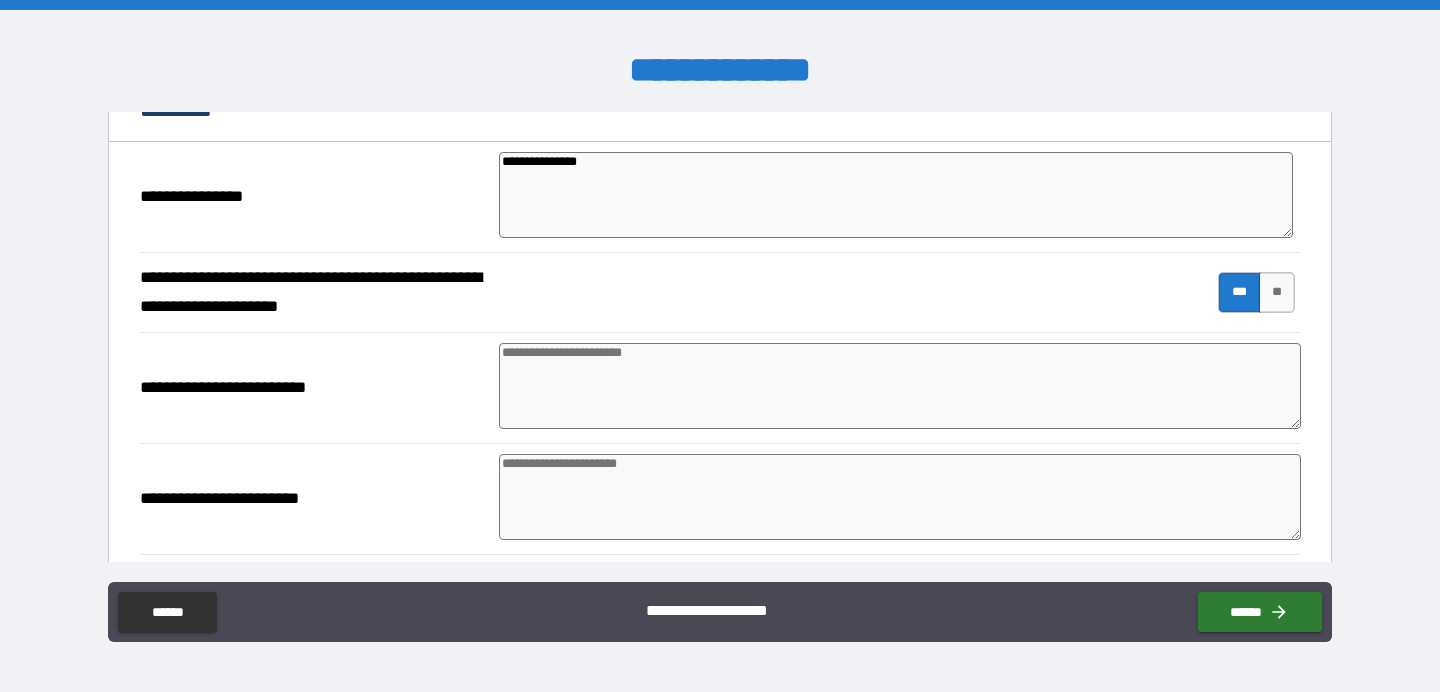 click at bounding box center (900, 386) 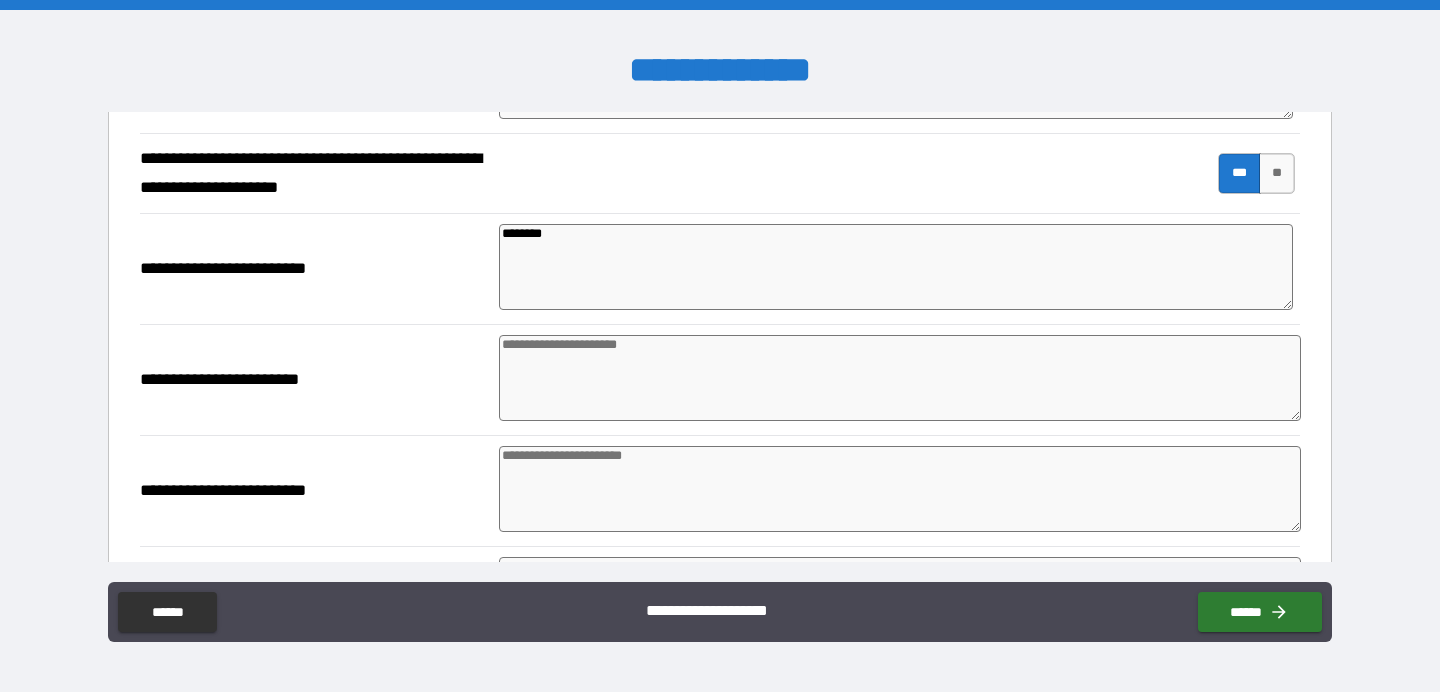 scroll, scrollTop: 1011, scrollLeft: 0, axis: vertical 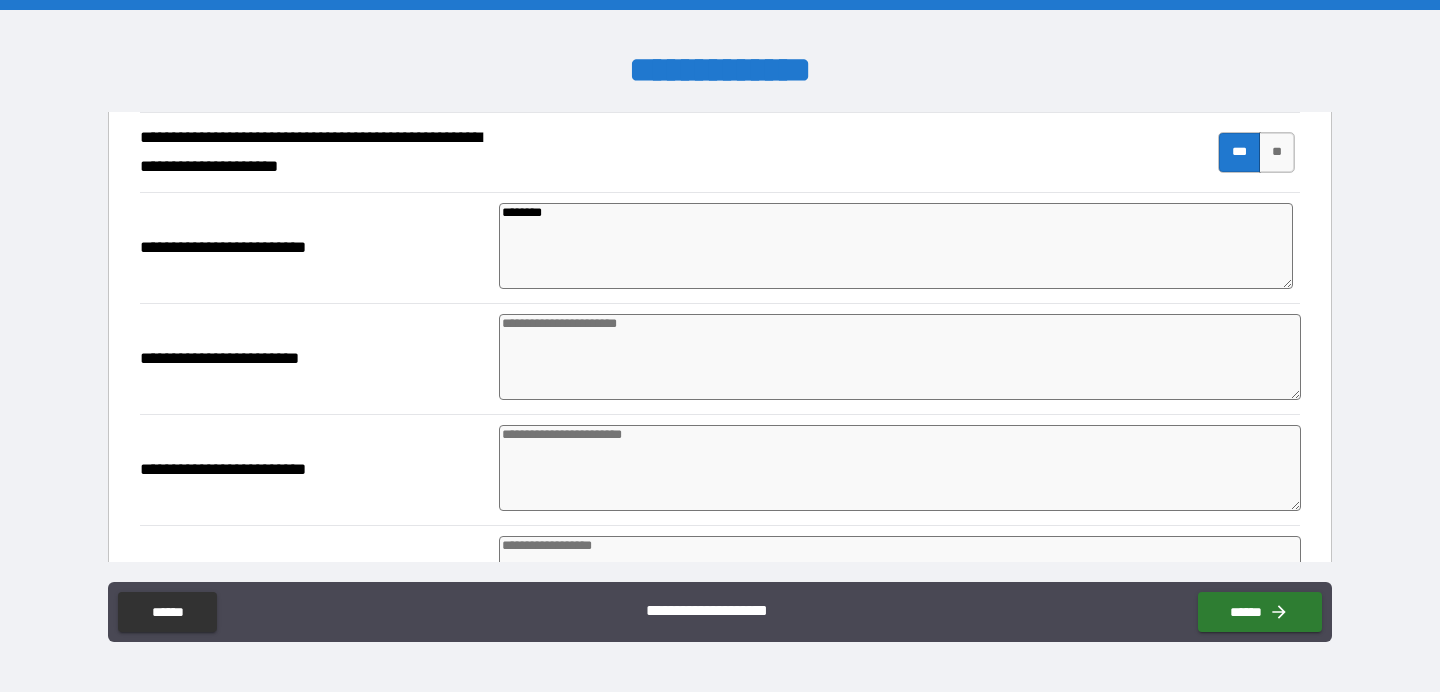 click at bounding box center (900, 357) 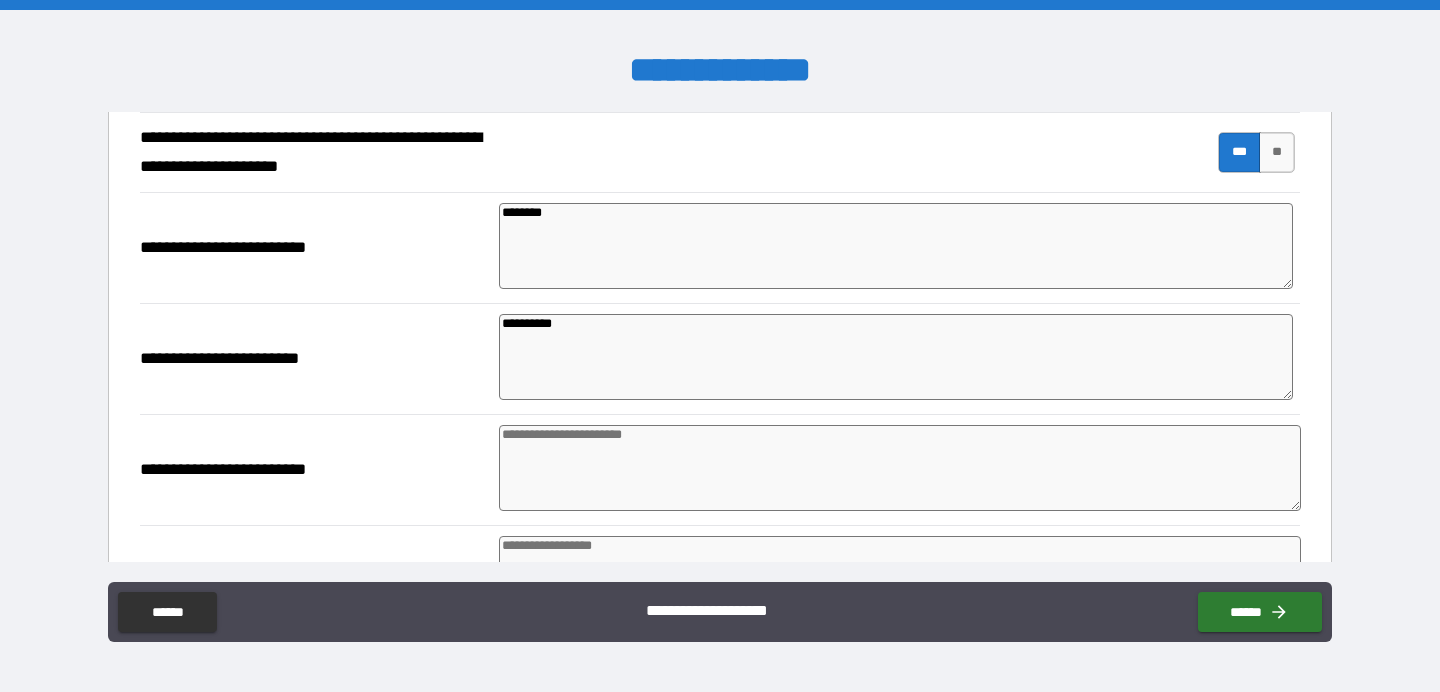 click at bounding box center [900, 468] 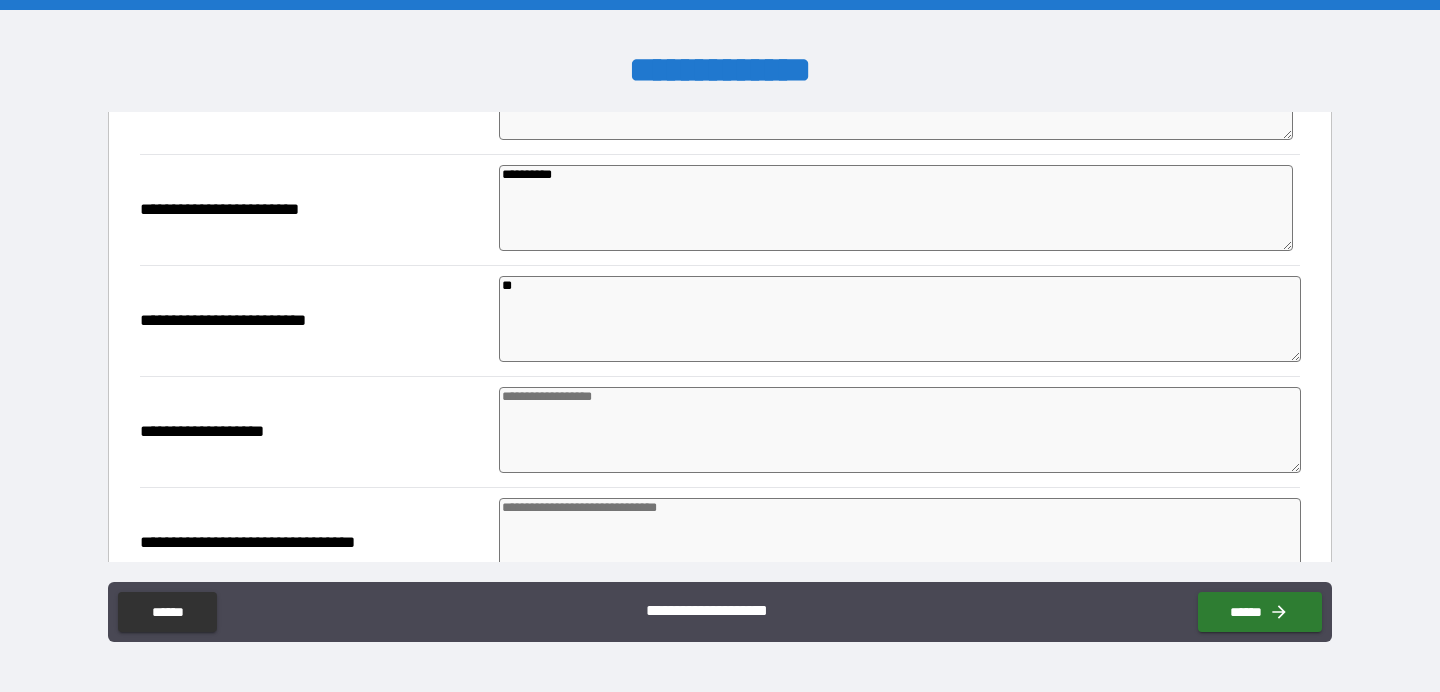 scroll, scrollTop: 1173, scrollLeft: 0, axis: vertical 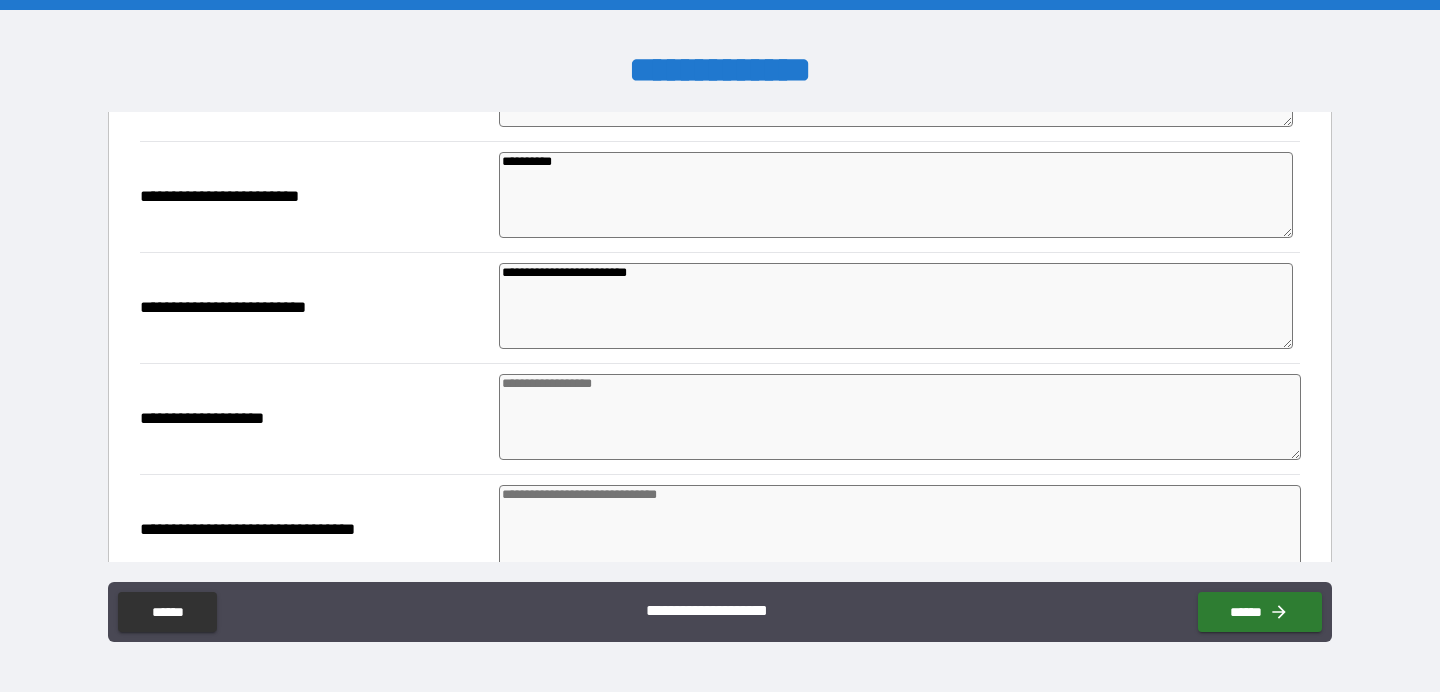 click at bounding box center (900, 417) 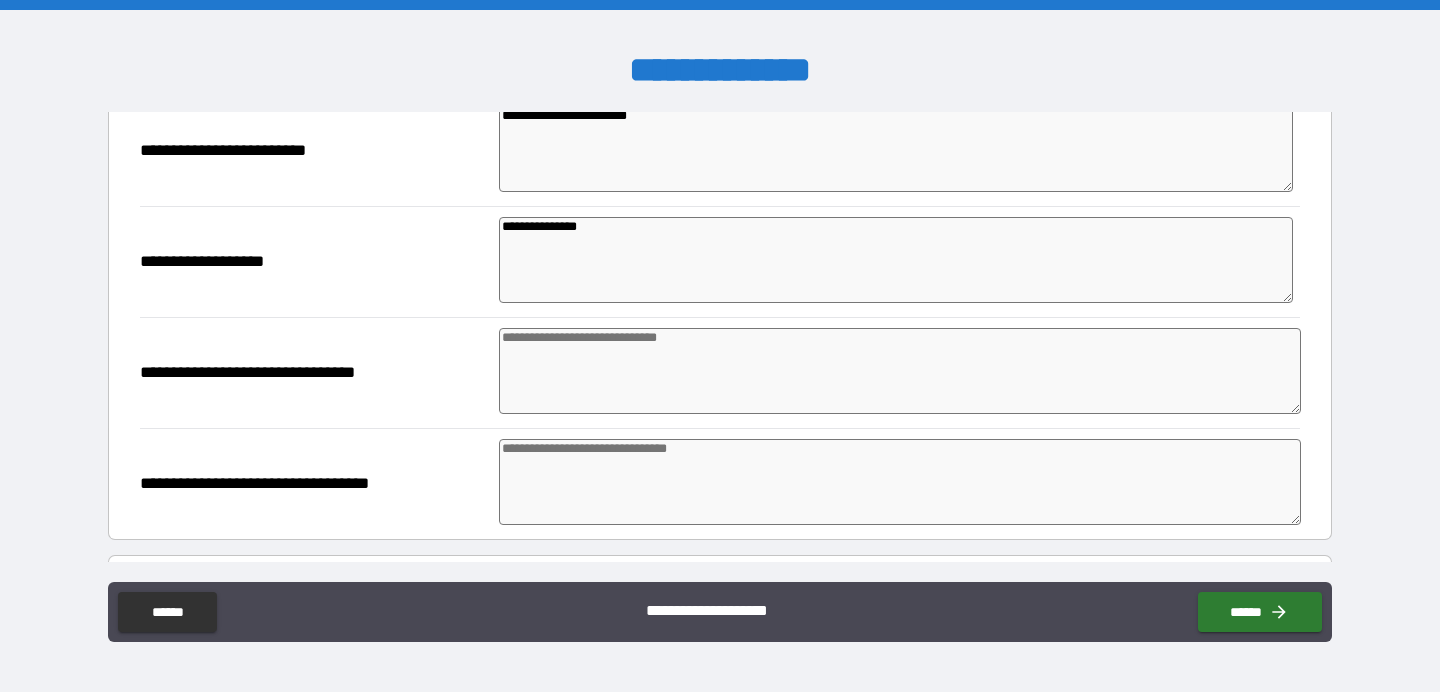 scroll, scrollTop: 1333, scrollLeft: 0, axis: vertical 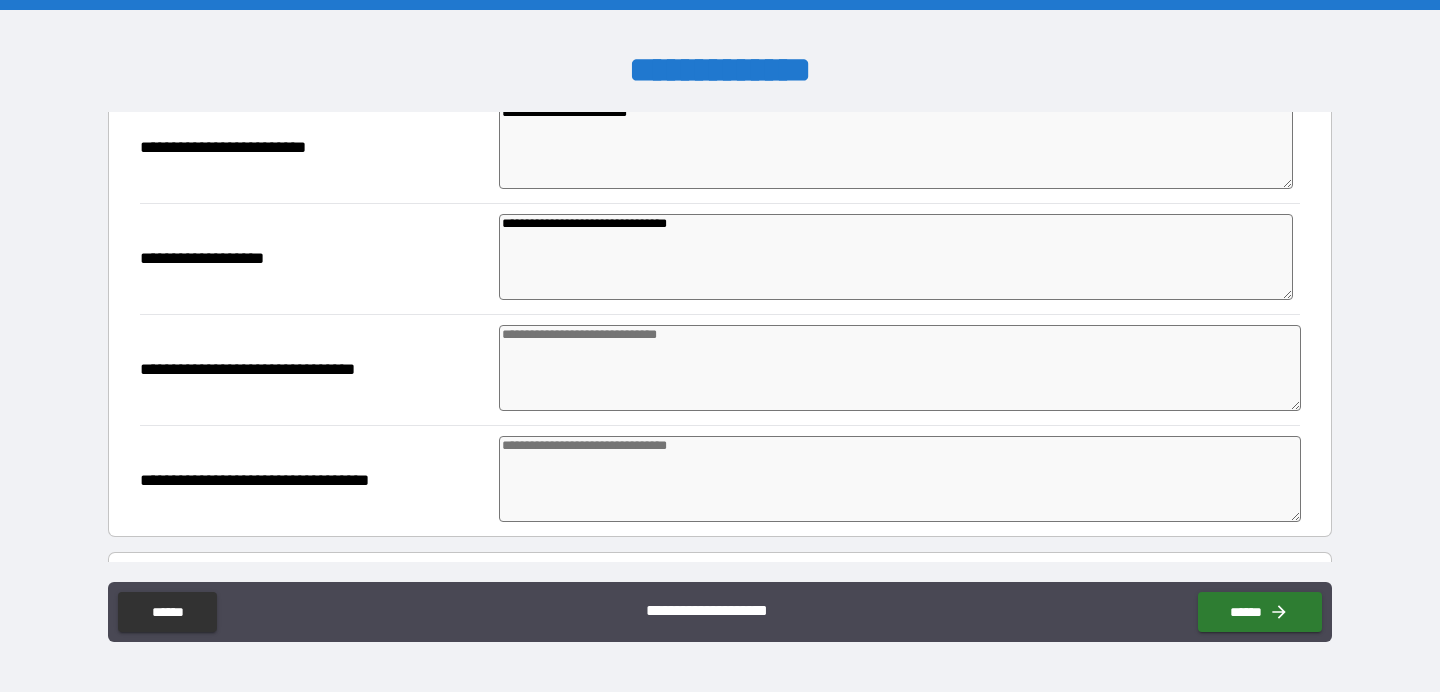 click at bounding box center [900, 368] 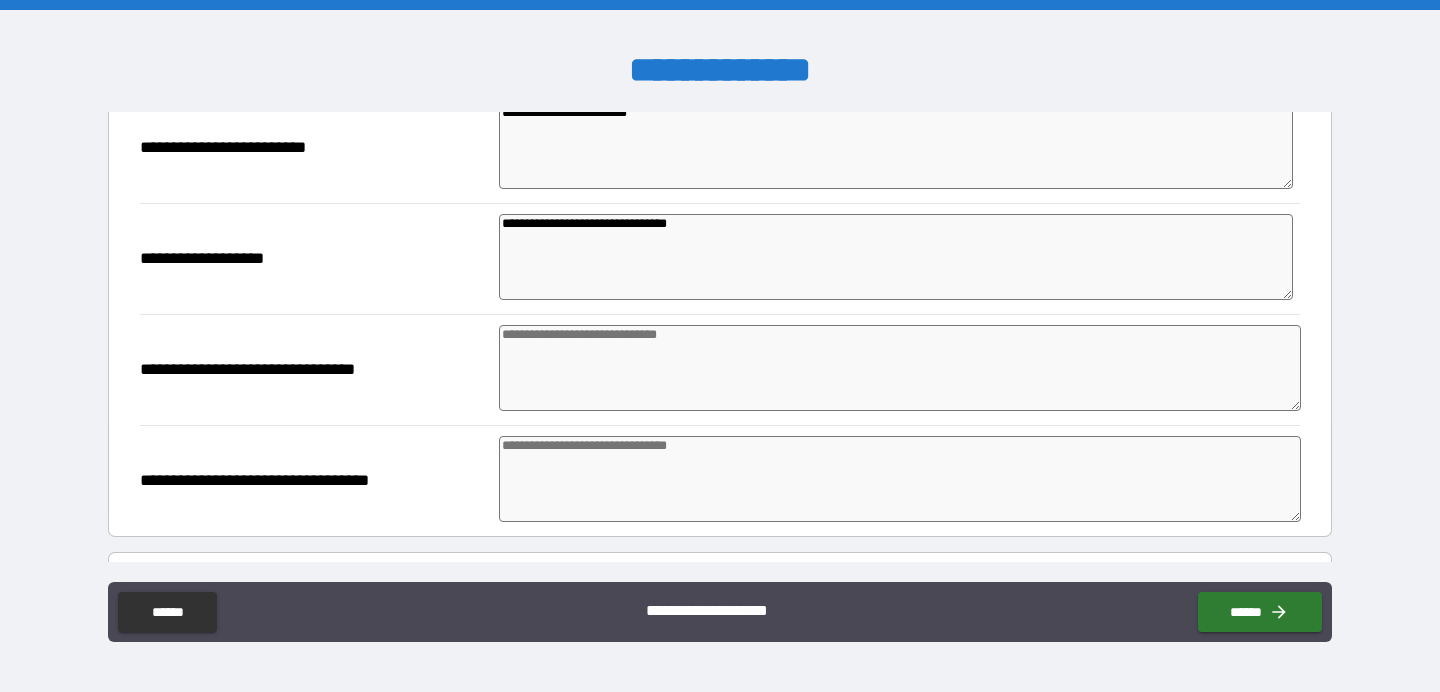 scroll, scrollTop: 1417, scrollLeft: 0, axis: vertical 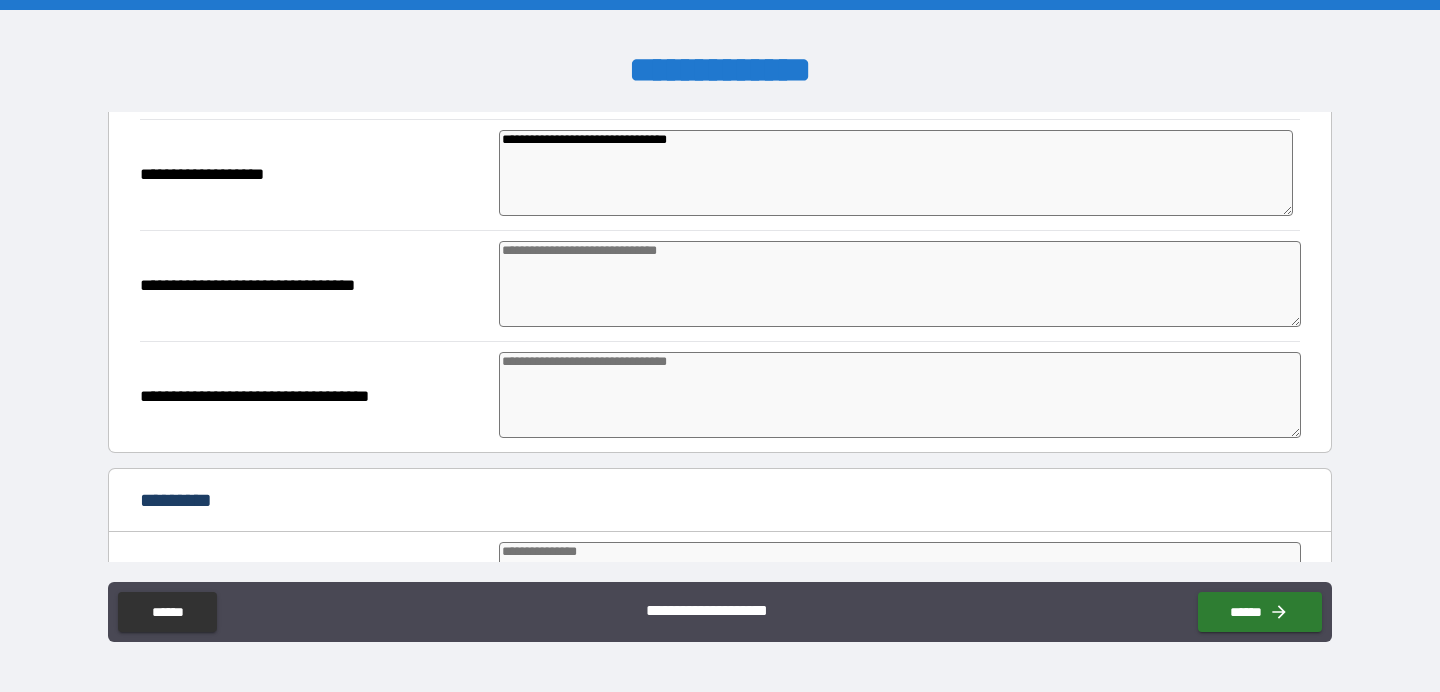 click at bounding box center (900, 395) 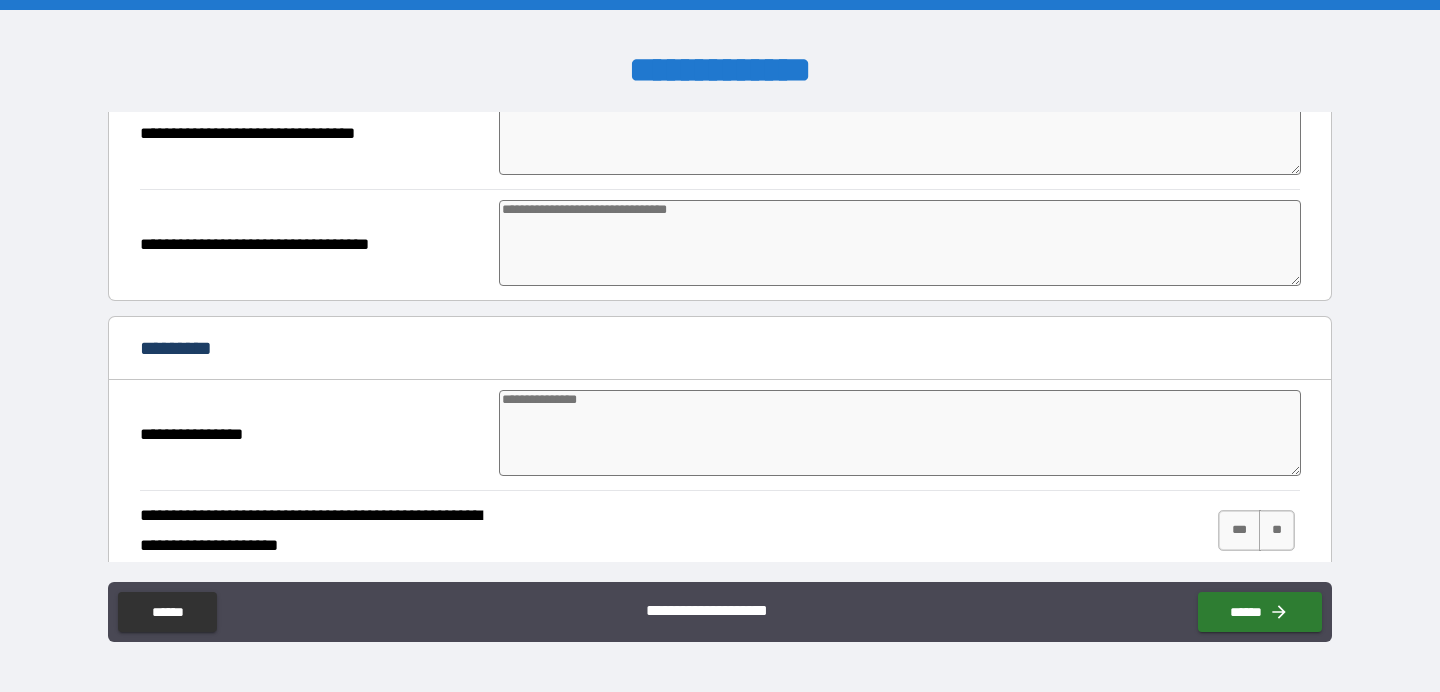 scroll, scrollTop: 1579, scrollLeft: 0, axis: vertical 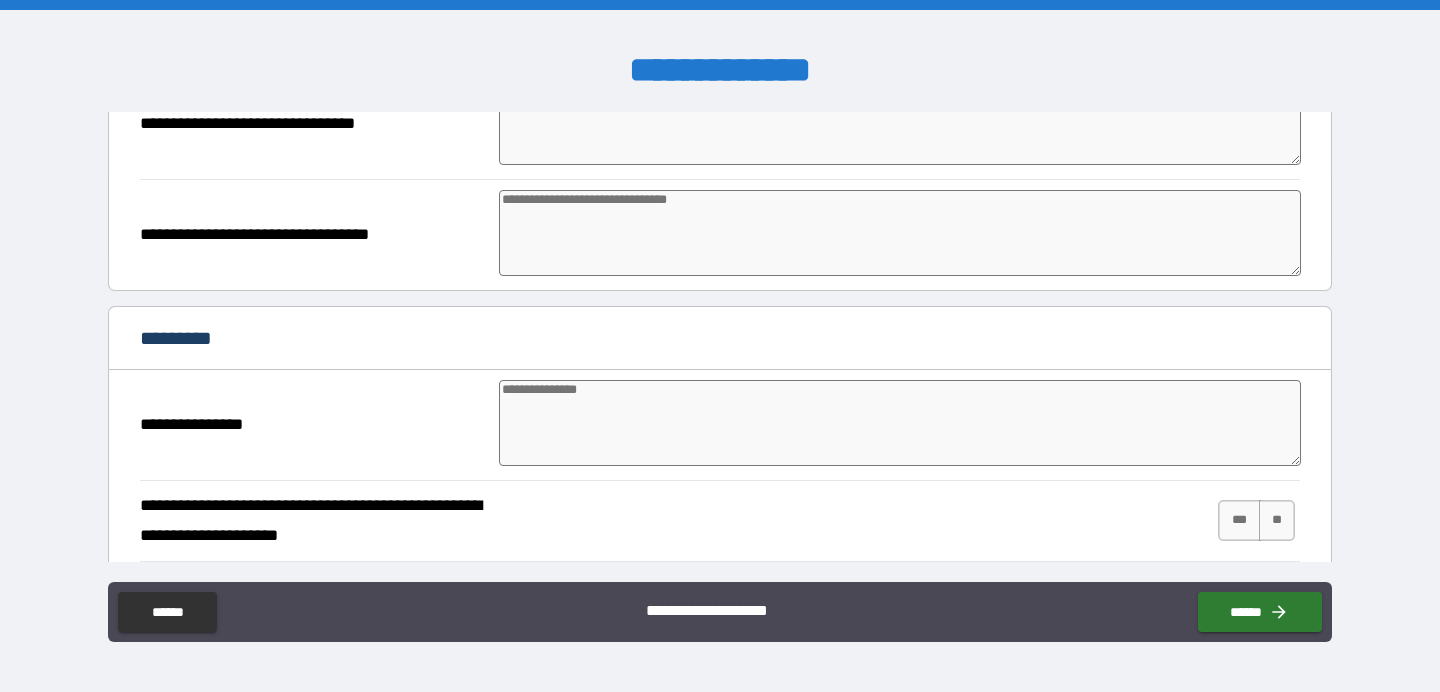 click at bounding box center (900, 423) 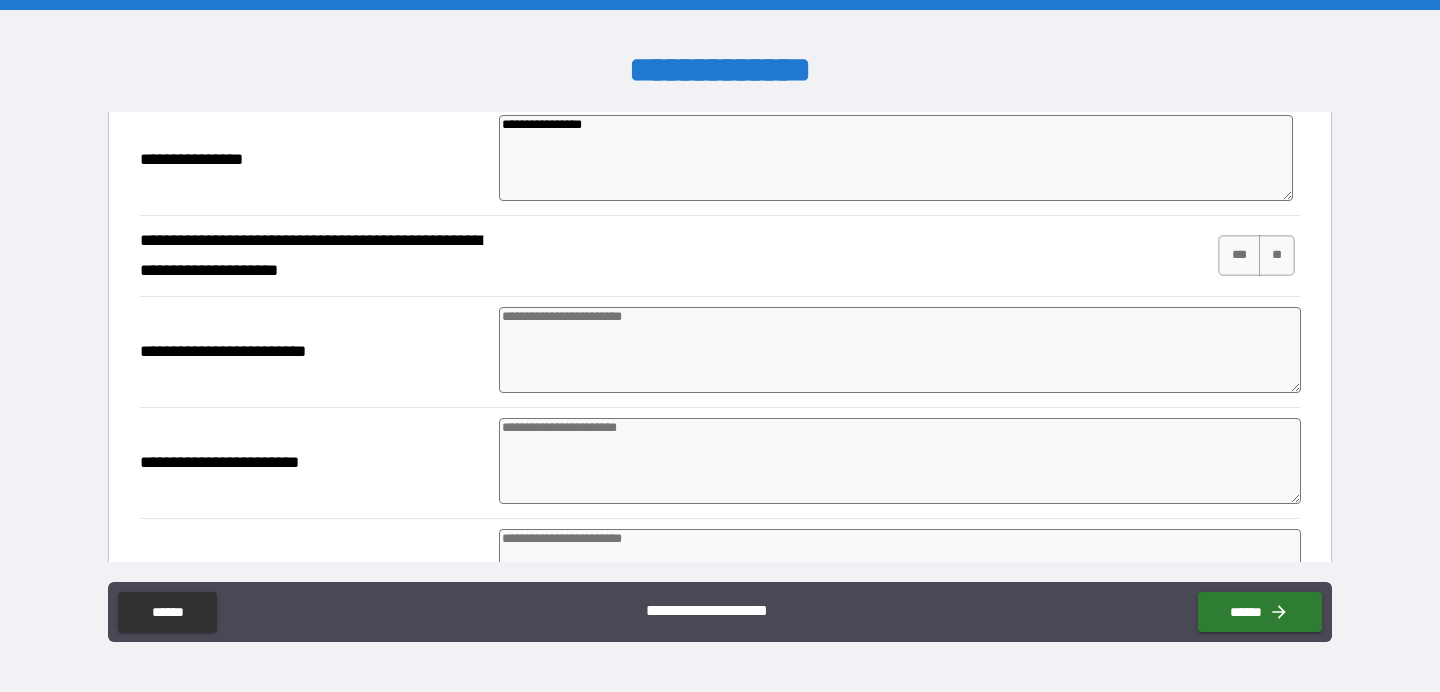 scroll, scrollTop: 1849, scrollLeft: 0, axis: vertical 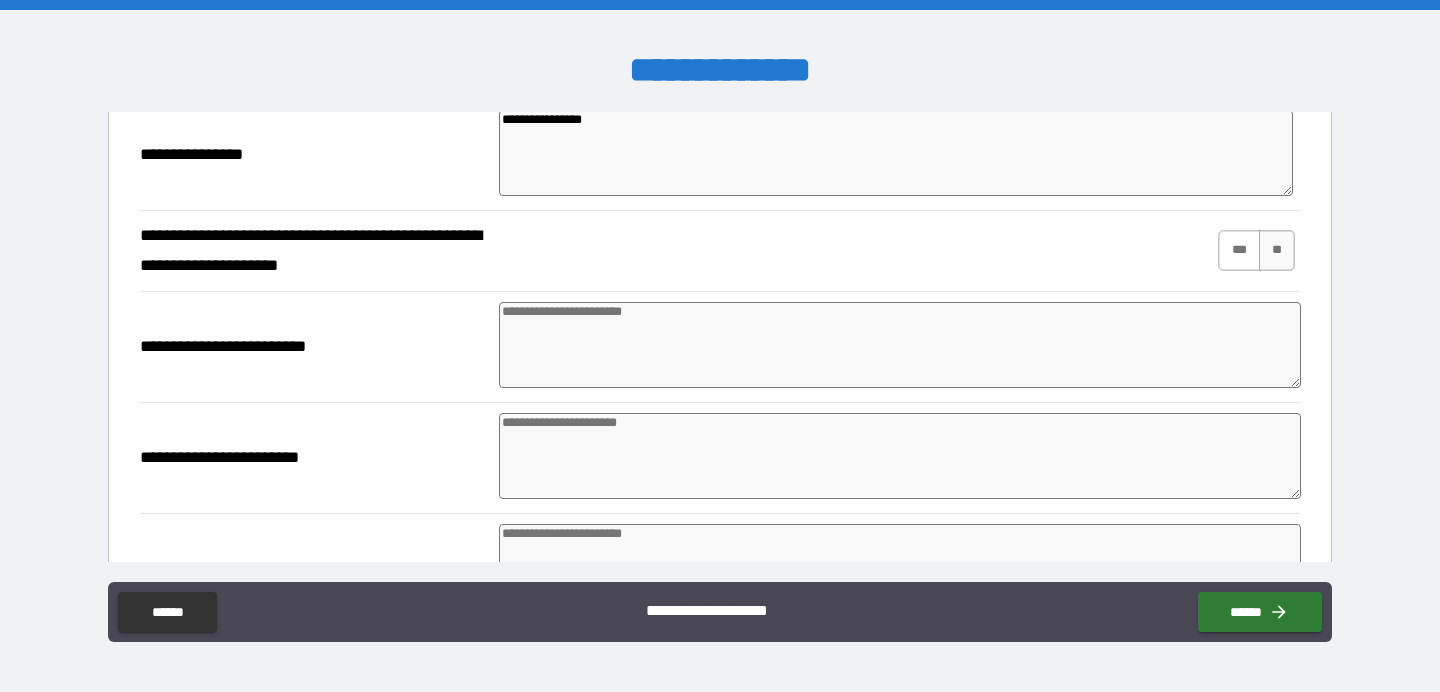 click on "***" at bounding box center [1239, 250] 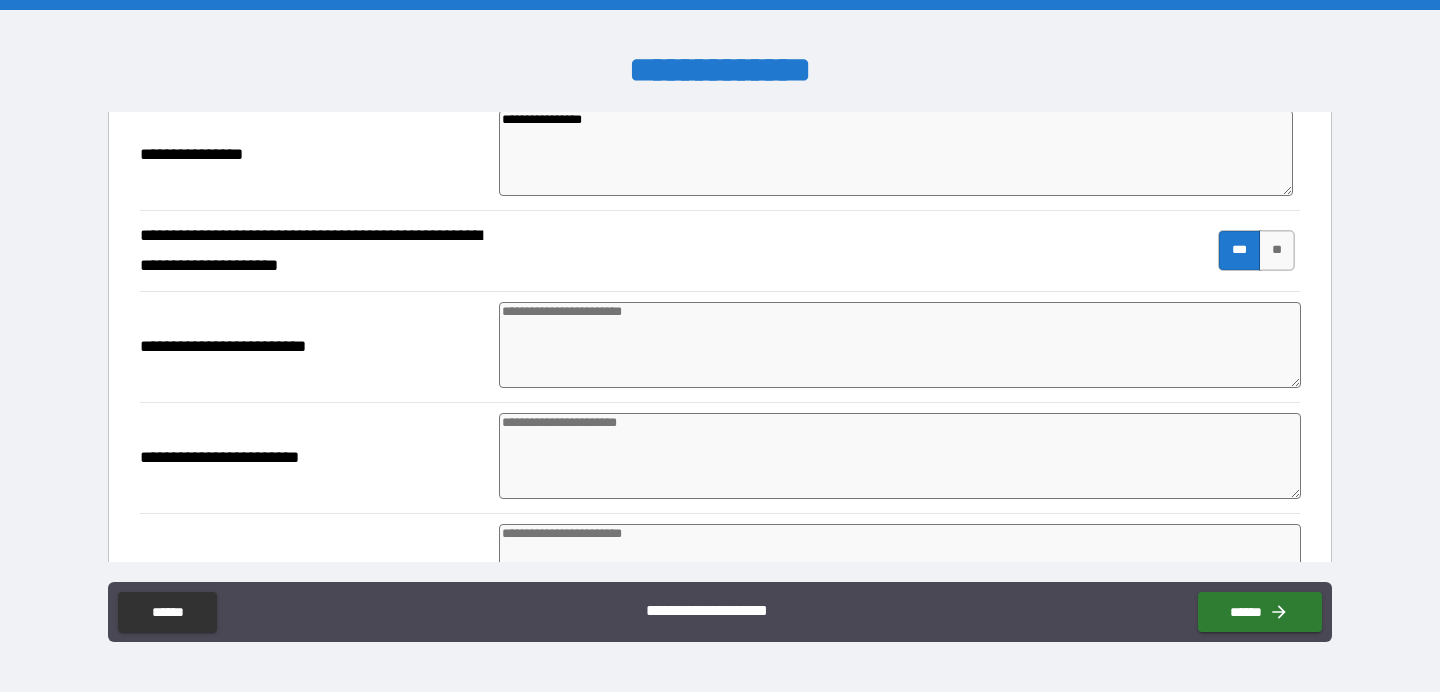click at bounding box center (900, 345) 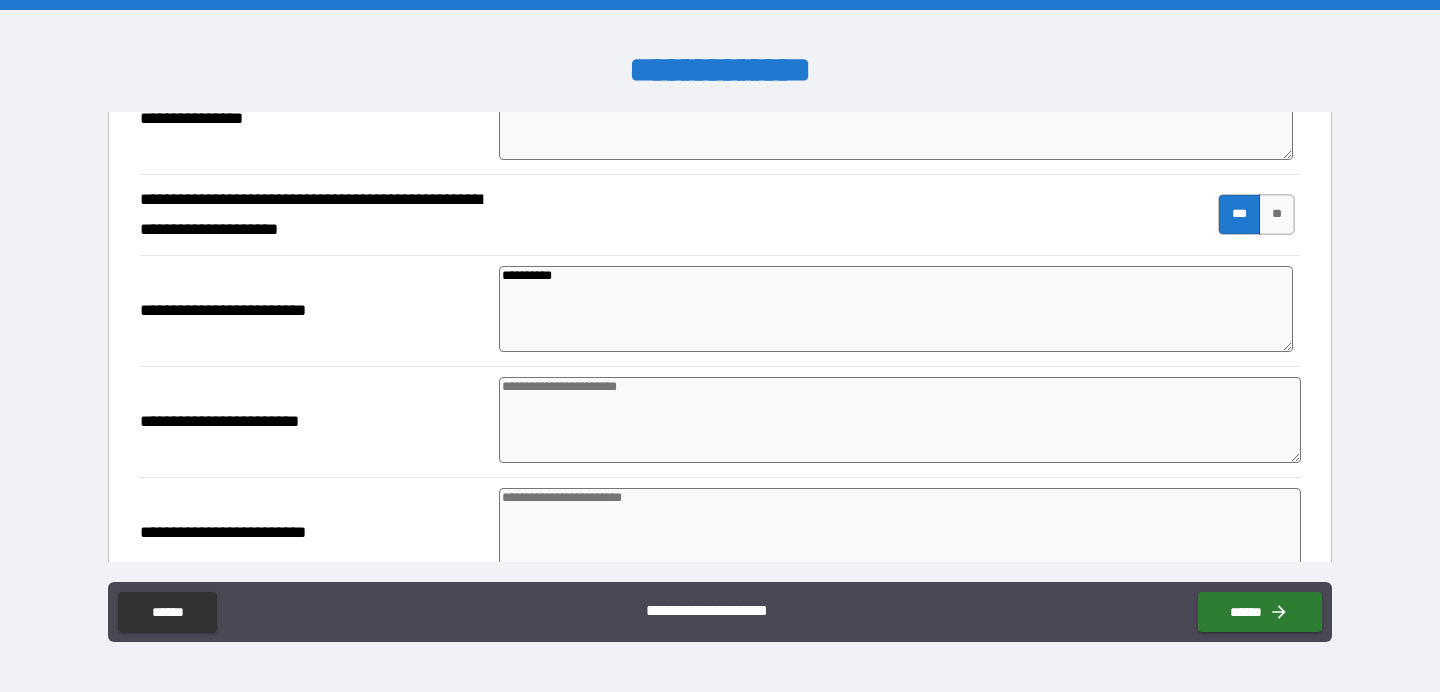 scroll, scrollTop: 1886, scrollLeft: 0, axis: vertical 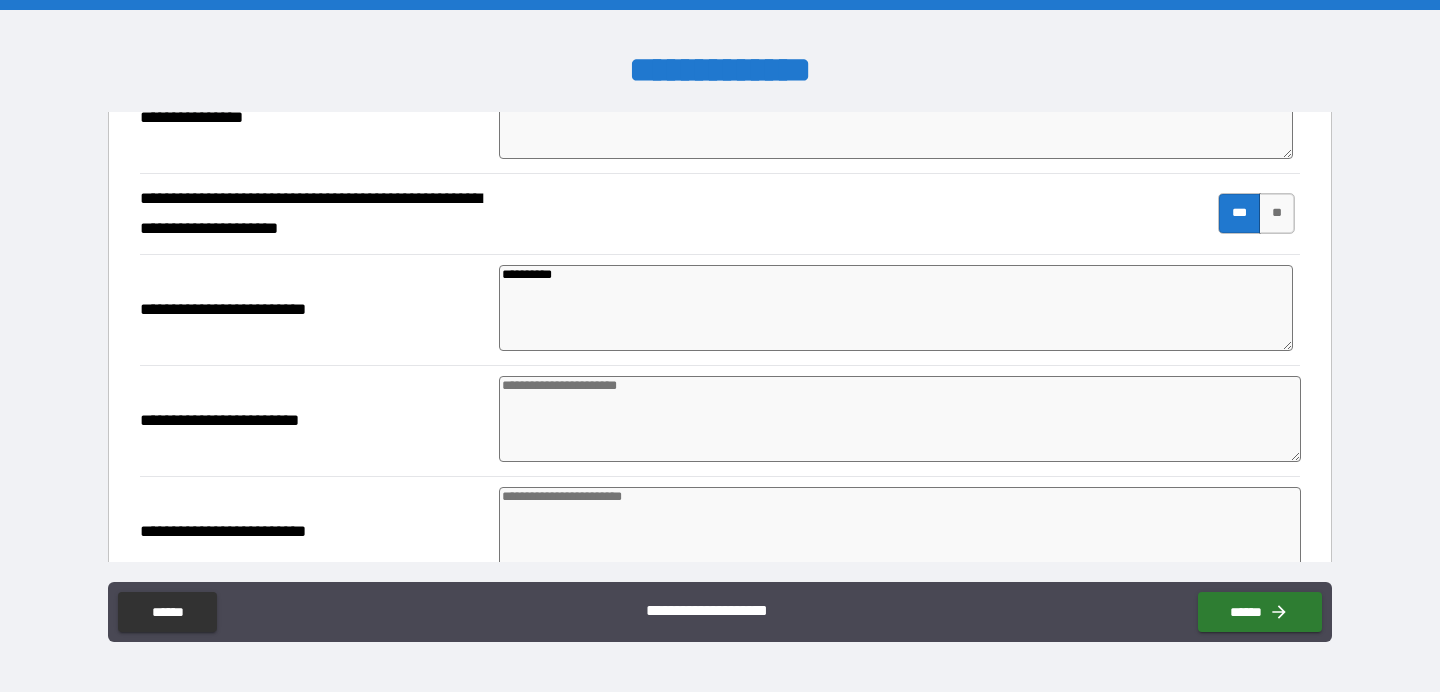 click on "**********" at bounding box center [896, 308] 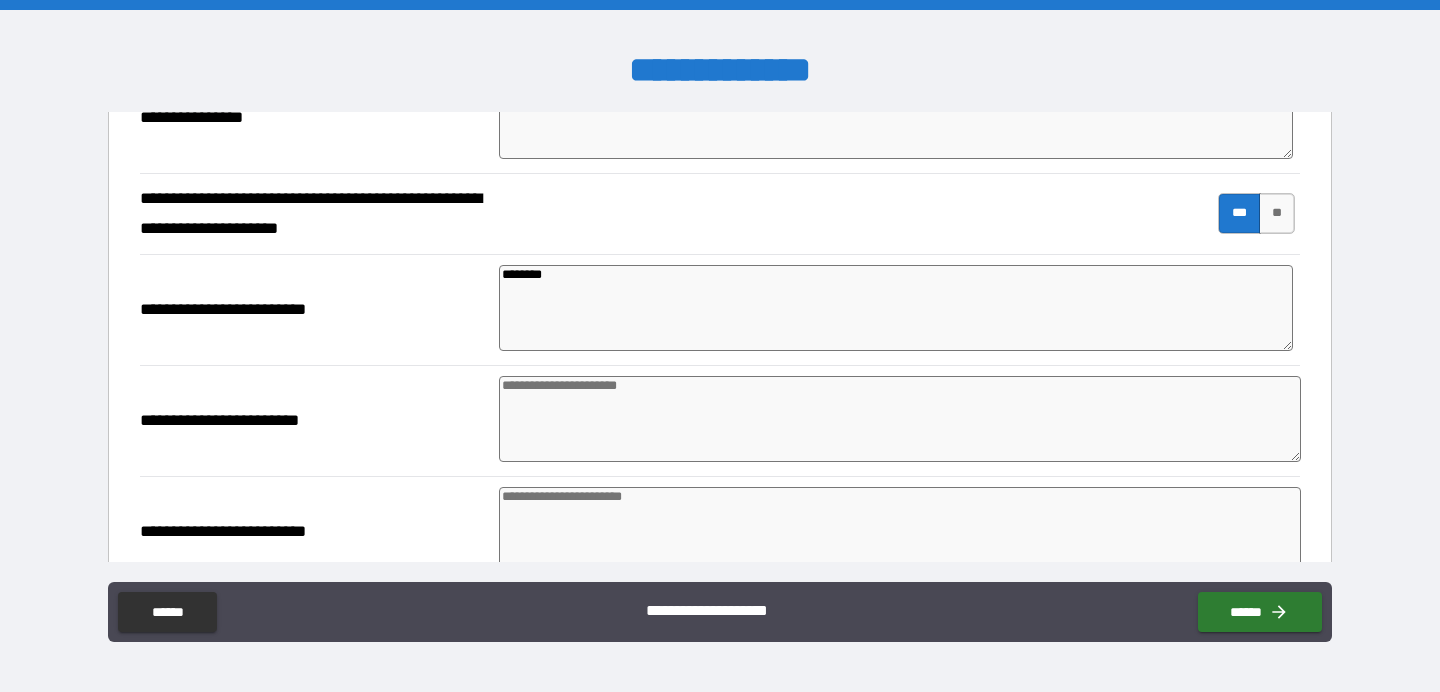 click at bounding box center (900, 419) 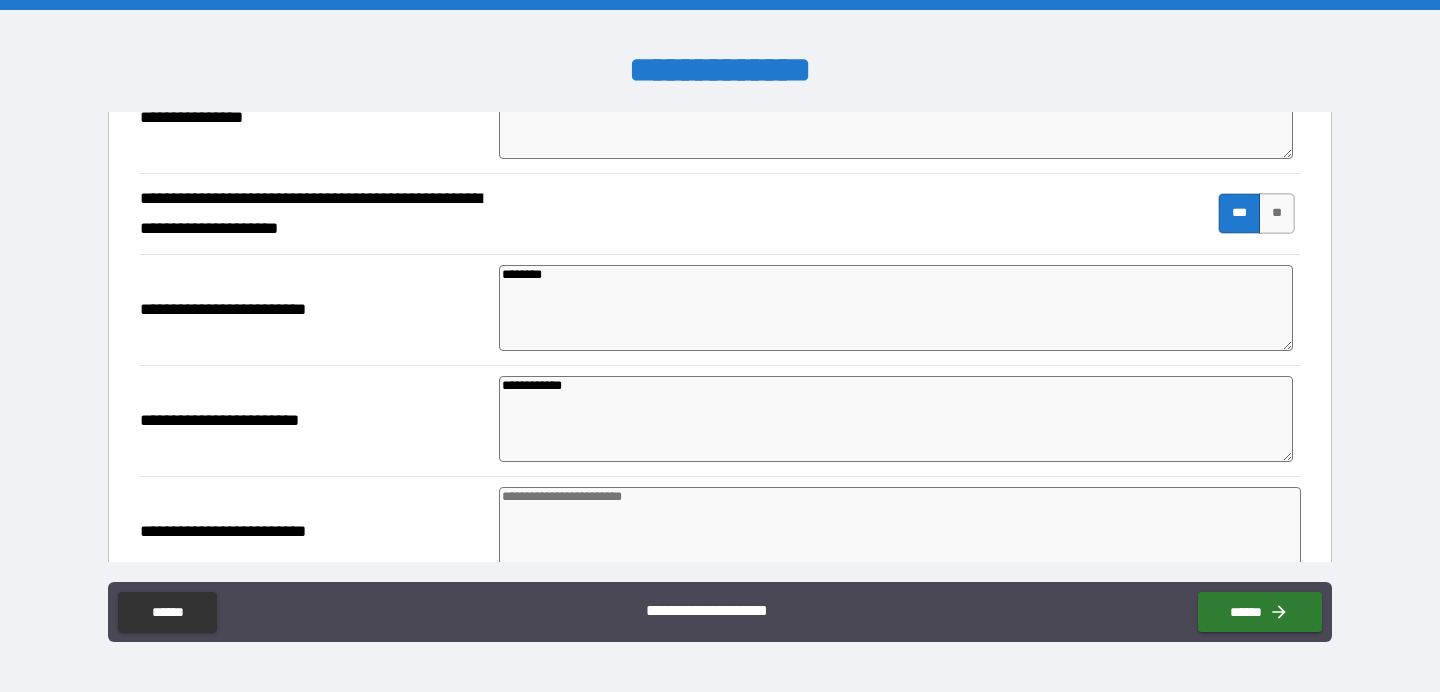 scroll, scrollTop: 1949, scrollLeft: 0, axis: vertical 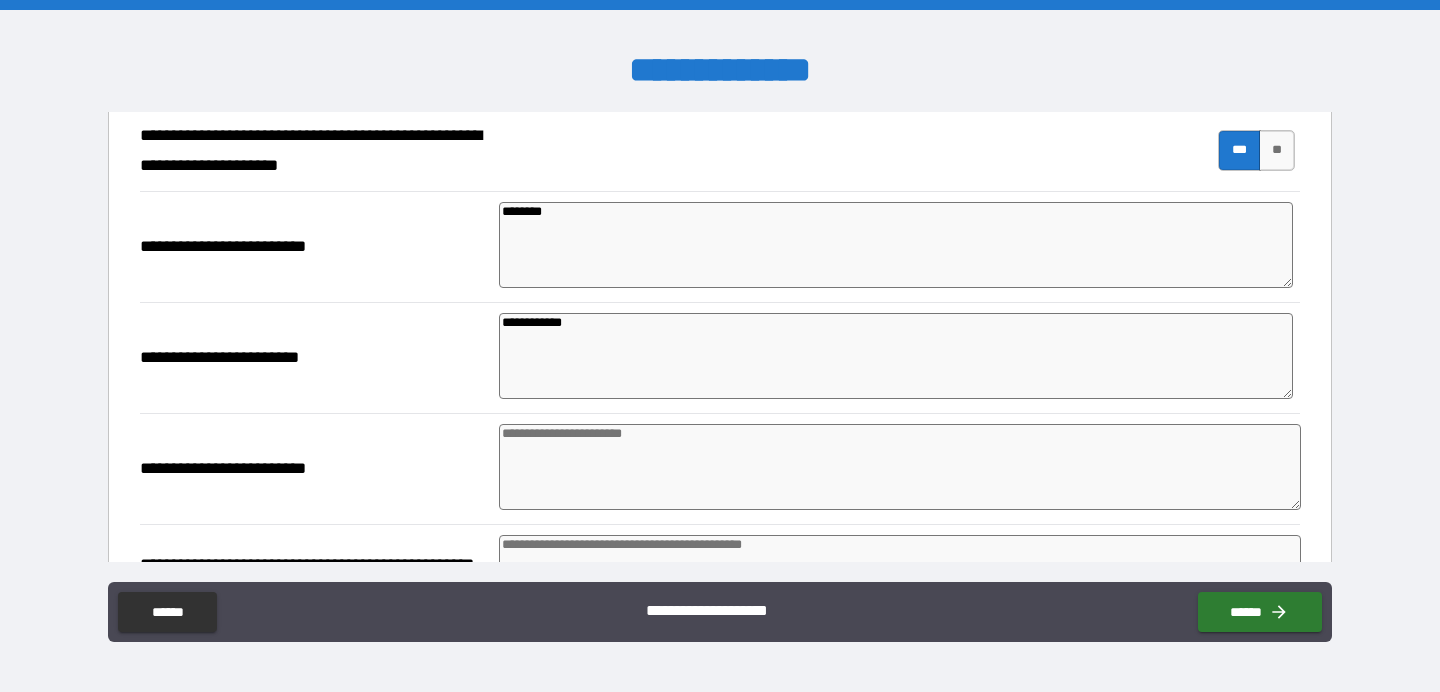 click at bounding box center (900, 467) 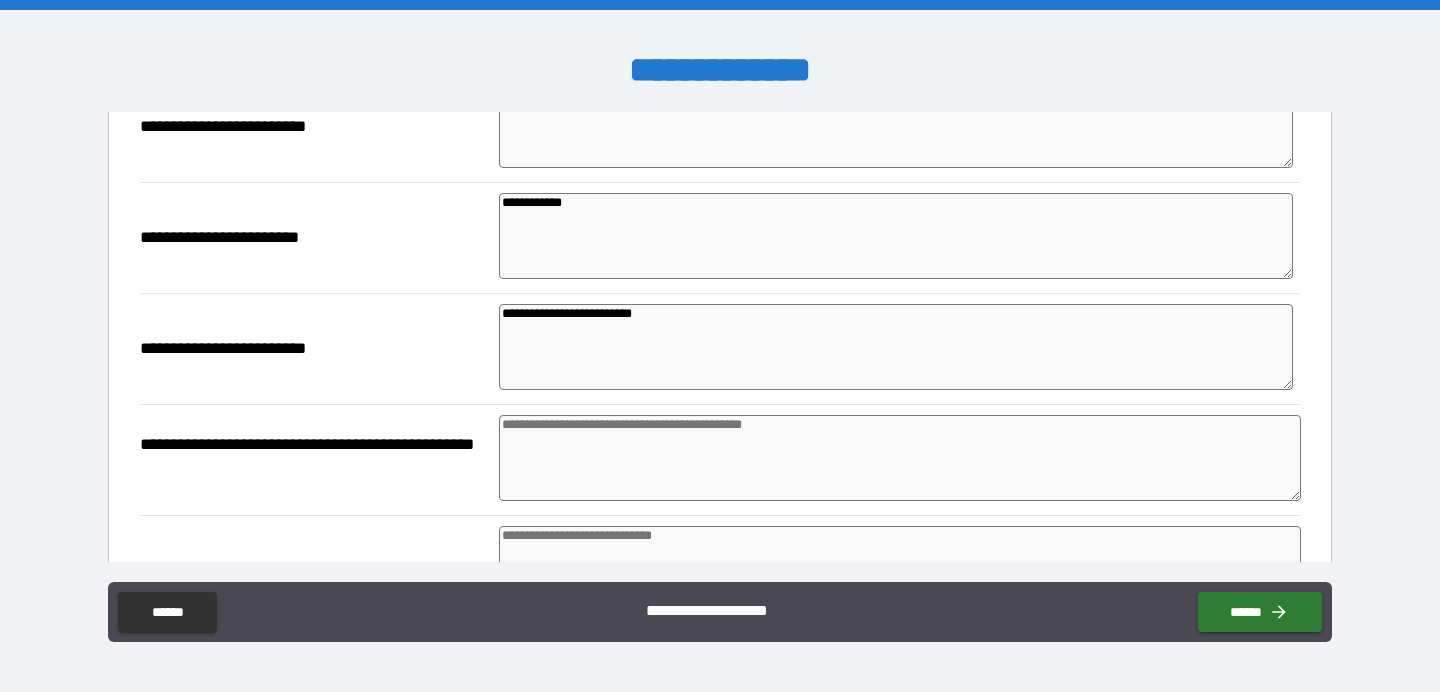 scroll, scrollTop: 2071, scrollLeft: 0, axis: vertical 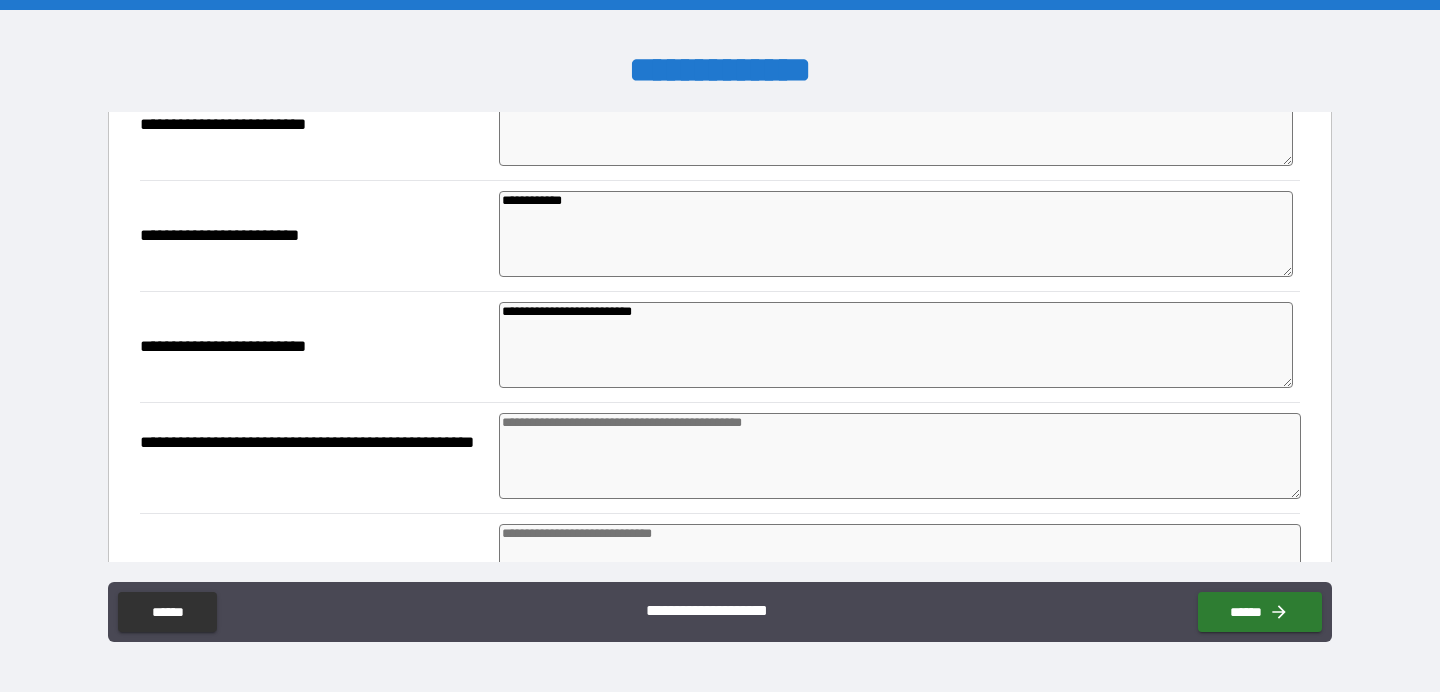 click at bounding box center (900, 456) 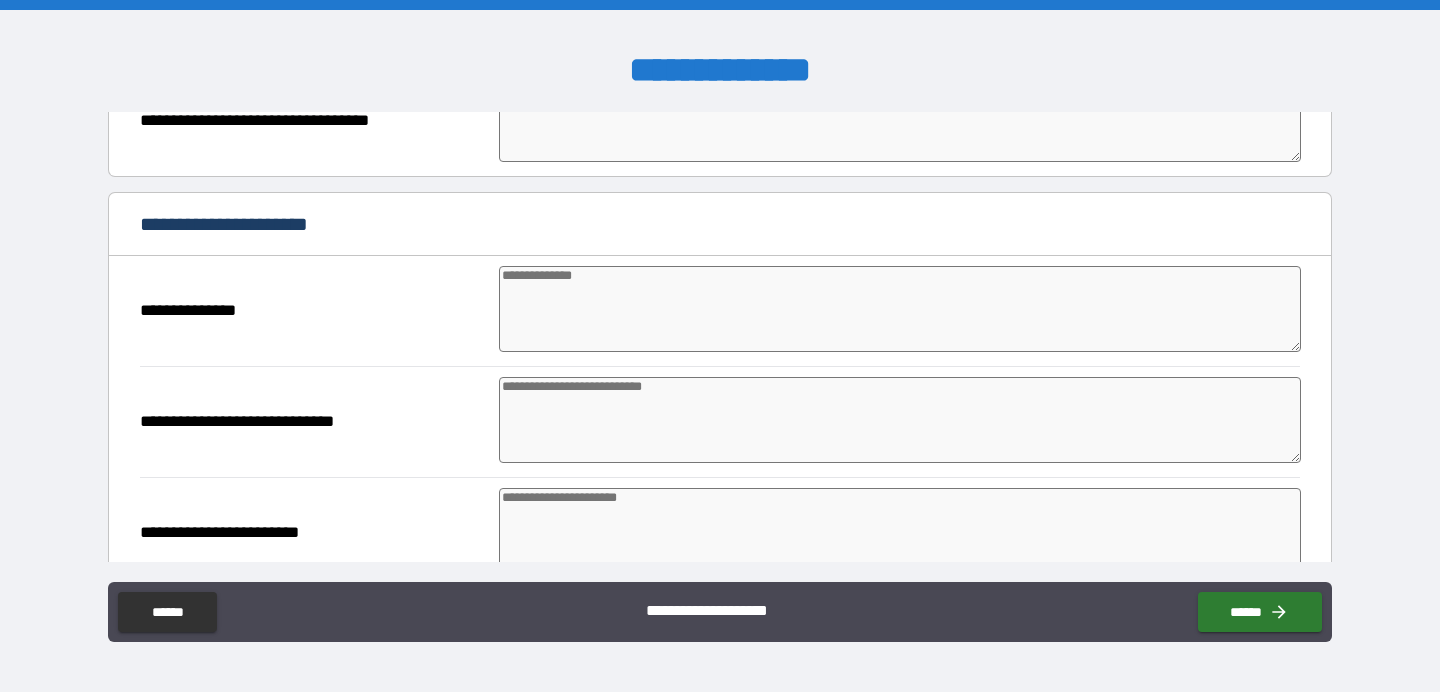 scroll, scrollTop: 2631, scrollLeft: 0, axis: vertical 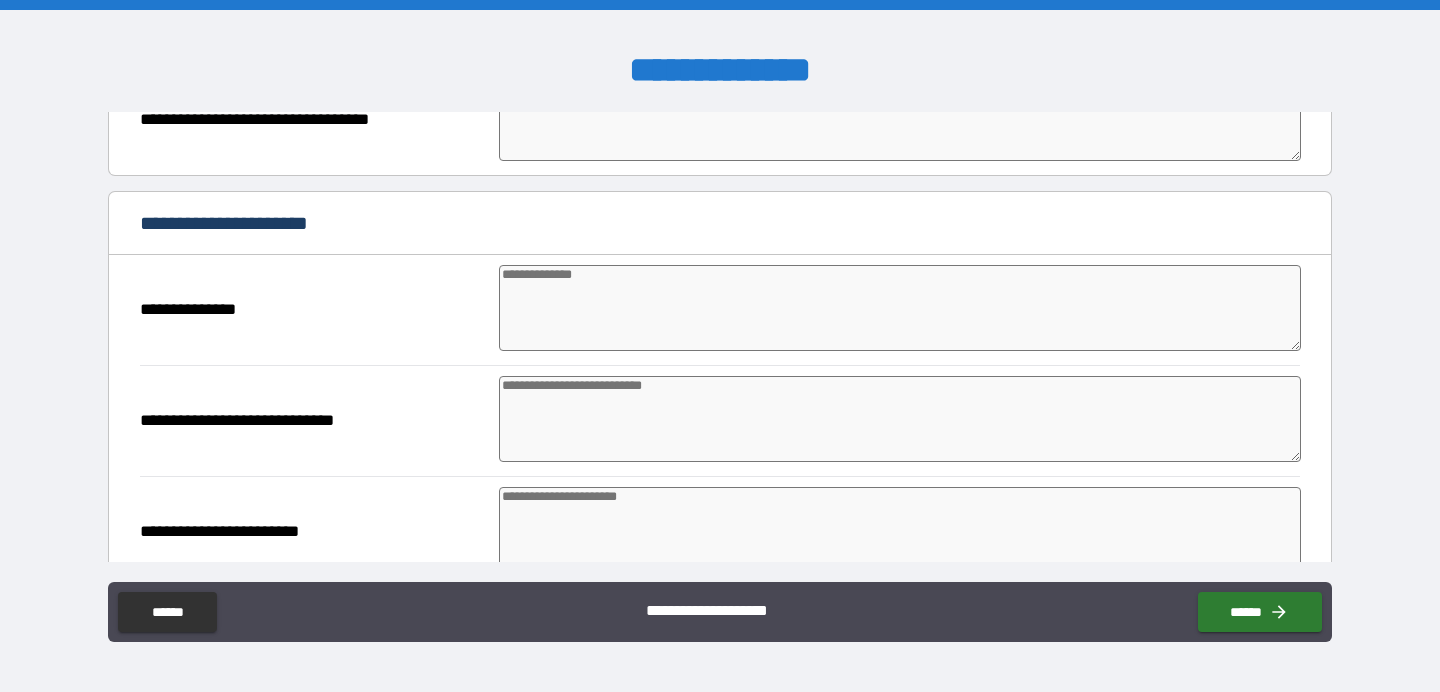 click at bounding box center (900, 308) 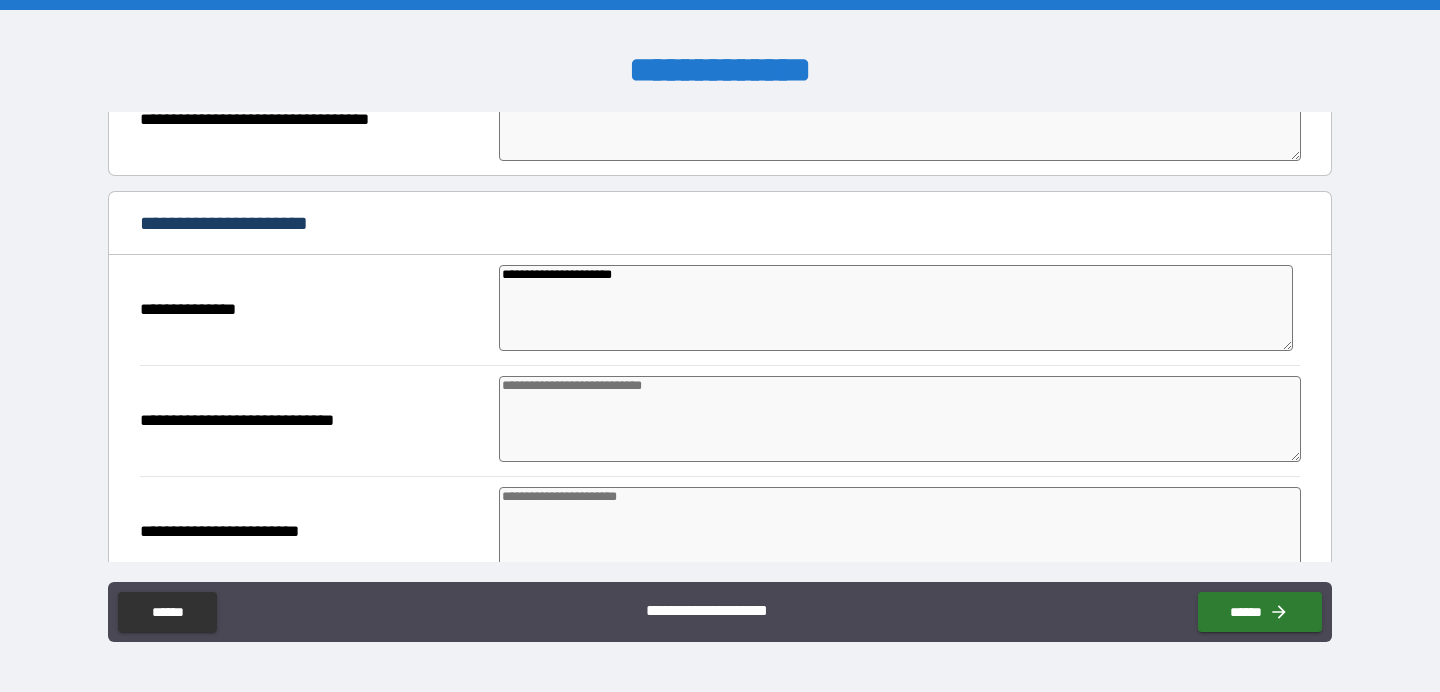 click at bounding box center (900, 419) 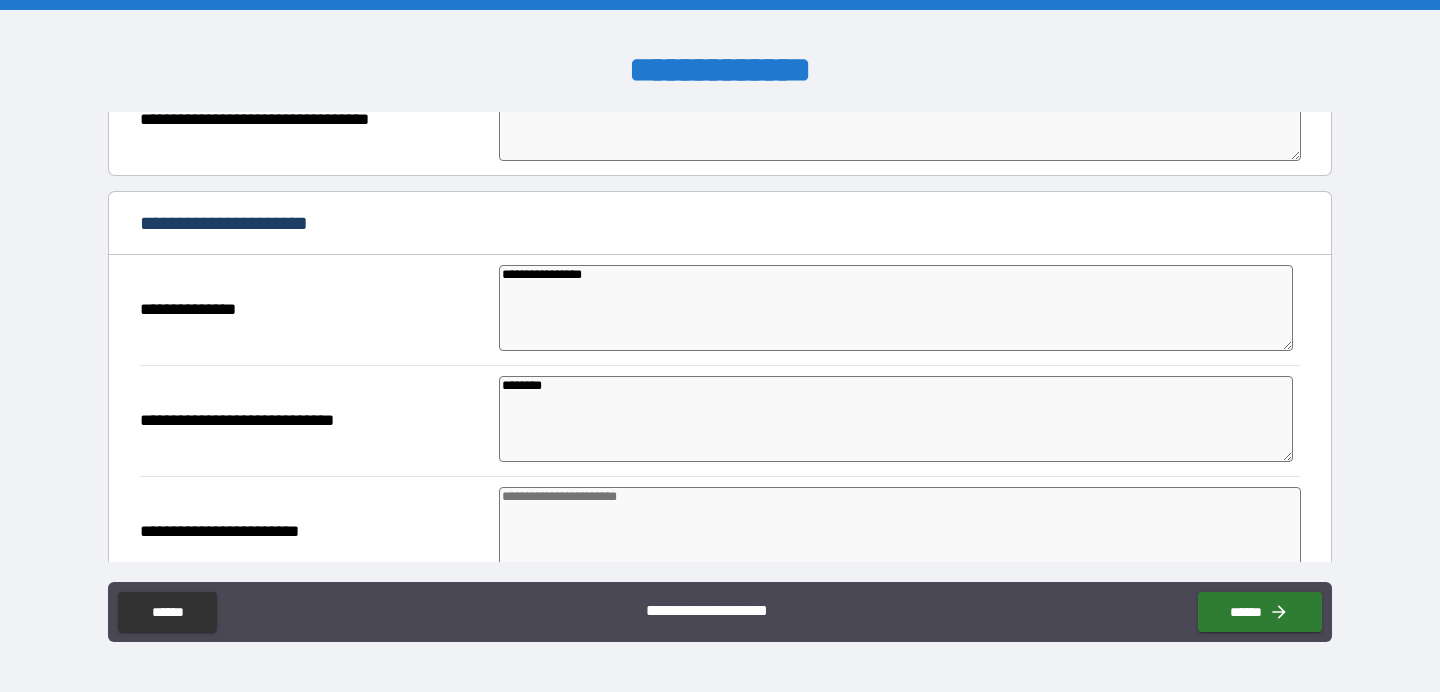 scroll, scrollTop: 2709, scrollLeft: 0, axis: vertical 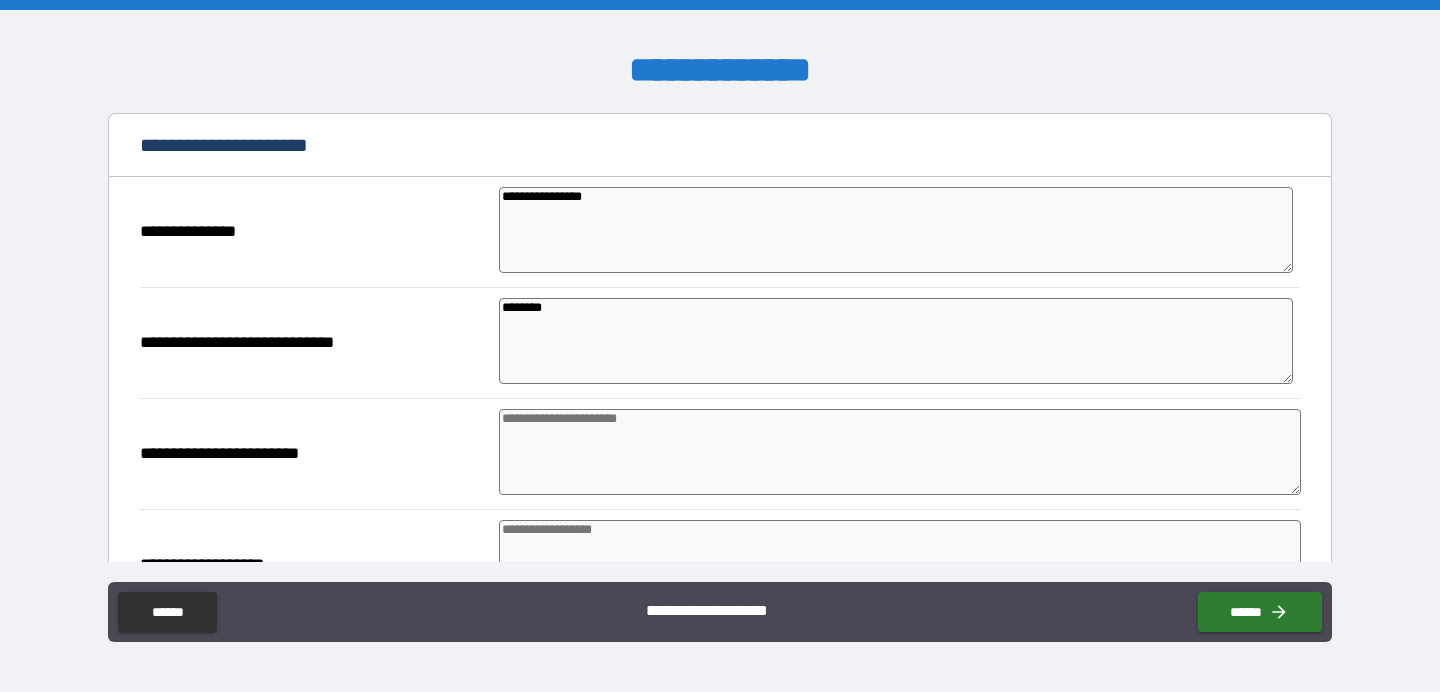 click at bounding box center [900, 452] 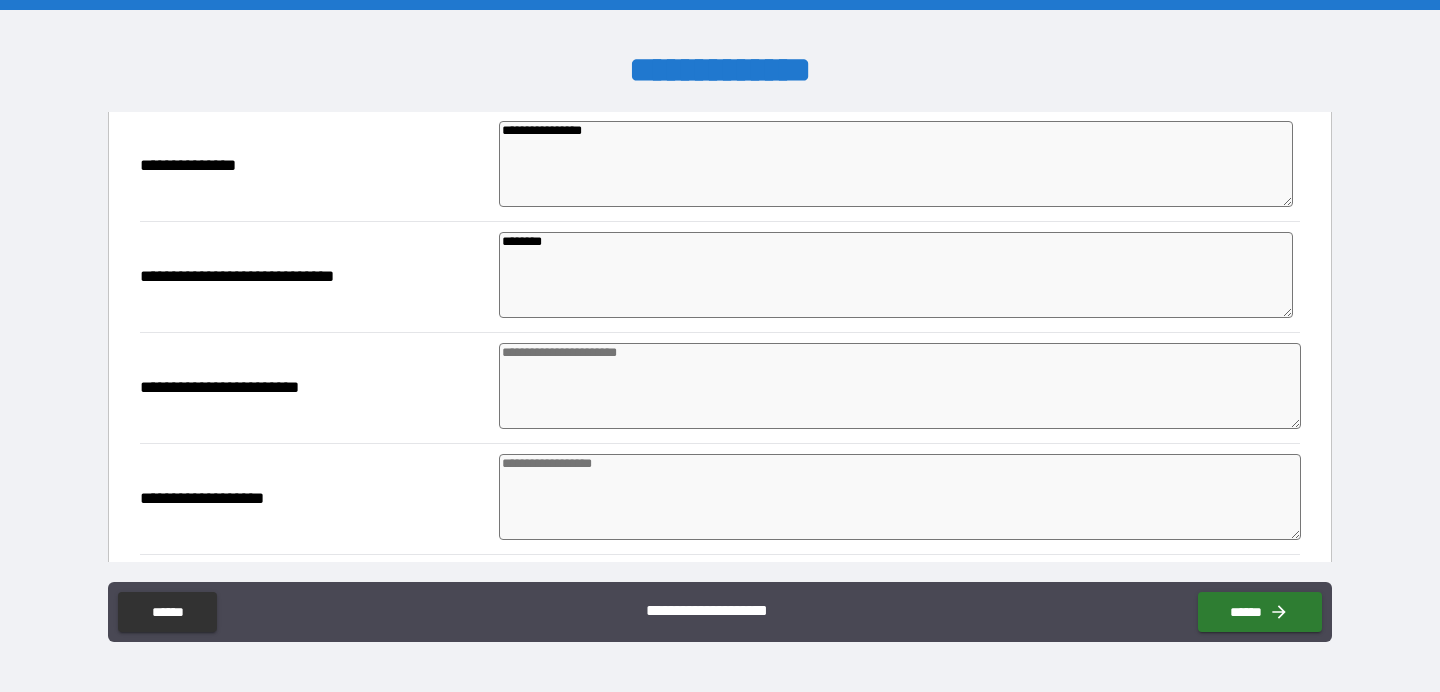 scroll, scrollTop: 2777, scrollLeft: 0, axis: vertical 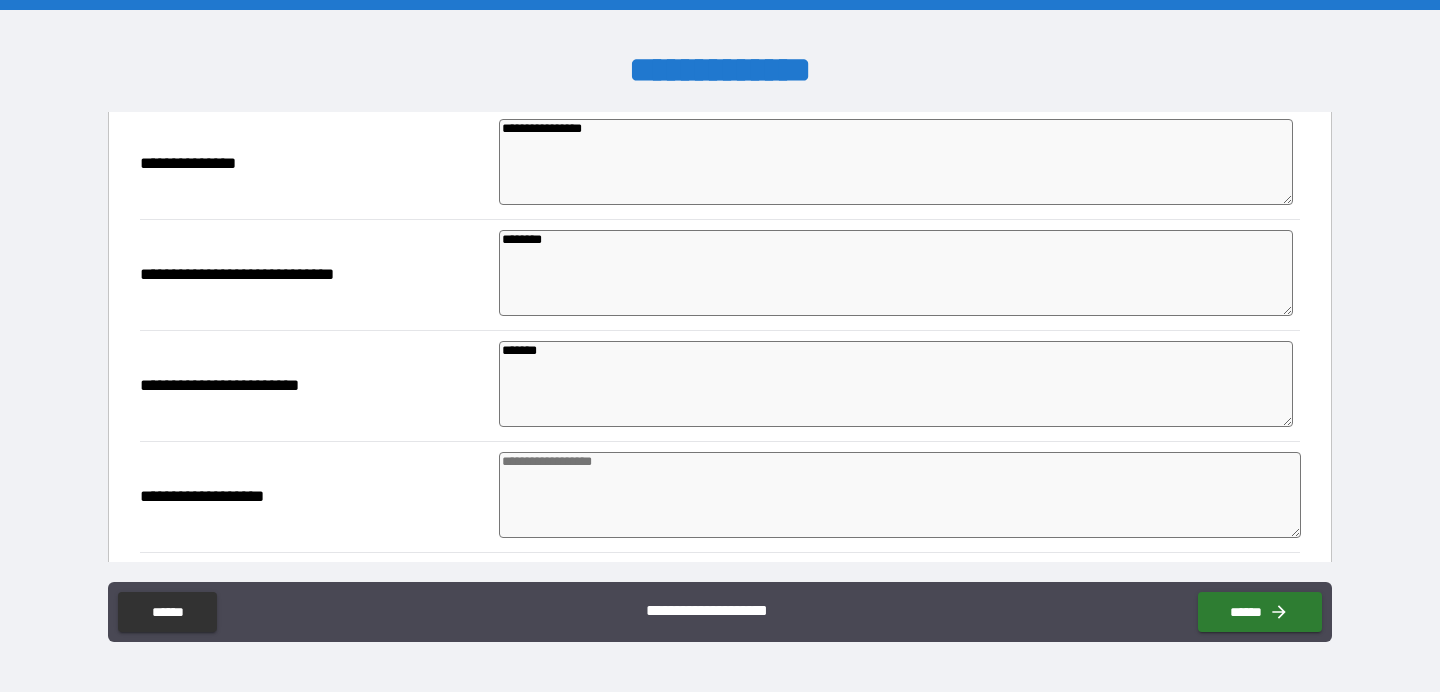 click at bounding box center (900, 495) 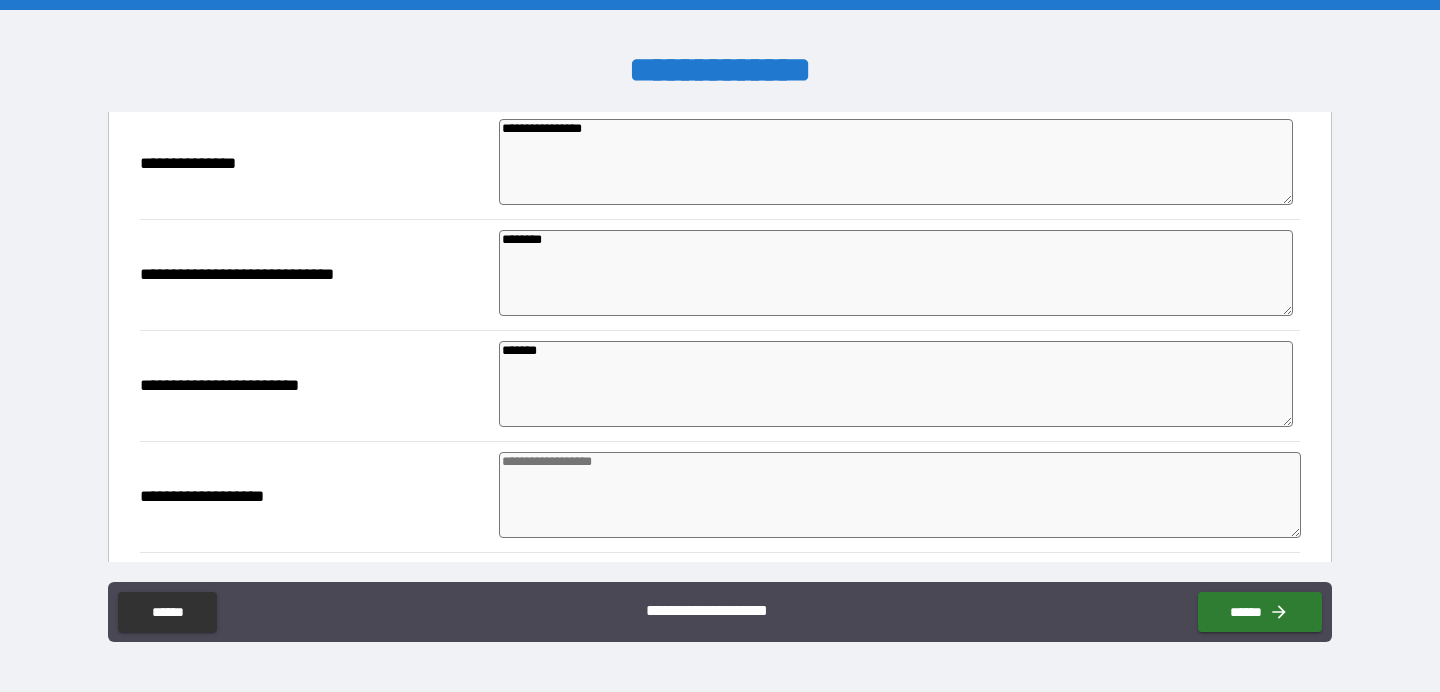 paste on "**********" 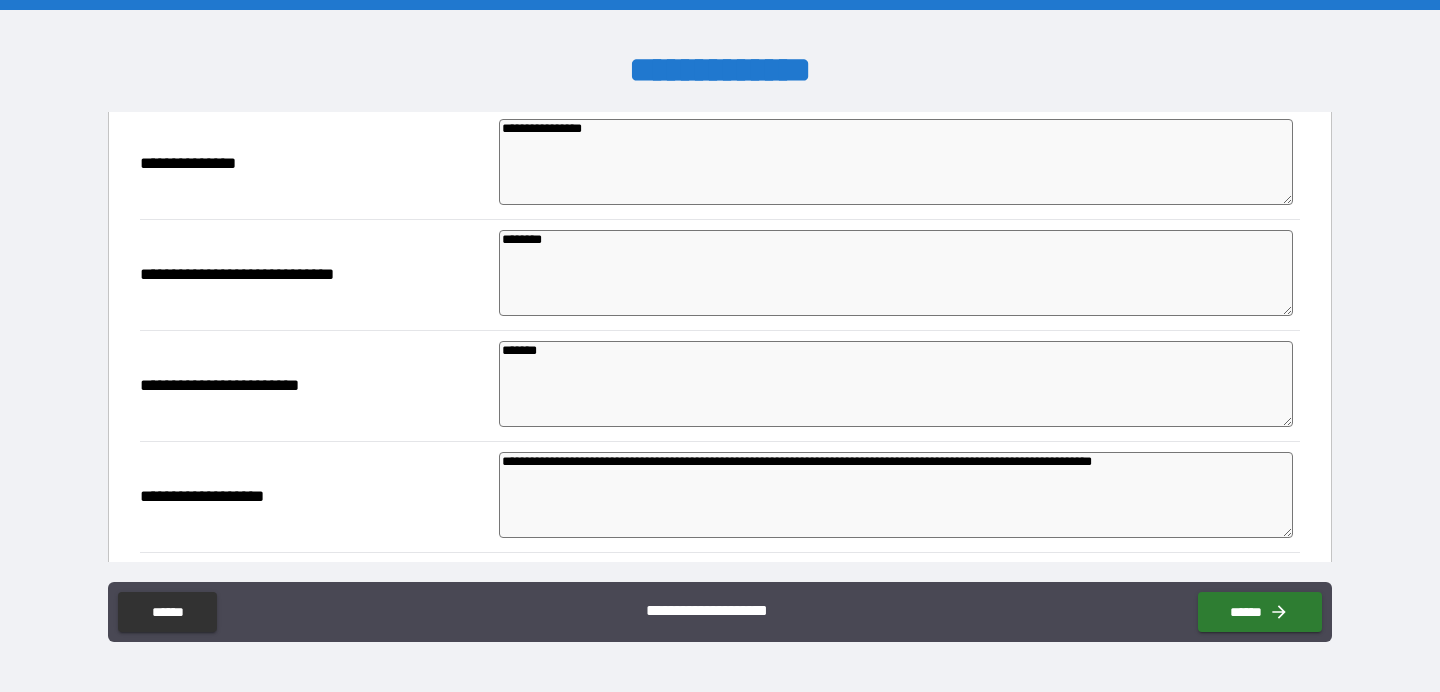 click on "**********" at bounding box center [896, 495] 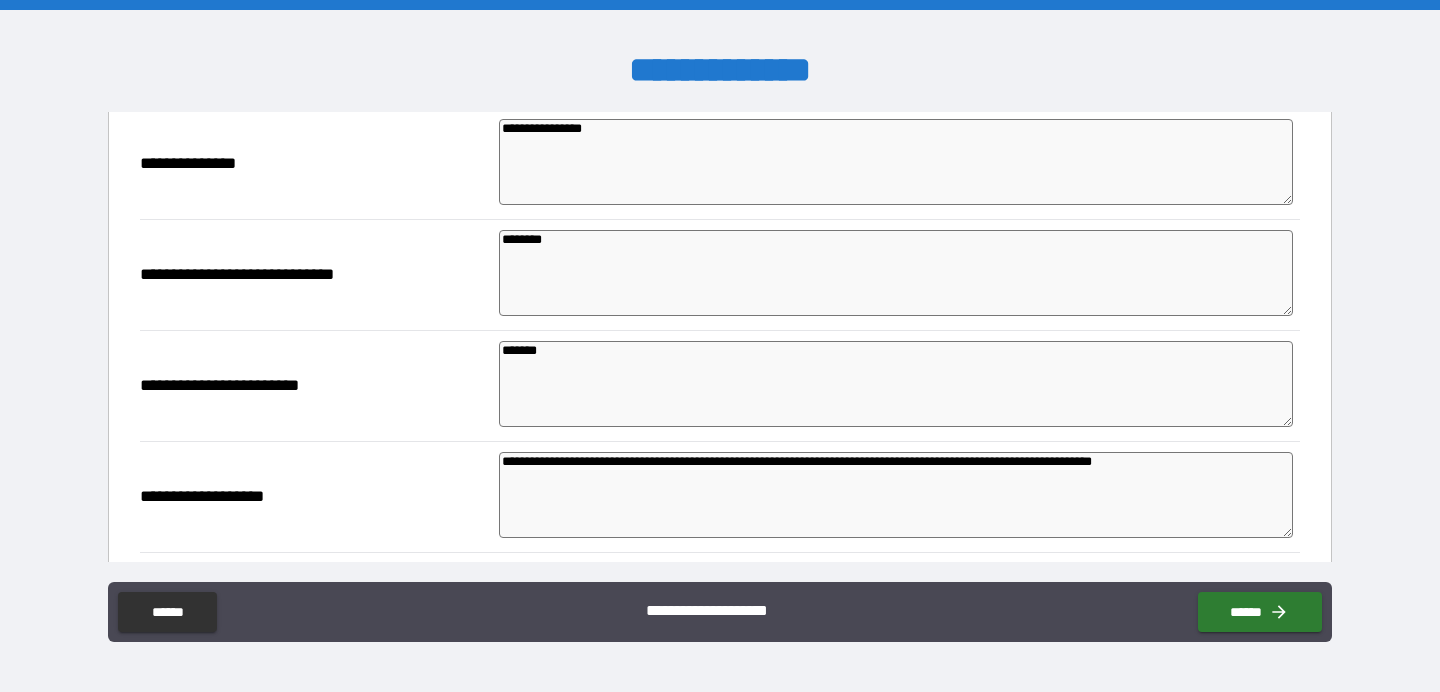 click on "**********" at bounding box center [896, 495] 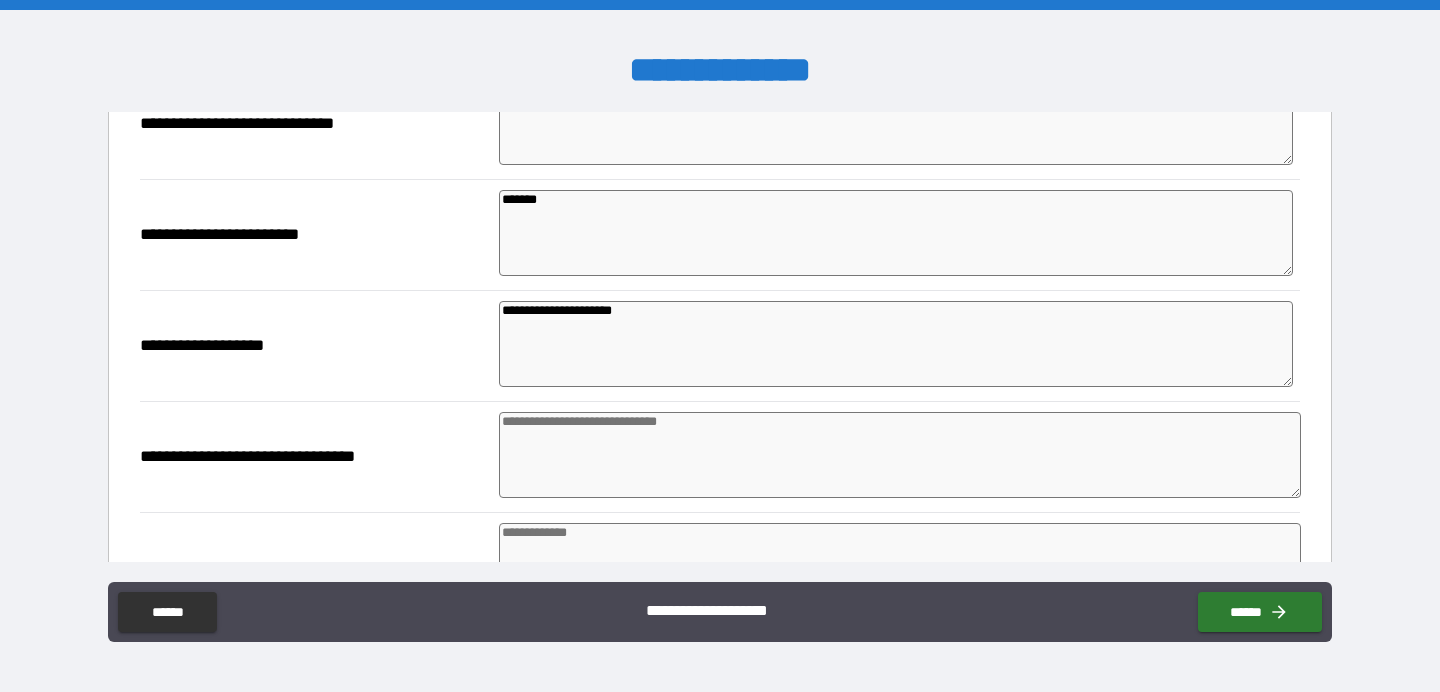 scroll, scrollTop: 3001, scrollLeft: 0, axis: vertical 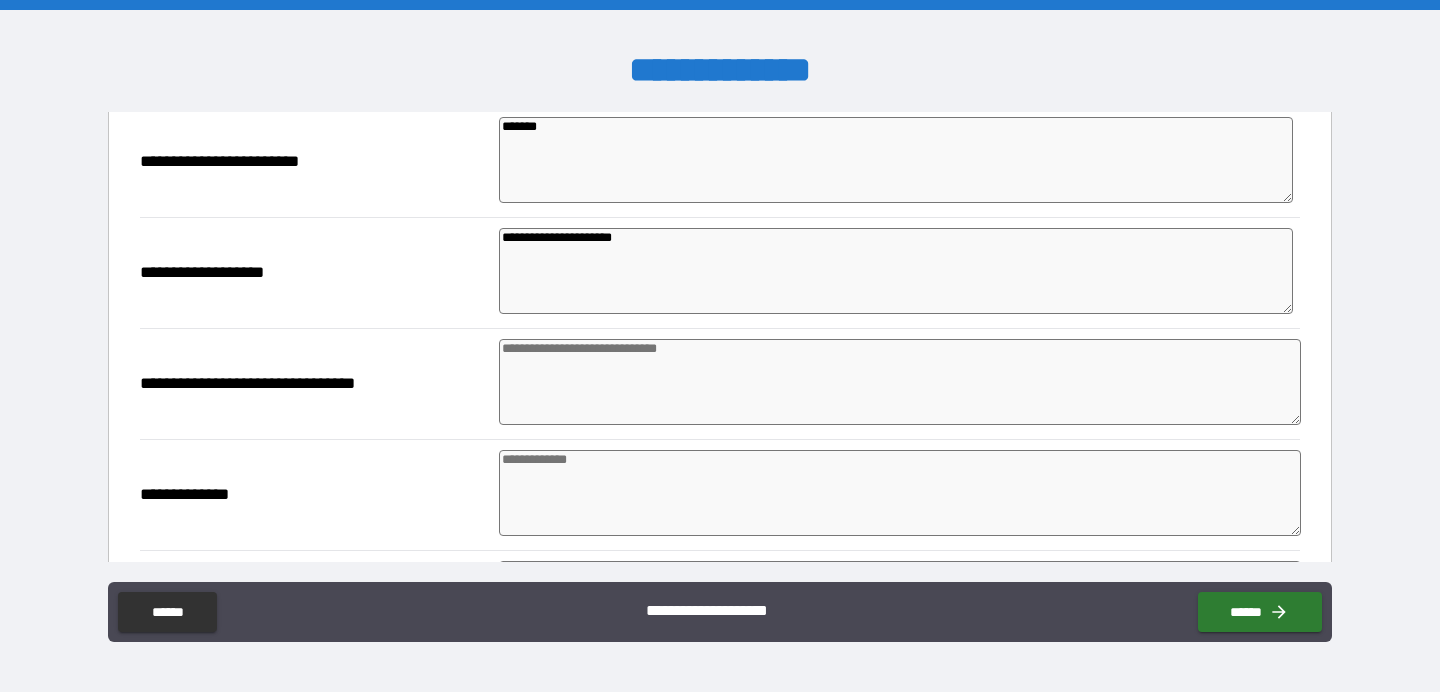 click at bounding box center [900, 382] 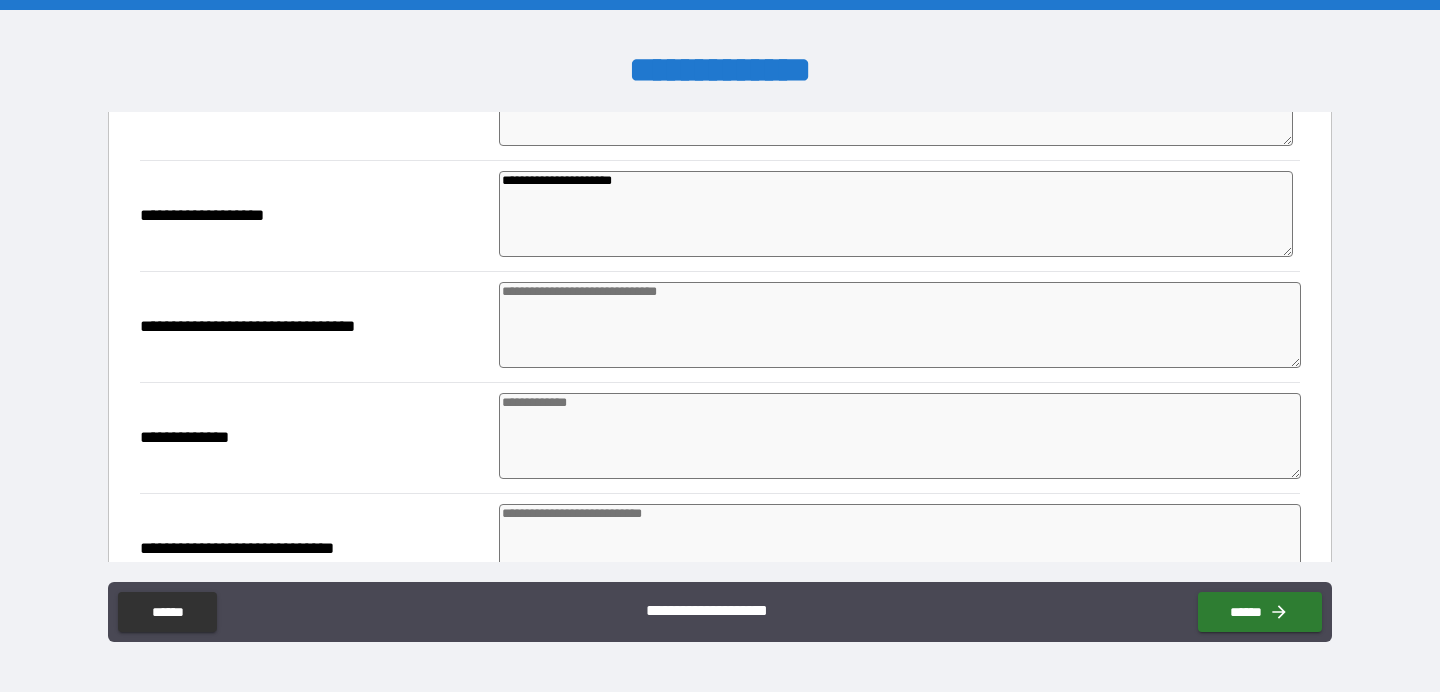 scroll, scrollTop: 3120, scrollLeft: 0, axis: vertical 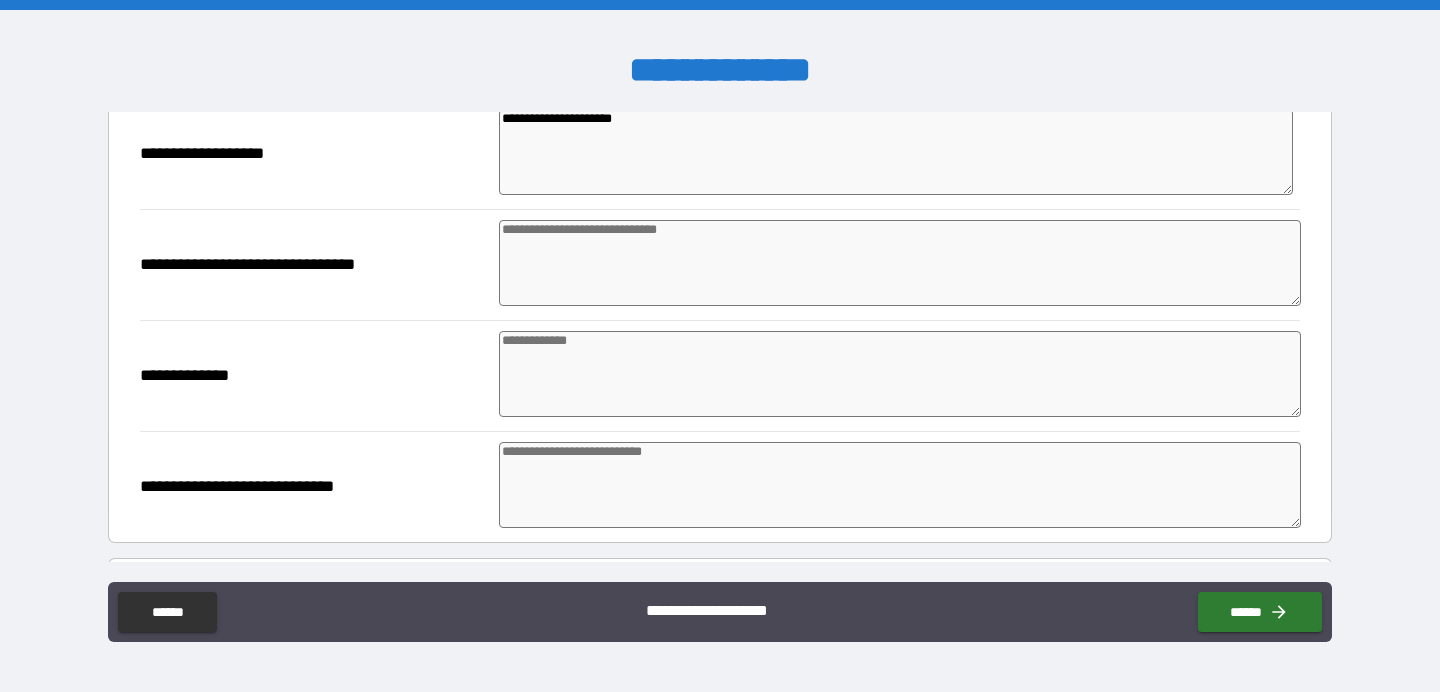 click at bounding box center [900, 485] 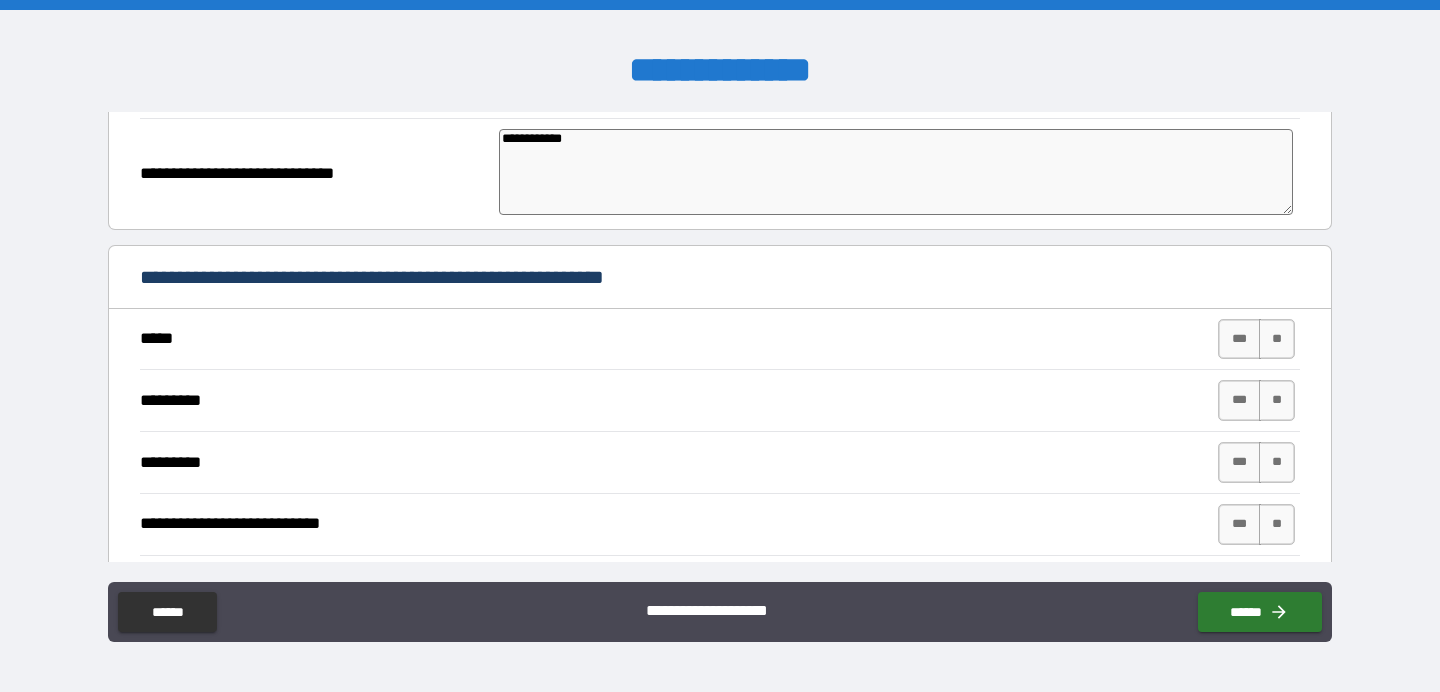 scroll, scrollTop: 3444, scrollLeft: 0, axis: vertical 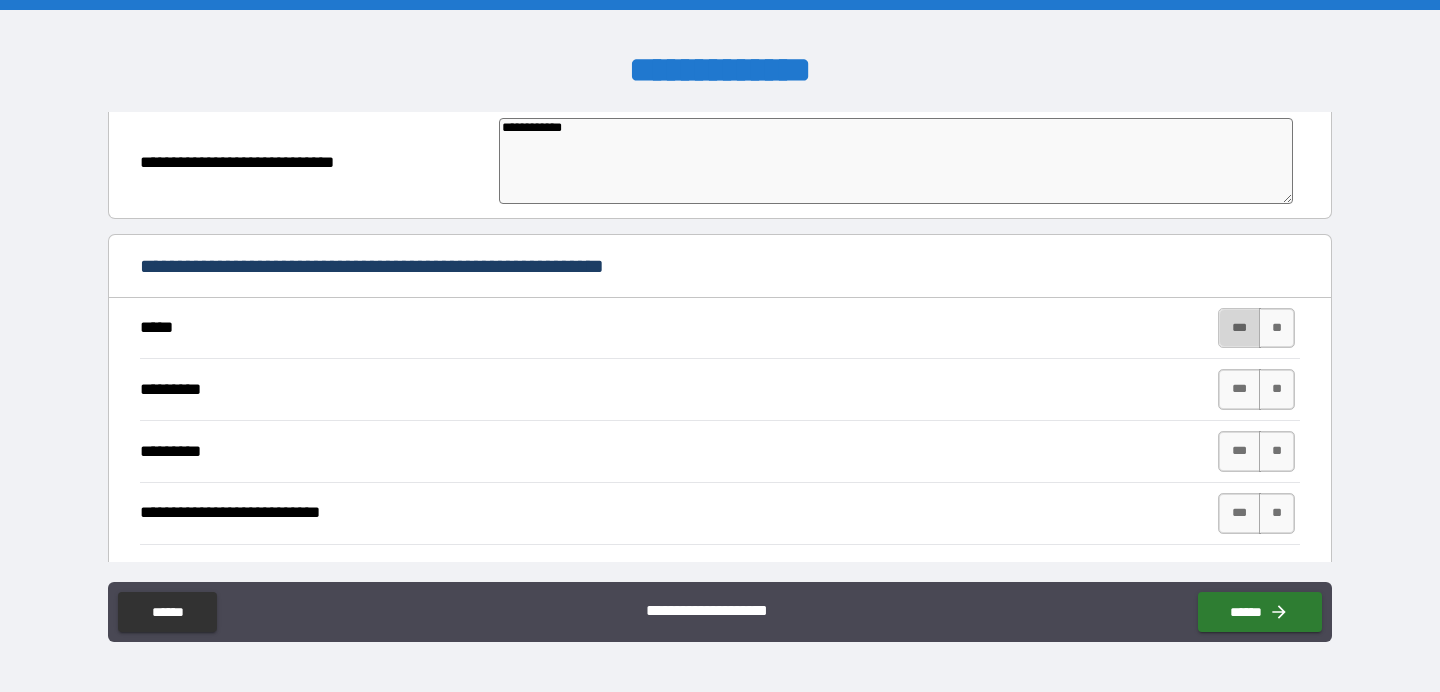 click on "***" at bounding box center (1239, 328) 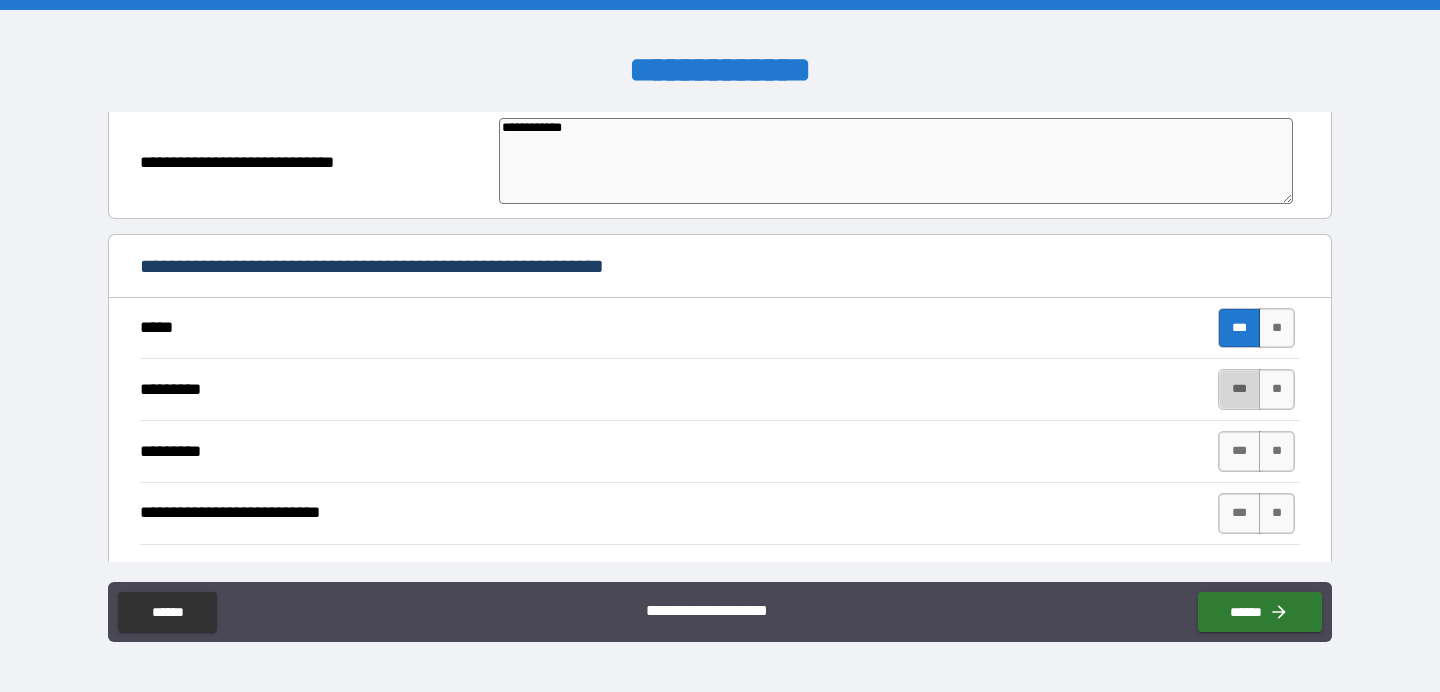 click on "***" at bounding box center (1239, 389) 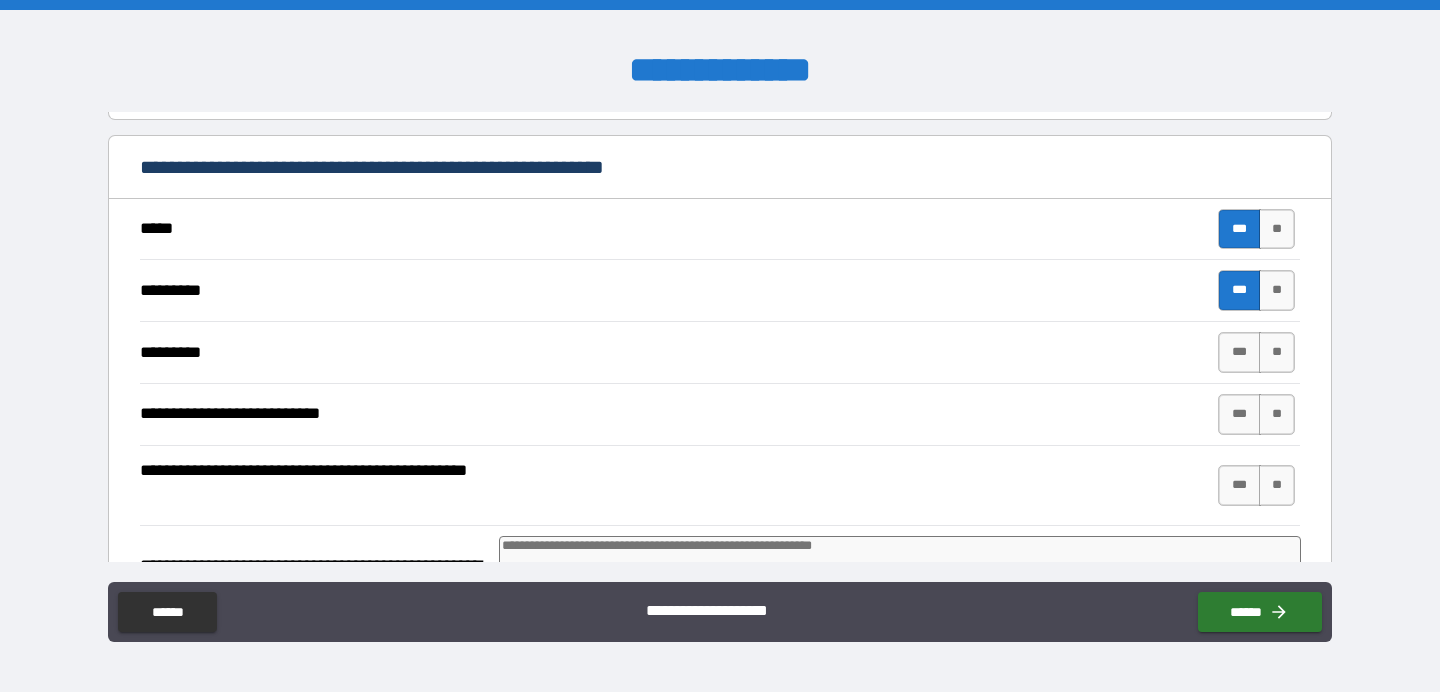 scroll, scrollTop: 3553, scrollLeft: 0, axis: vertical 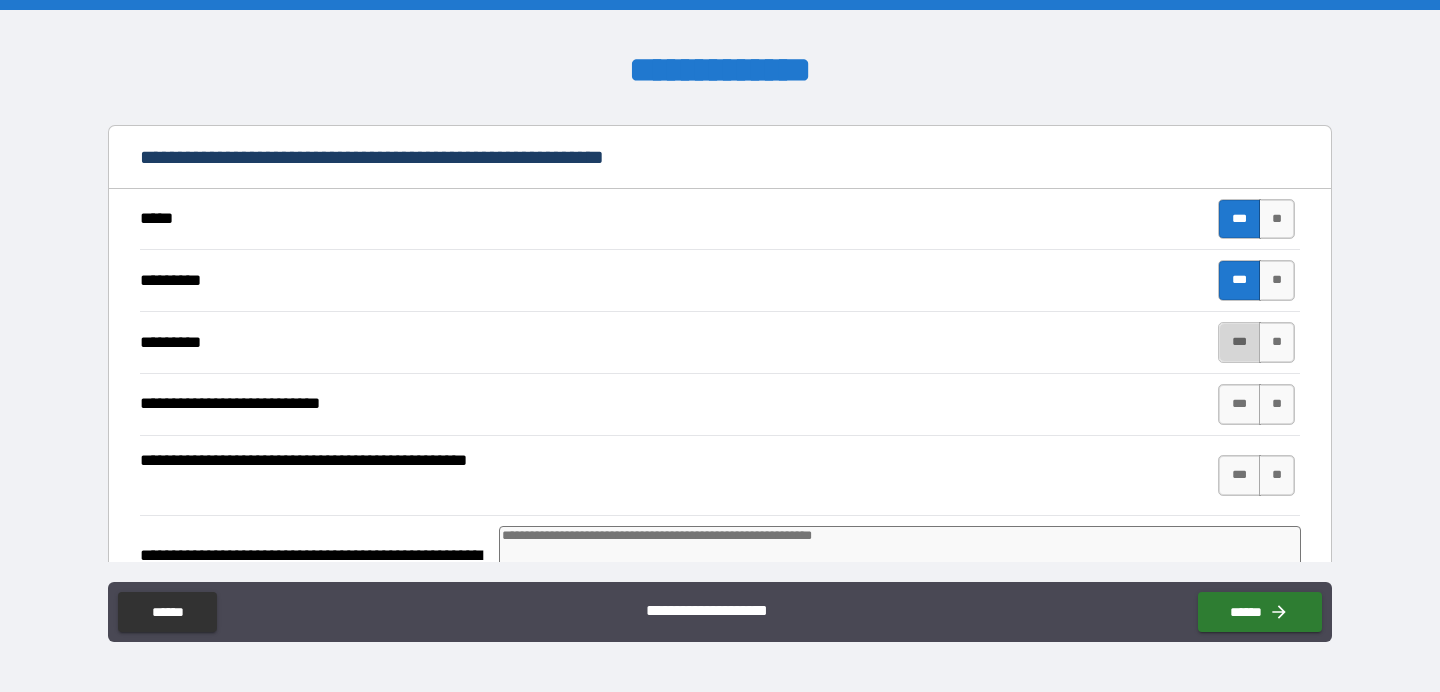 click on "***" at bounding box center (1239, 342) 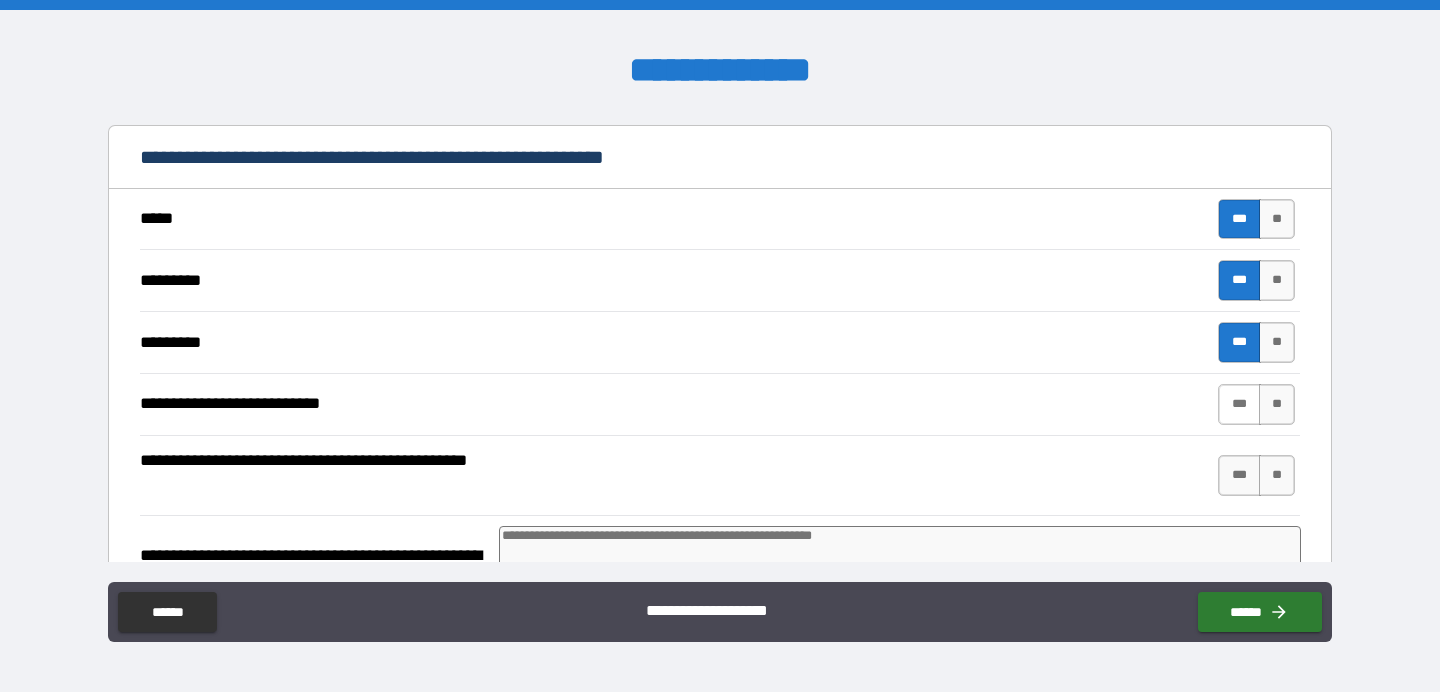 click on "***" at bounding box center [1239, 404] 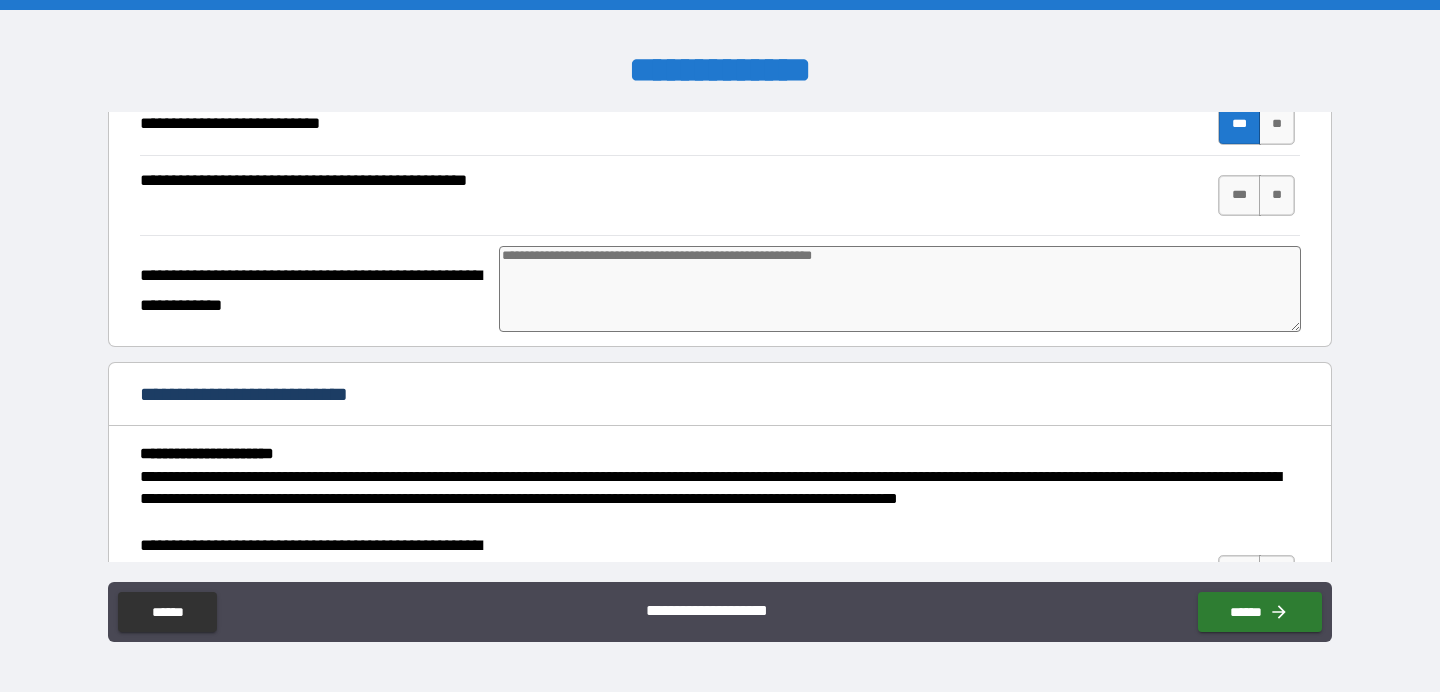 scroll, scrollTop: 3840, scrollLeft: 0, axis: vertical 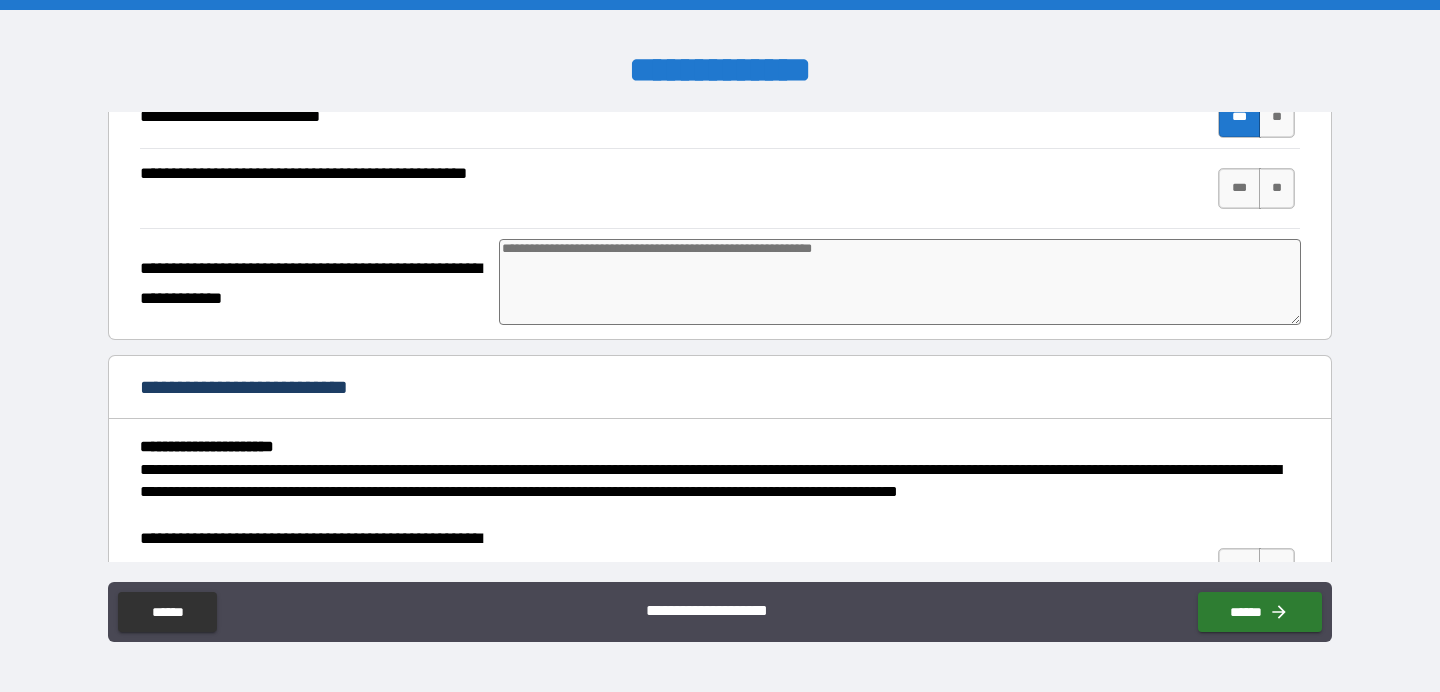 click at bounding box center (900, 282) 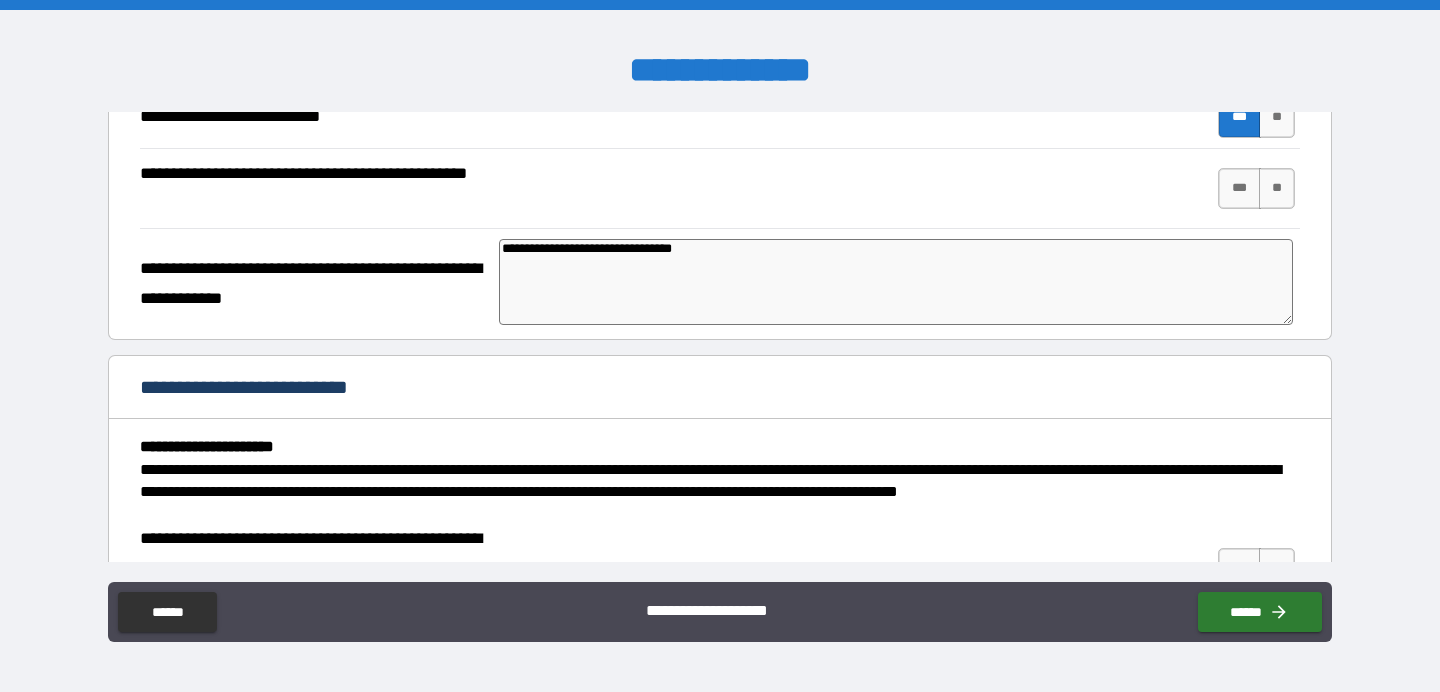 click on "**********" at bounding box center (896, 282) 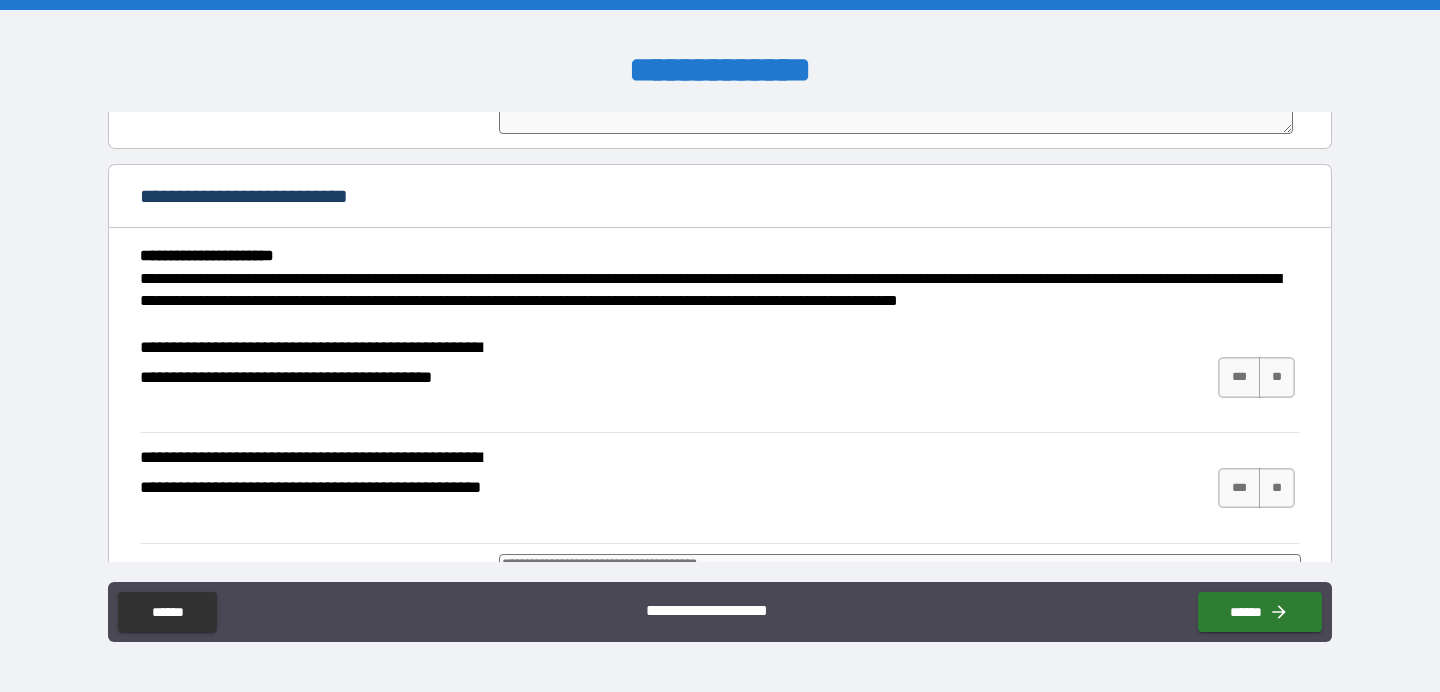 scroll, scrollTop: 4051, scrollLeft: 0, axis: vertical 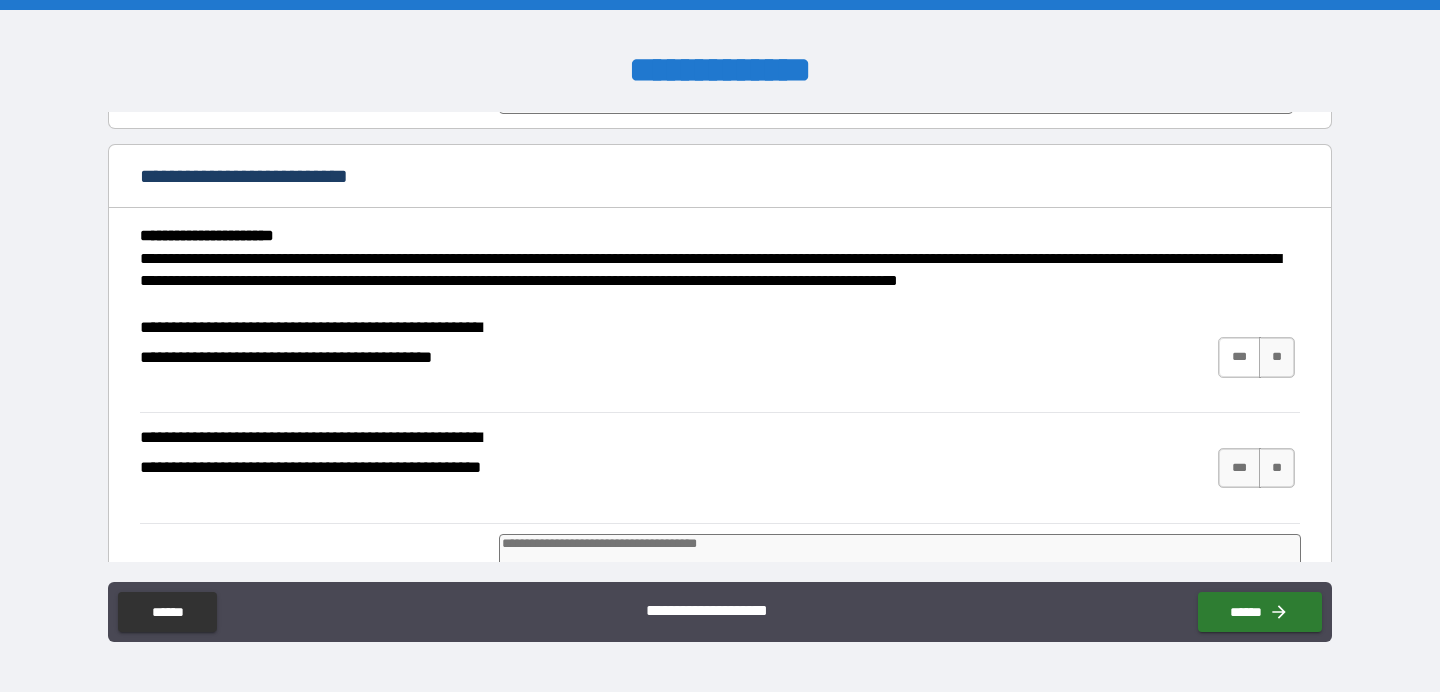 click on "***" at bounding box center (1239, 357) 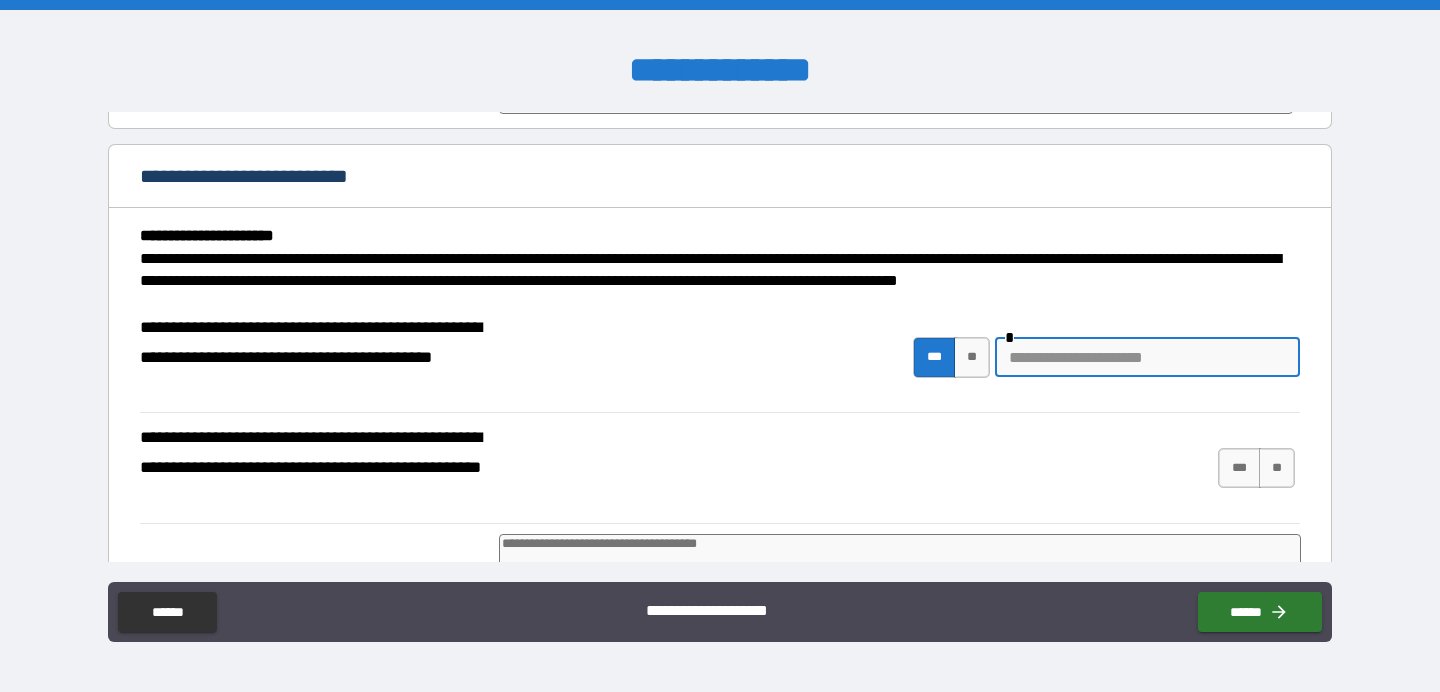 click at bounding box center [1147, 357] 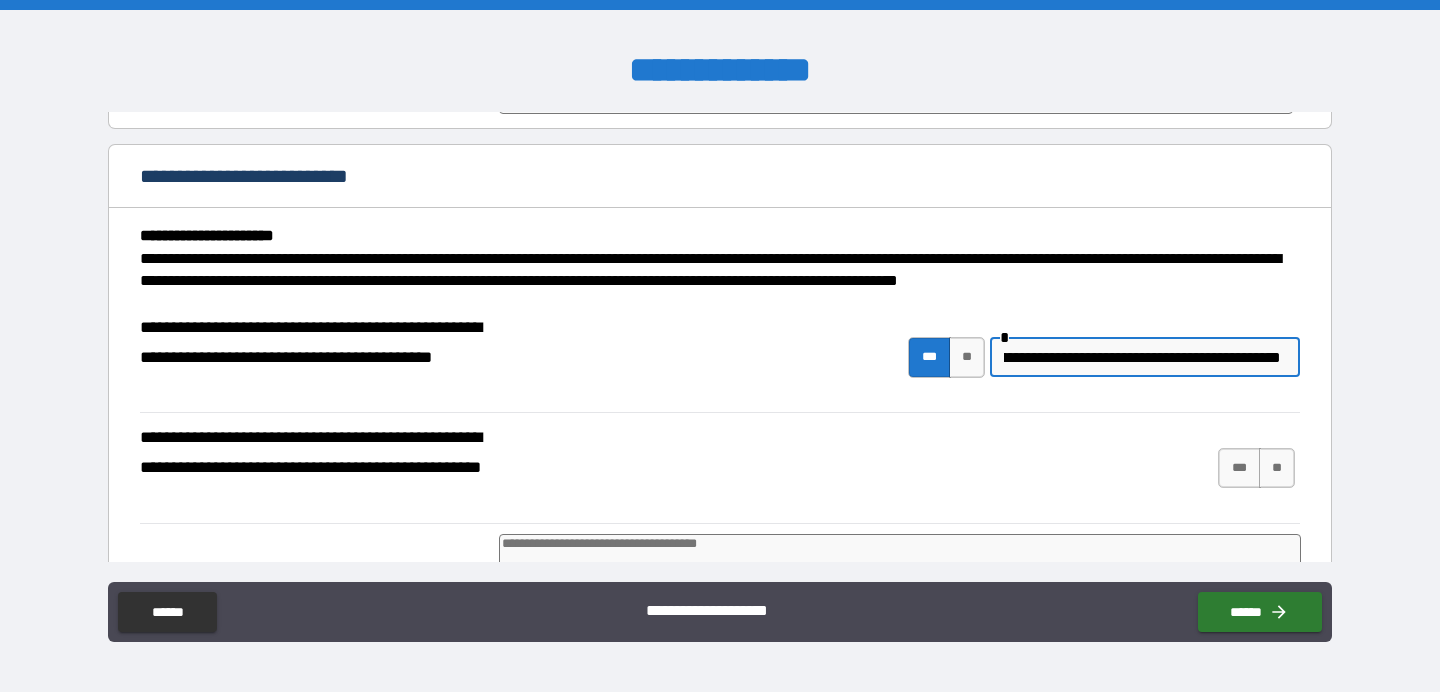 scroll, scrollTop: 0, scrollLeft: 538, axis: horizontal 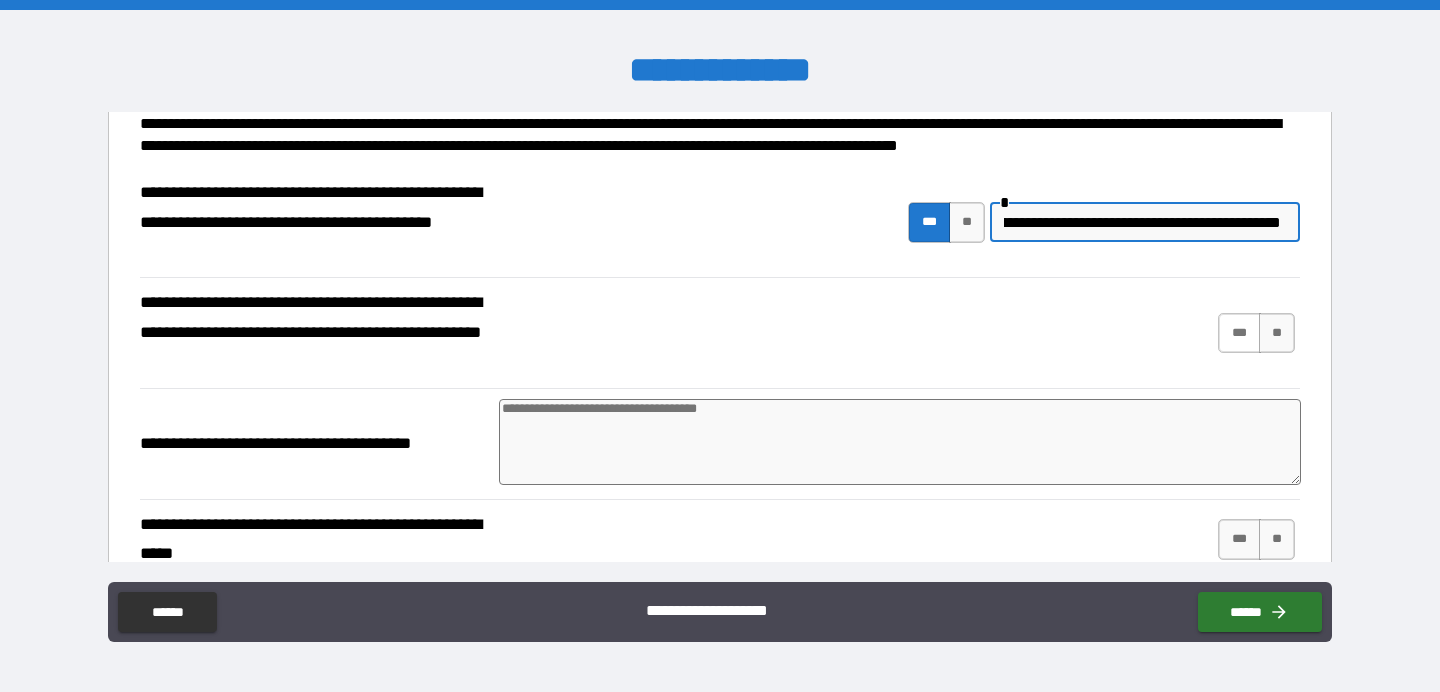click on "***" at bounding box center (1239, 333) 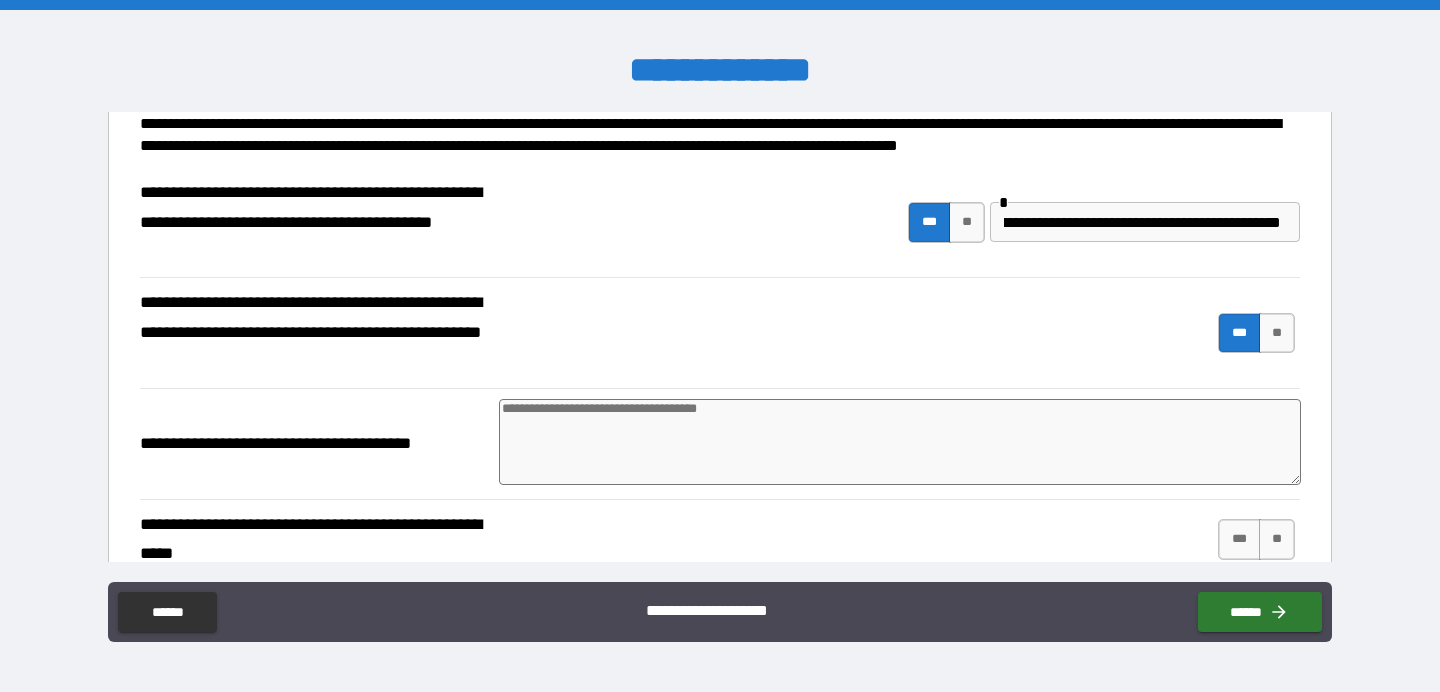 scroll, scrollTop: 0, scrollLeft: 0, axis: both 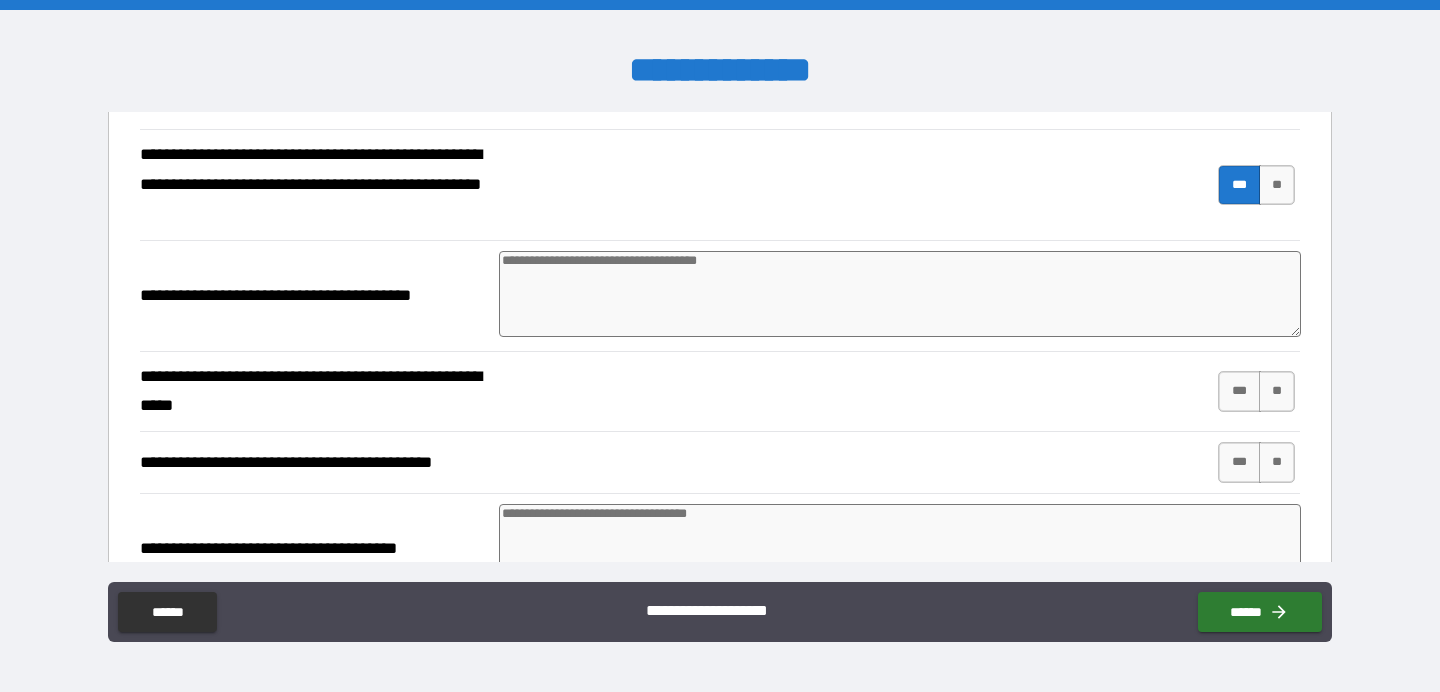 click at bounding box center (900, 294) 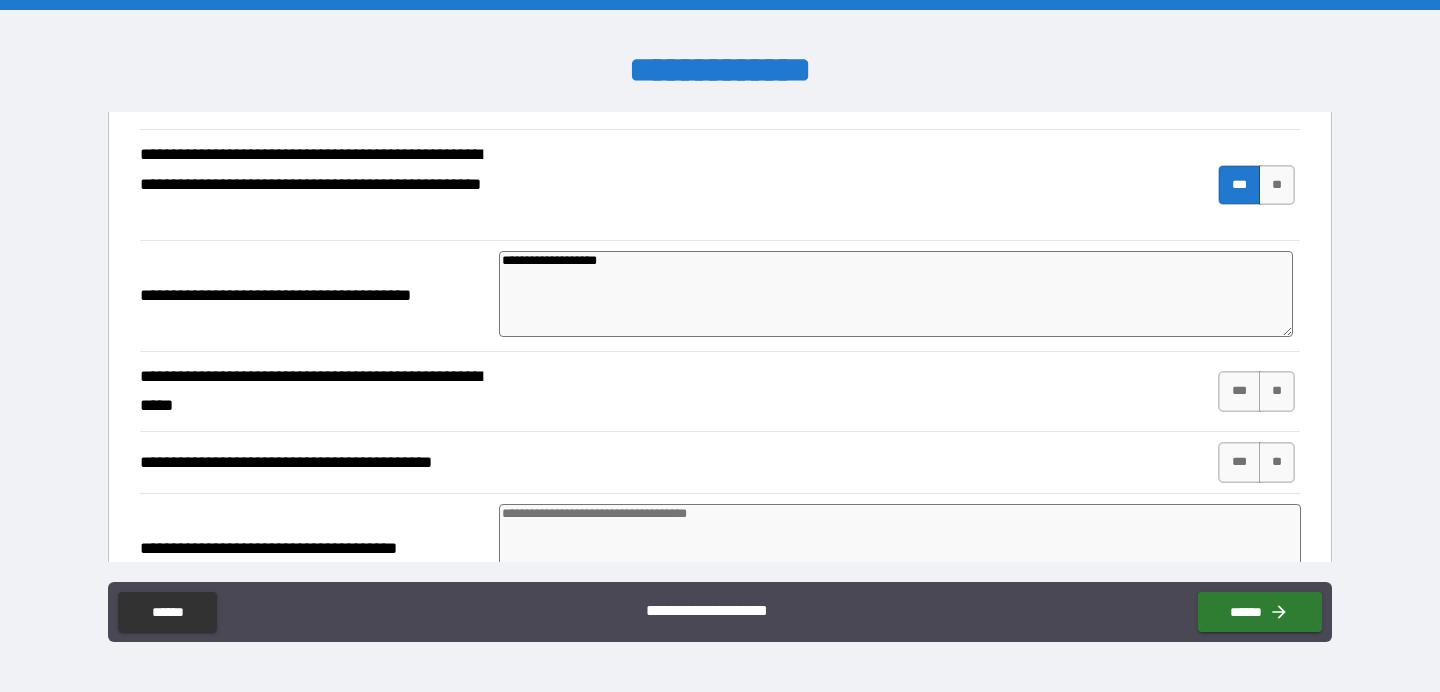 paste on "**********" 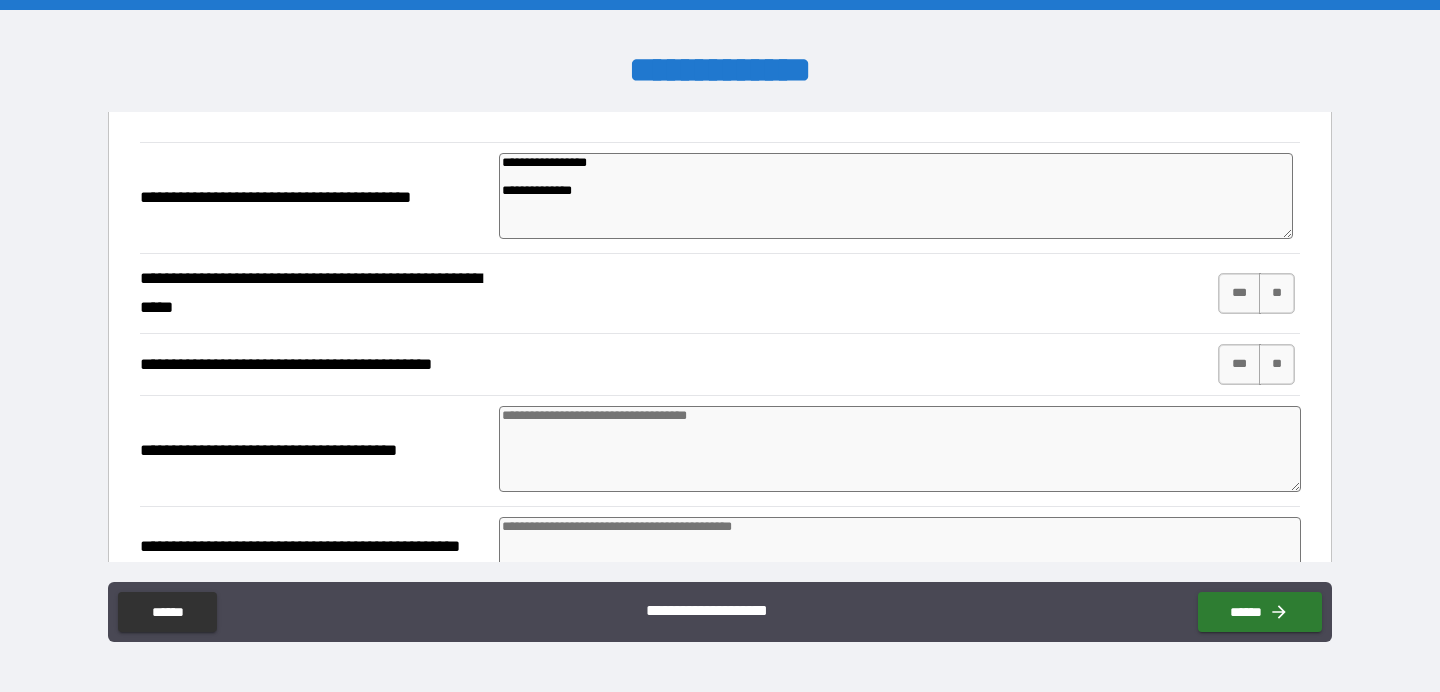 scroll, scrollTop: 4437, scrollLeft: 0, axis: vertical 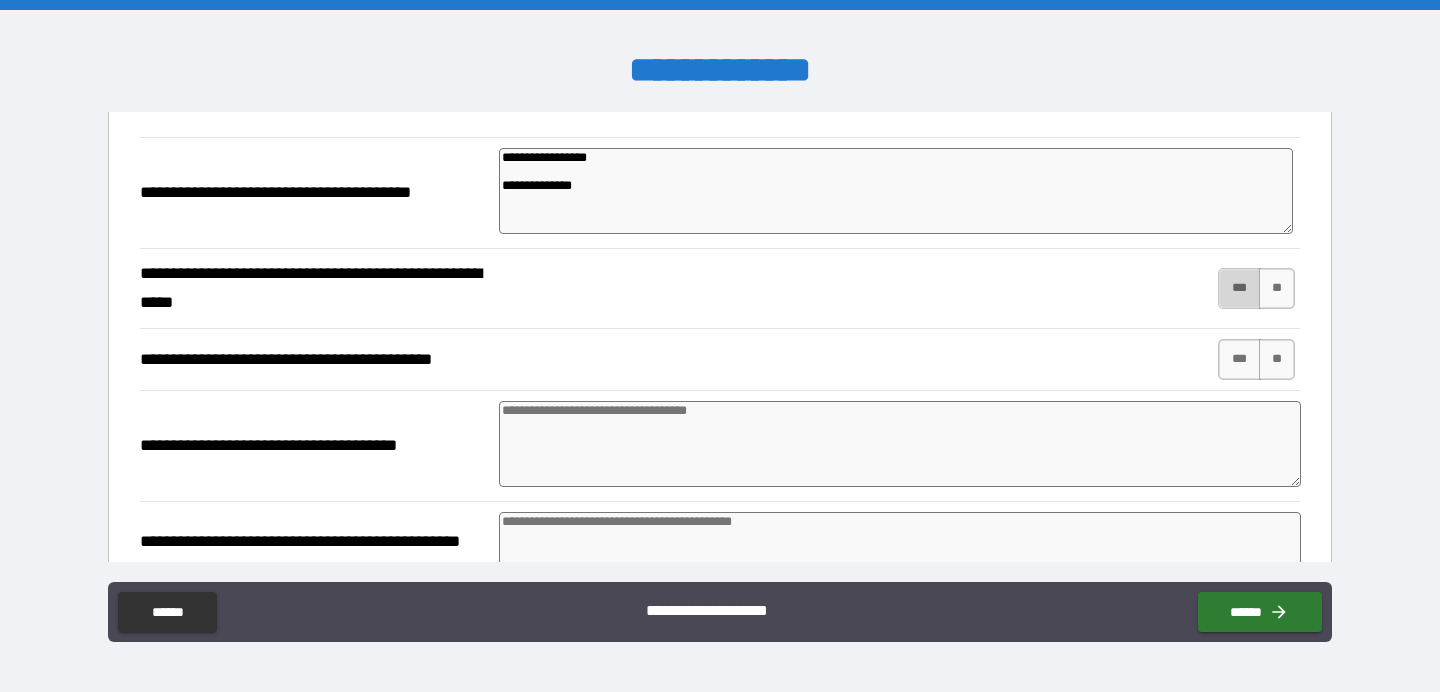 click on "***" at bounding box center (1239, 288) 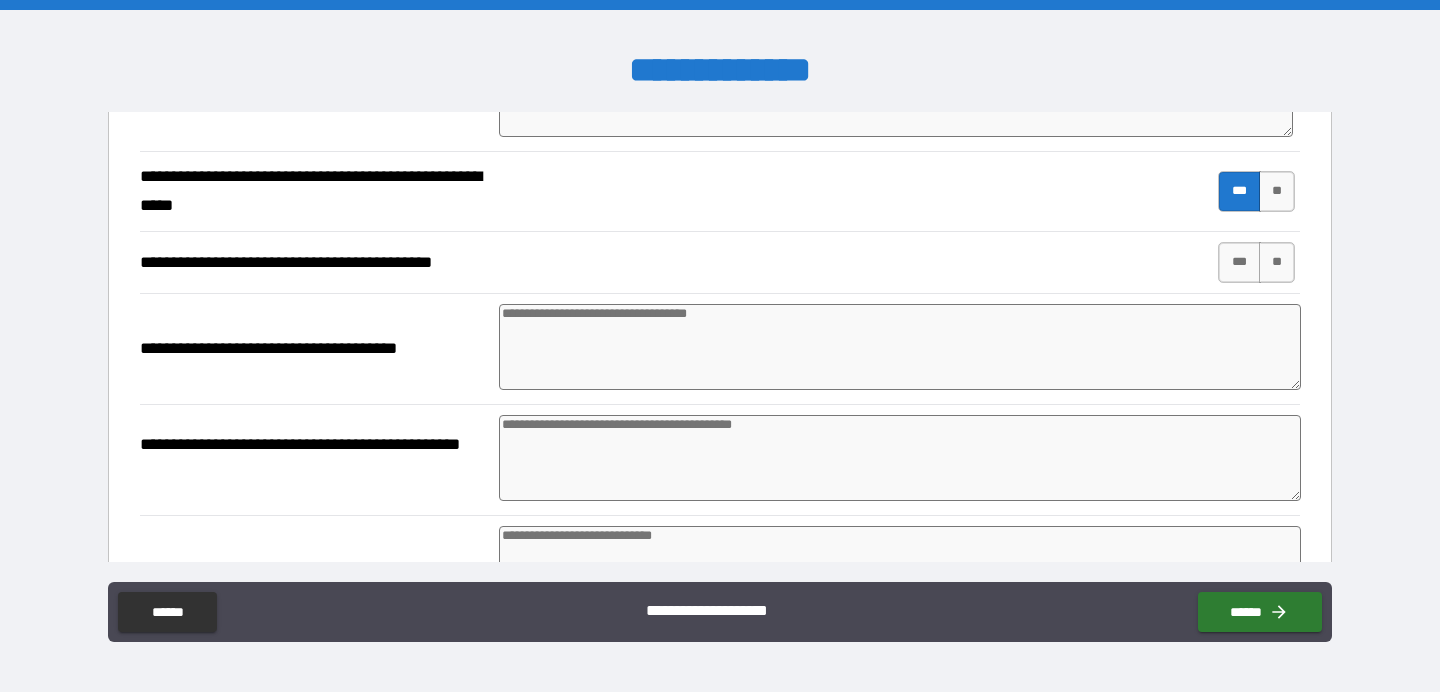 scroll, scrollTop: 4535, scrollLeft: 0, axis: vertical 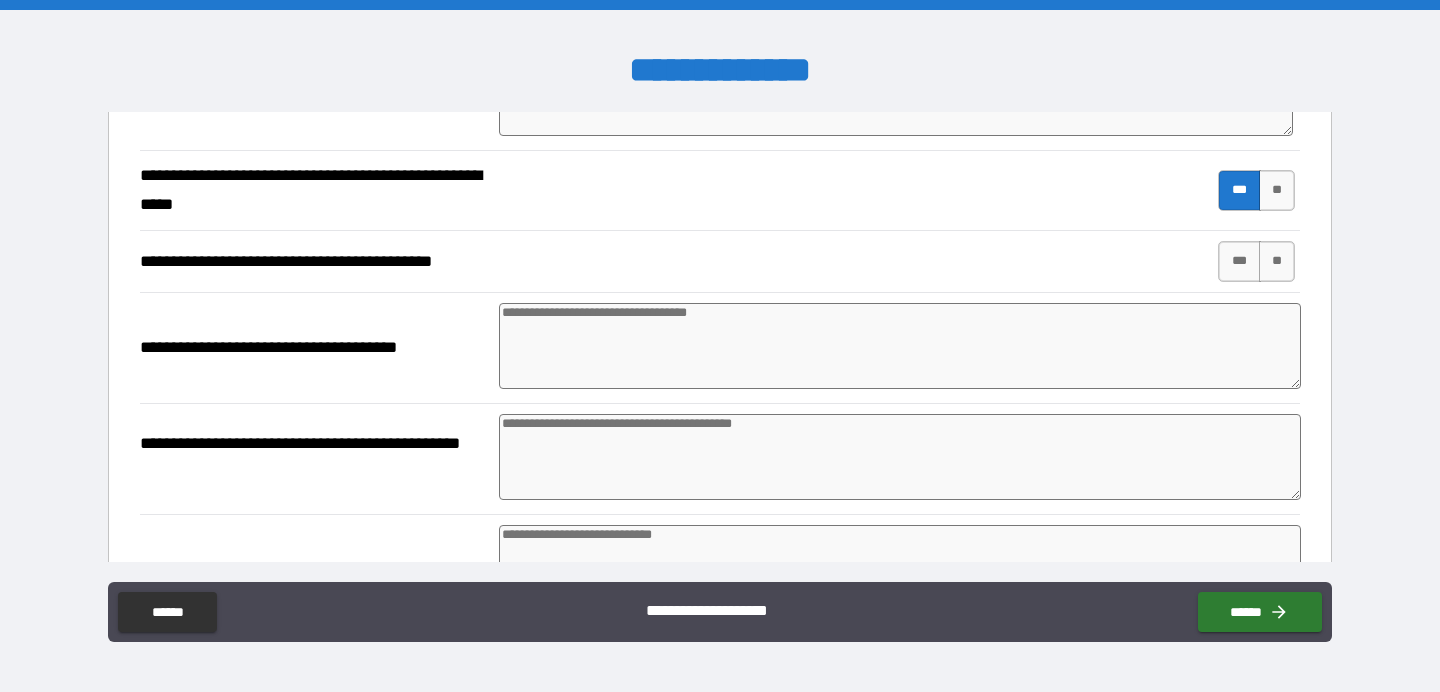 click at bounding box center [900, 346] 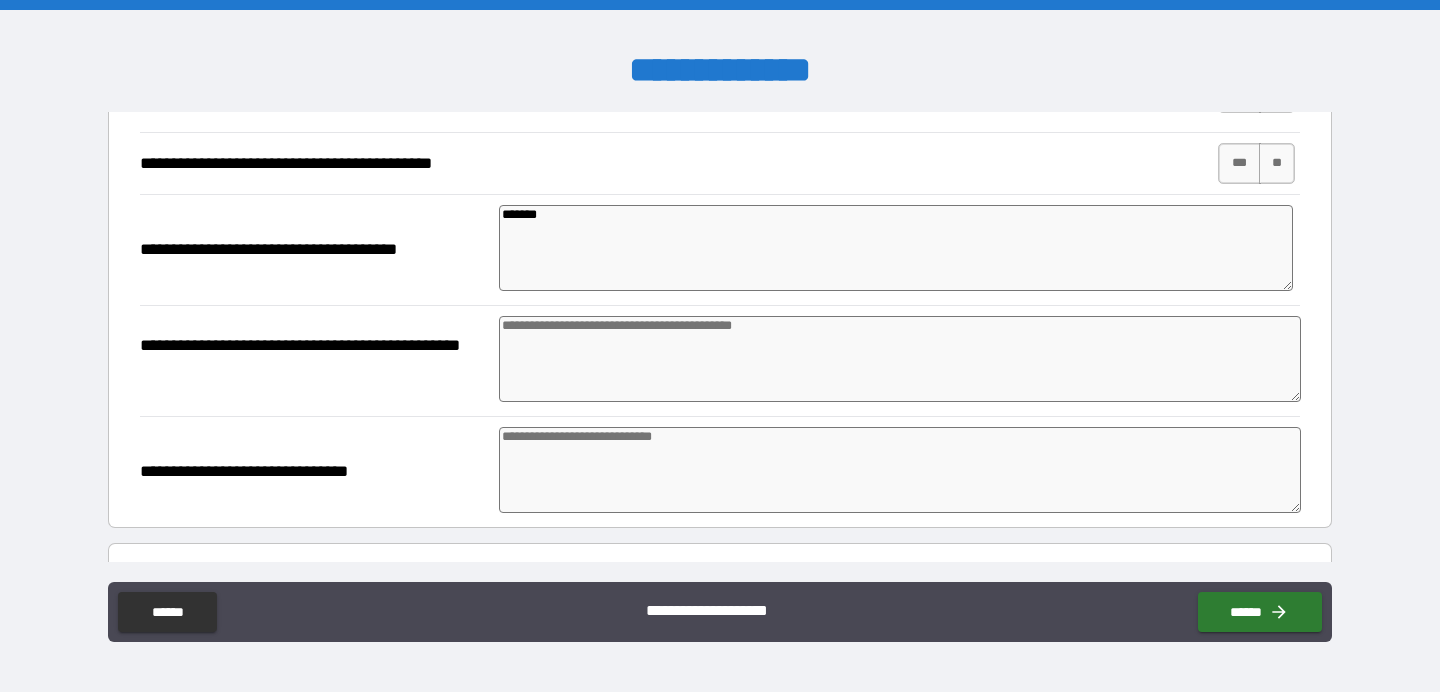 scroll, scrollTop: 4634, scrollLeft: 0, axis: vertical 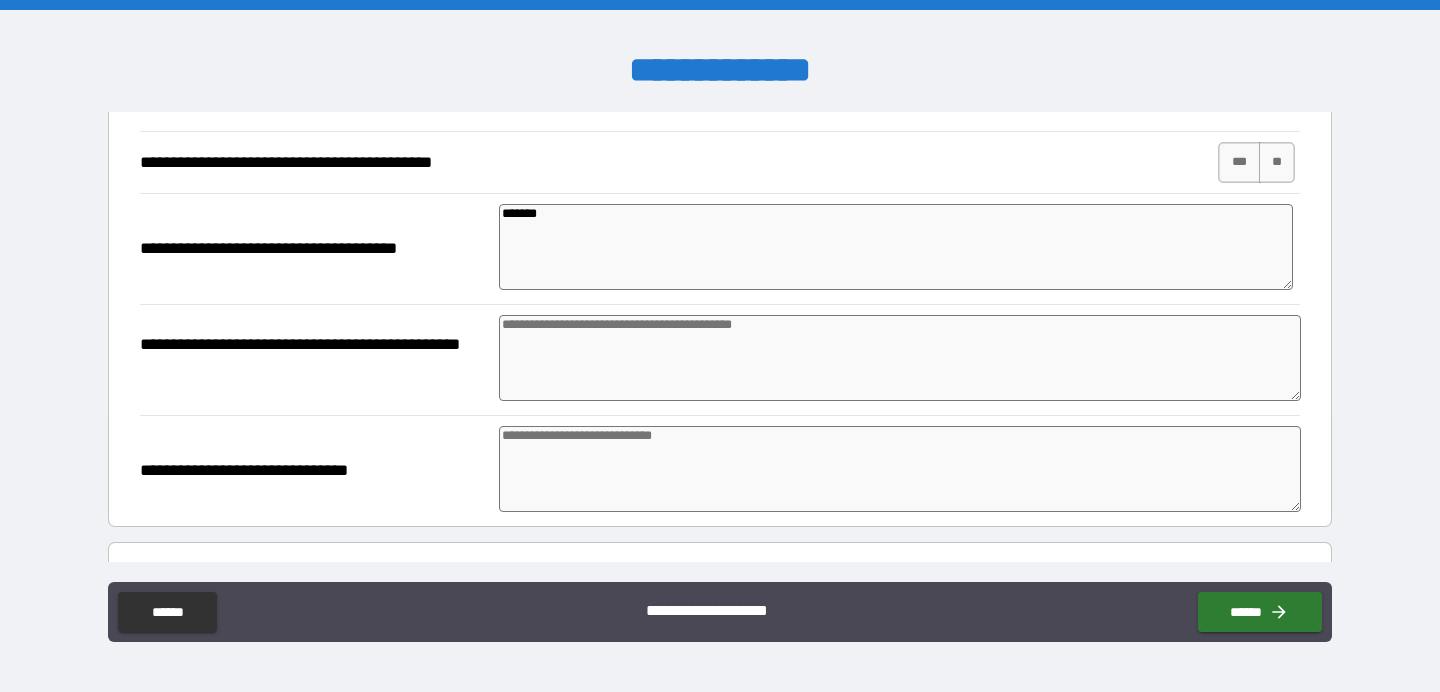 click at bounding box center [900, 358] 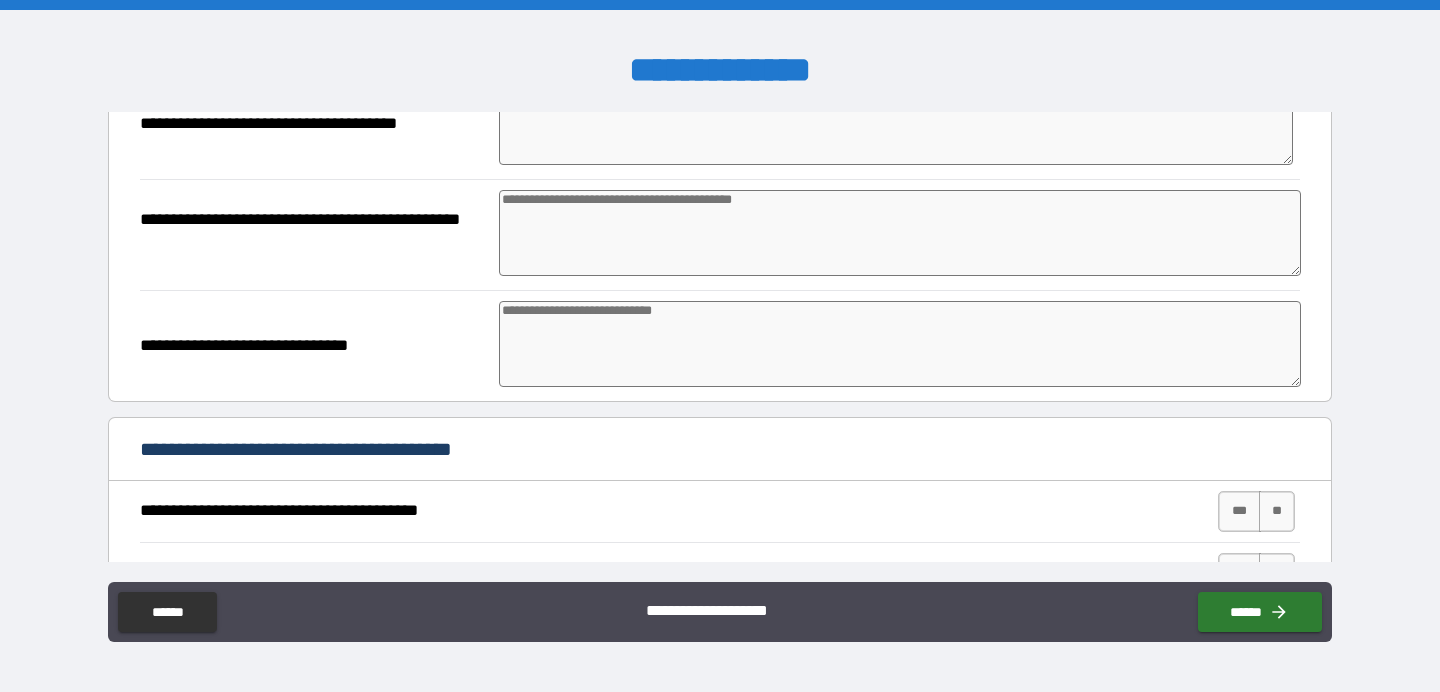 scroll, scrollTop: 4761, scrollLeft: 0, axis: vertical 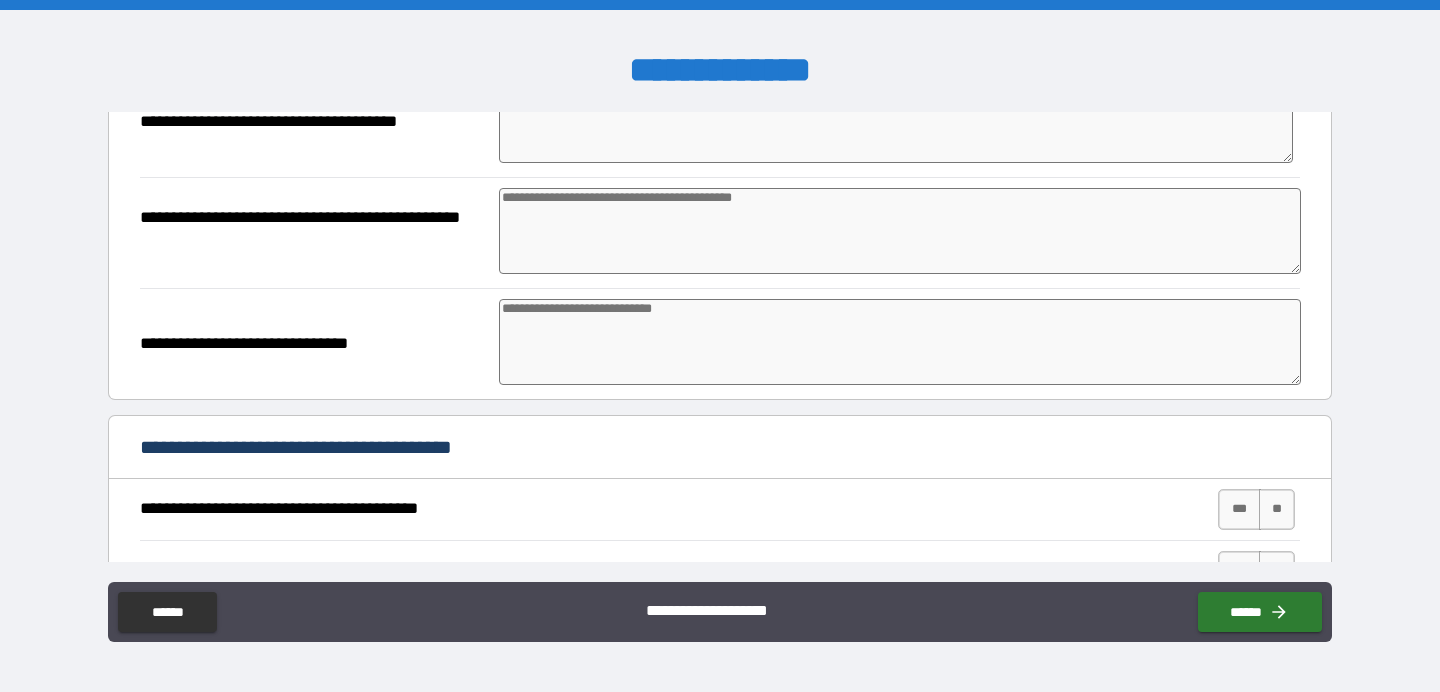click at bounding box center (900, 342) 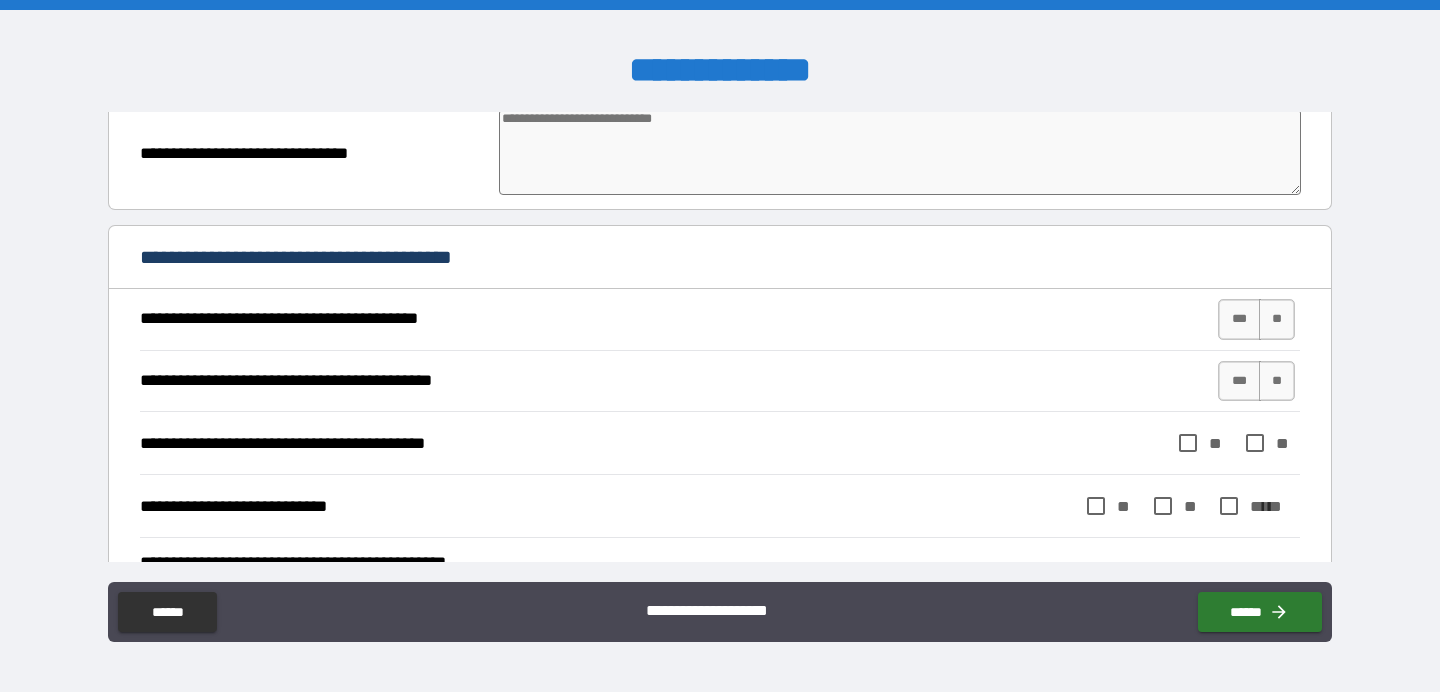 scroll, scrollTop: 4963, scrollLeft: 0, axis: vertical 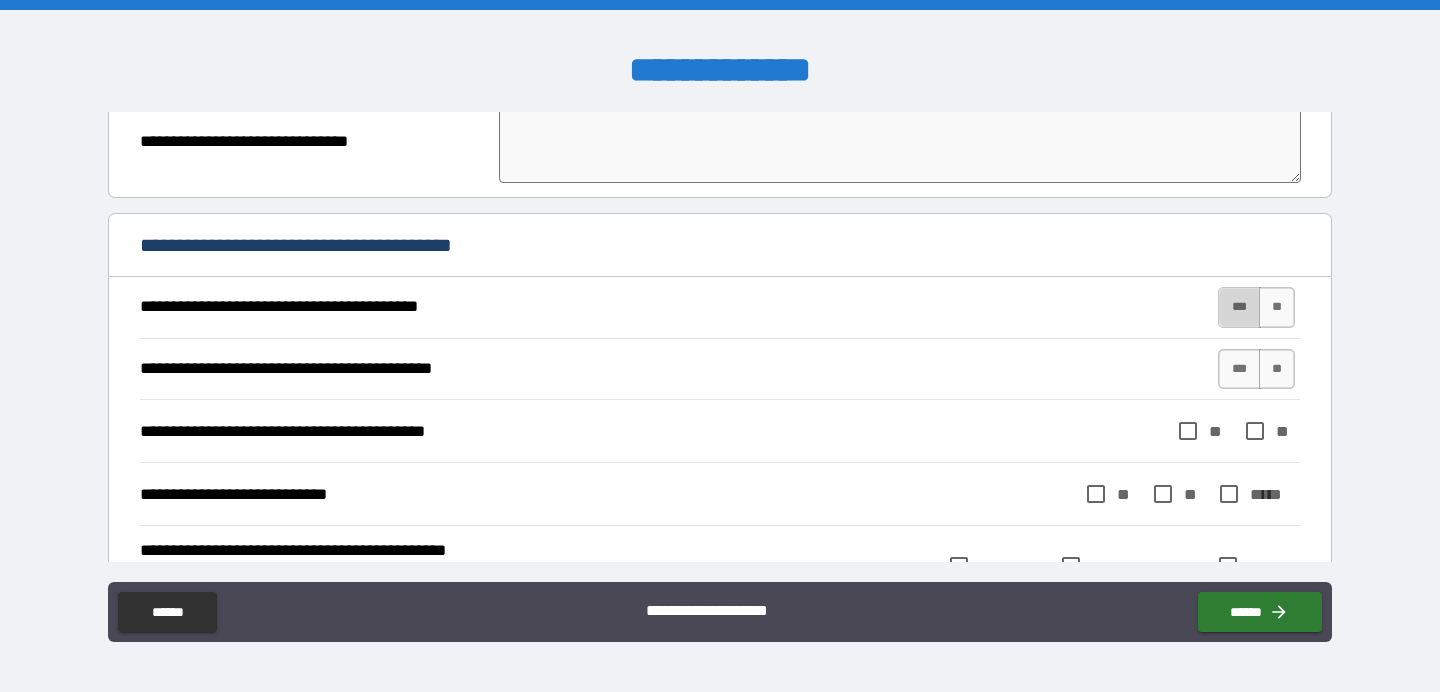 click on "***" at bounding box center [1239, 307] 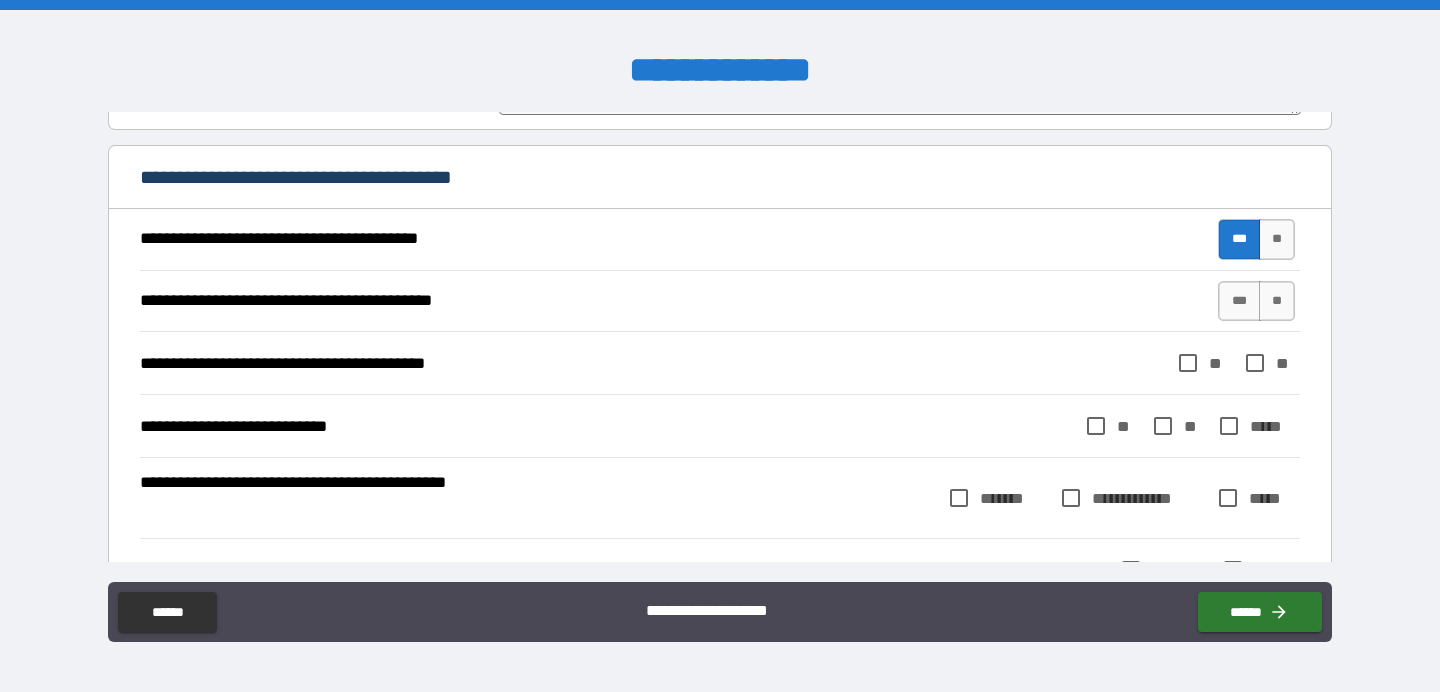 scroll, scrollTop: 5036, scrollLeft: 0, axis: vertical 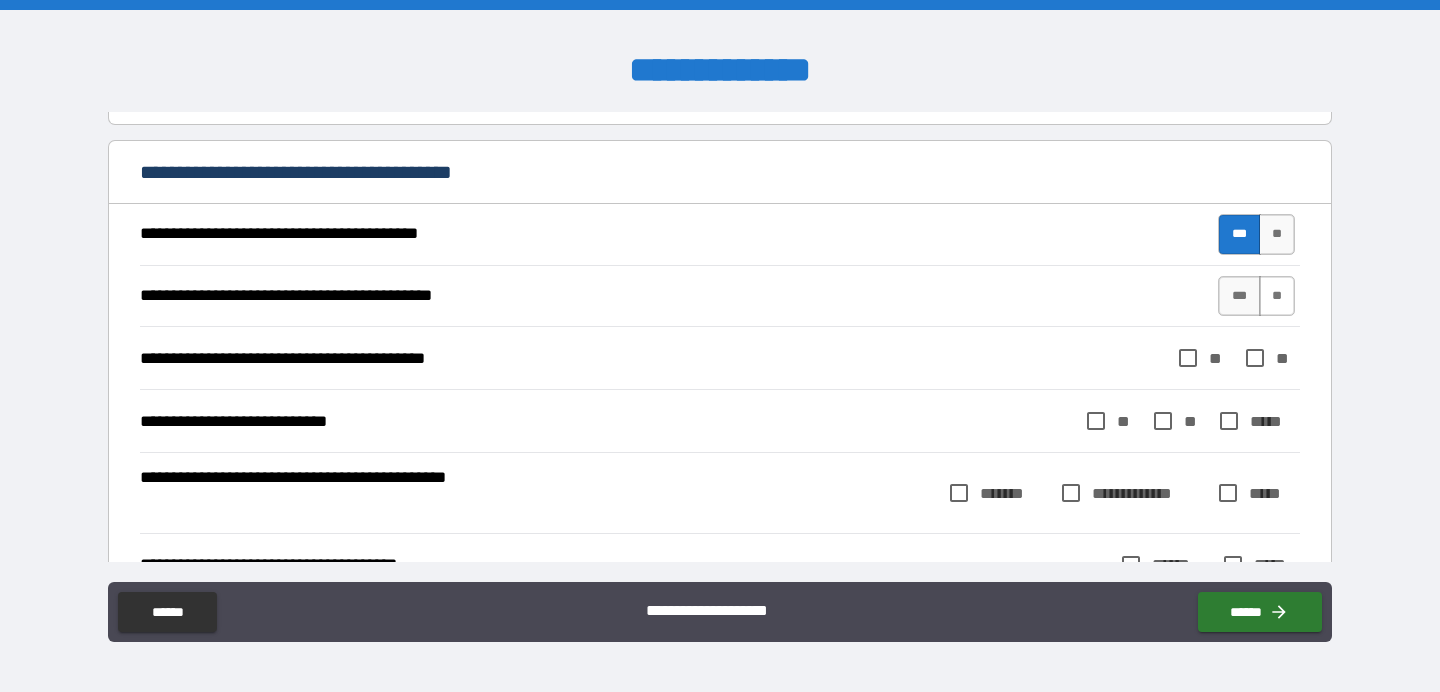 click on "**" at bounding box center [1277, 296] 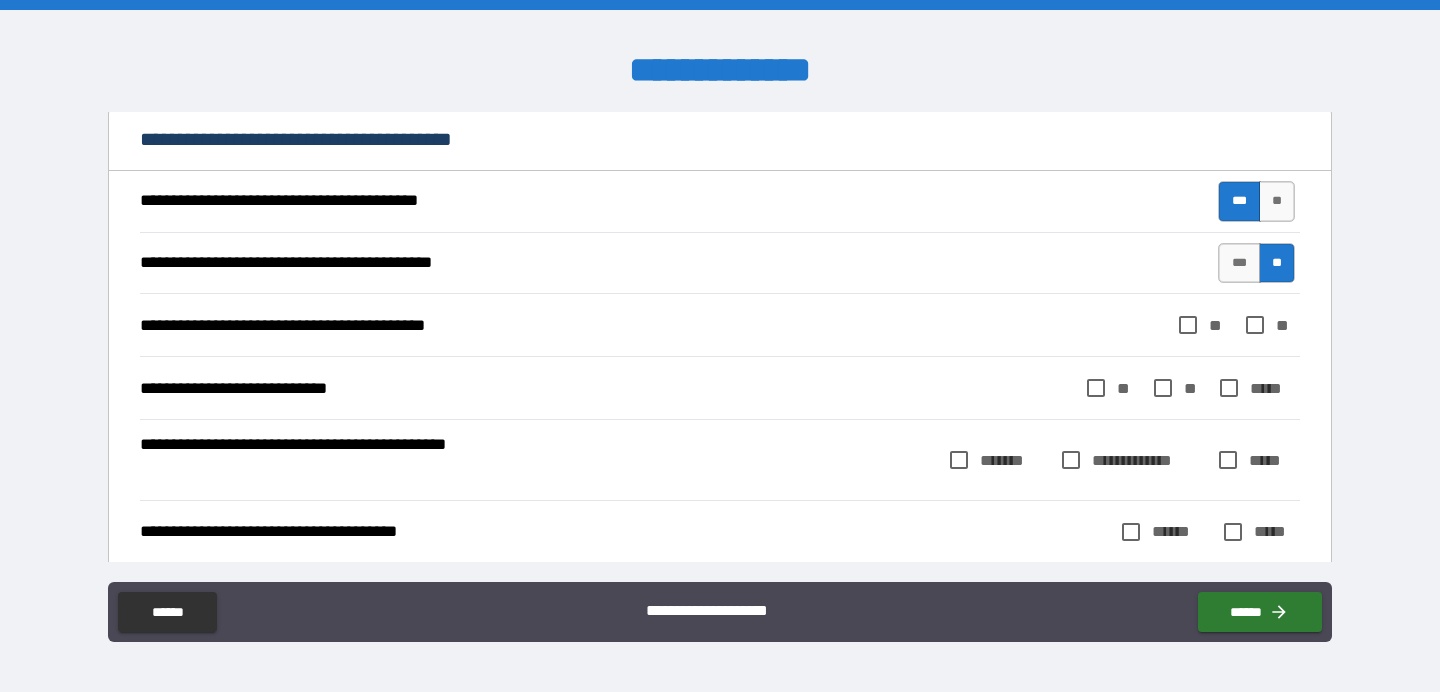 scroll, scrollTop: 5085, scrollLeft: 0, axis: vertical 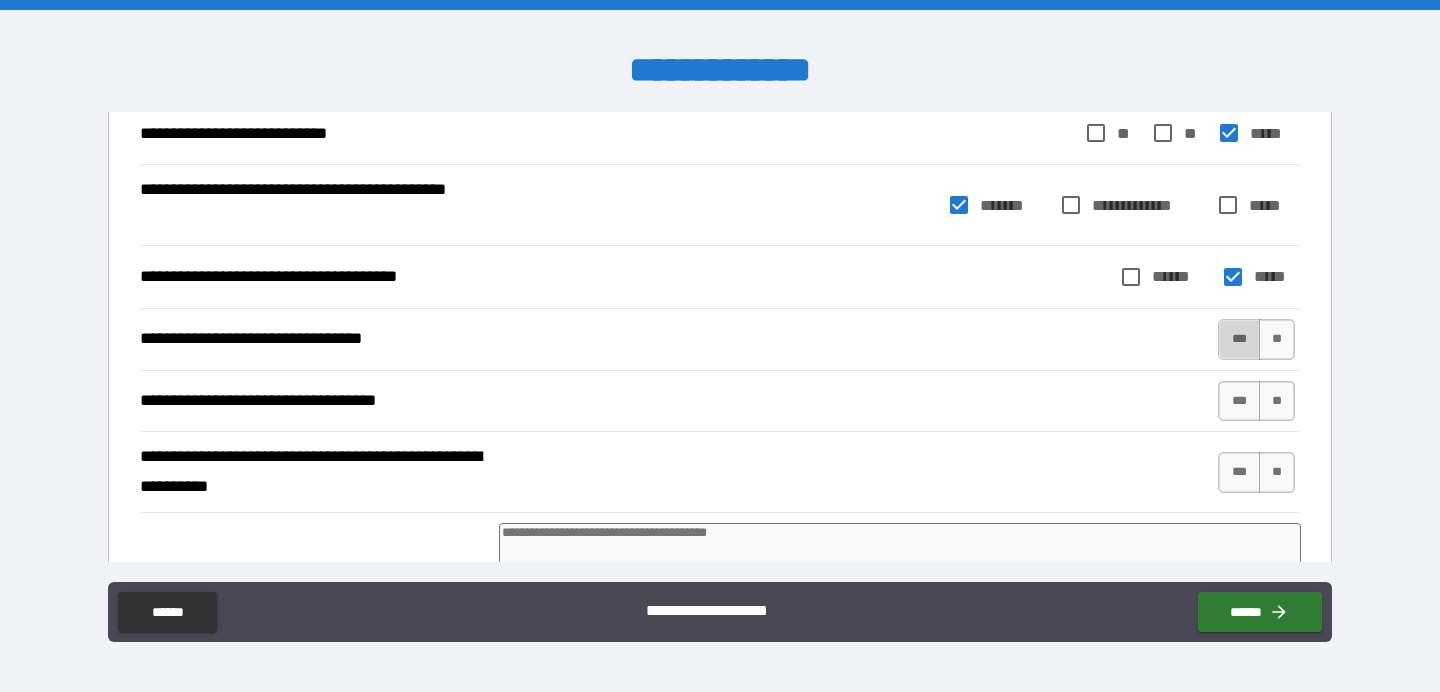 click on "***" at bounding box center (1239, 339) 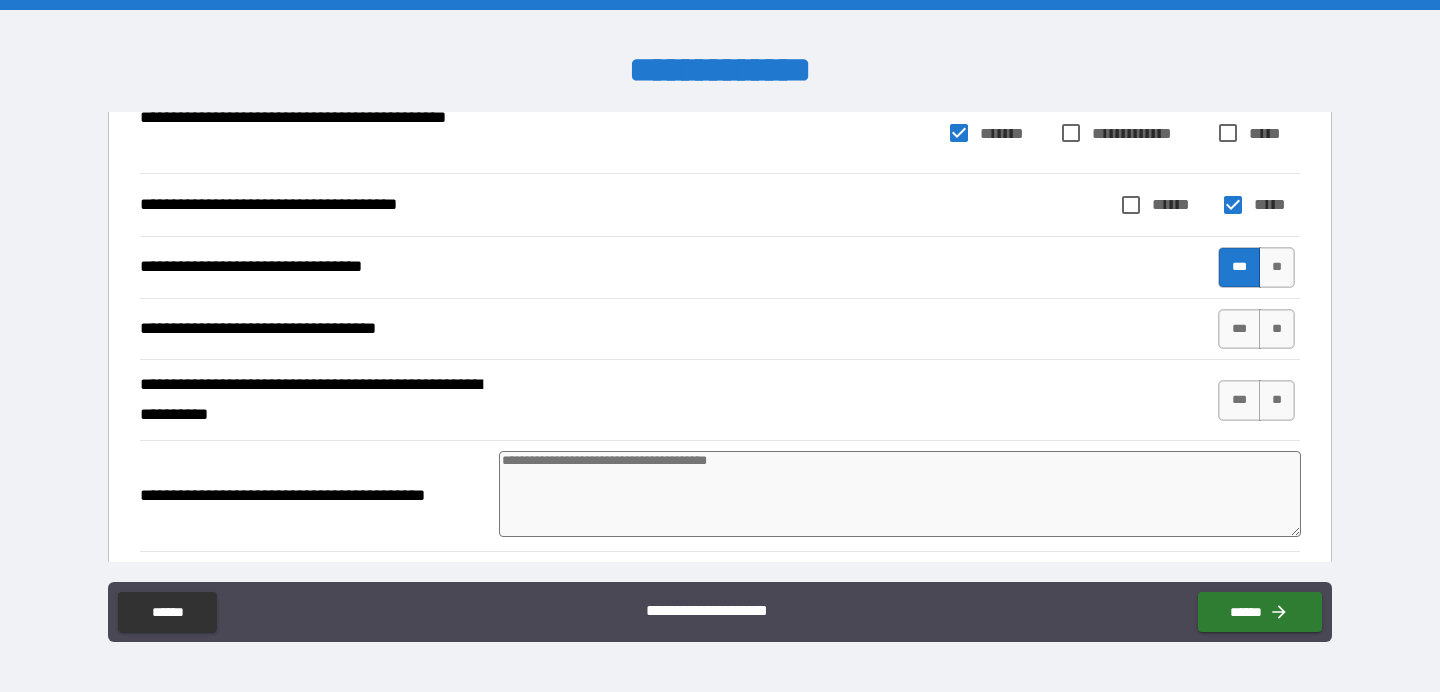 scroll, scrollTop: 5398, scrollLeft: 0, axis: vertical 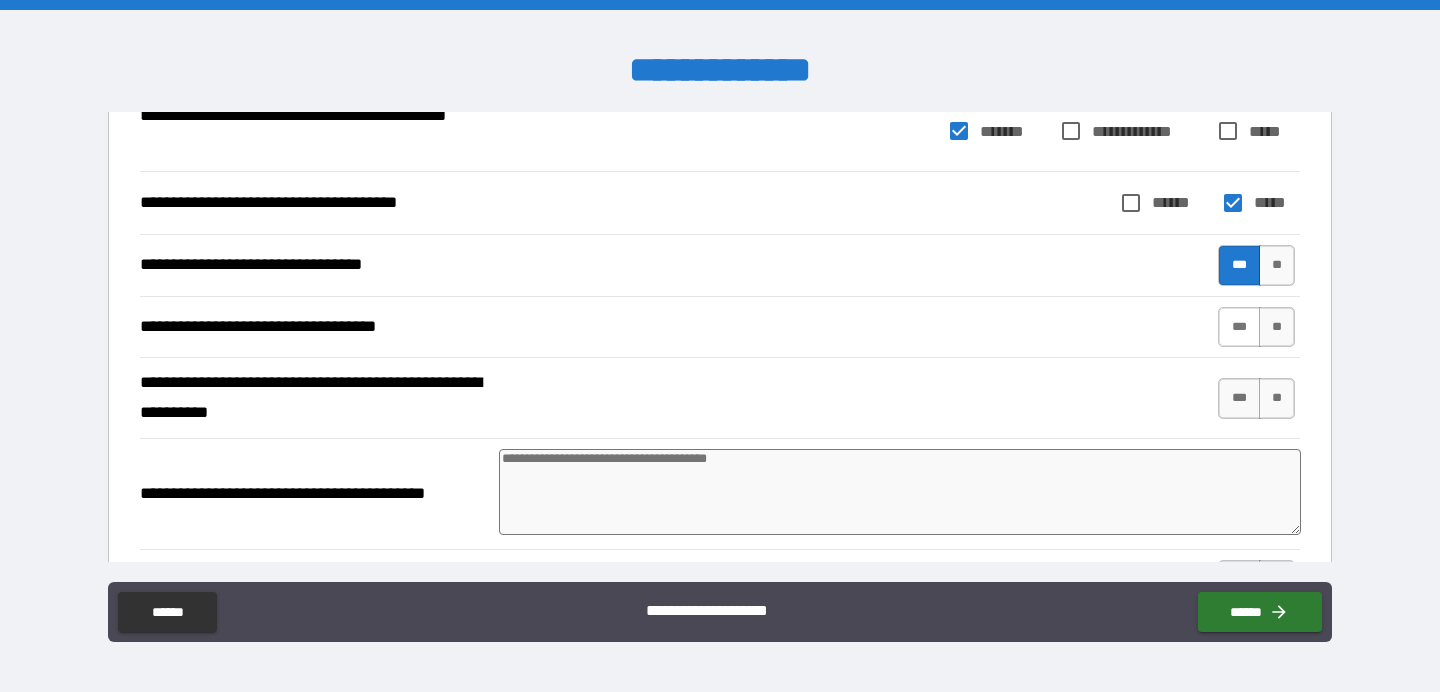 click on "***" at bounding box center (1239, 327) 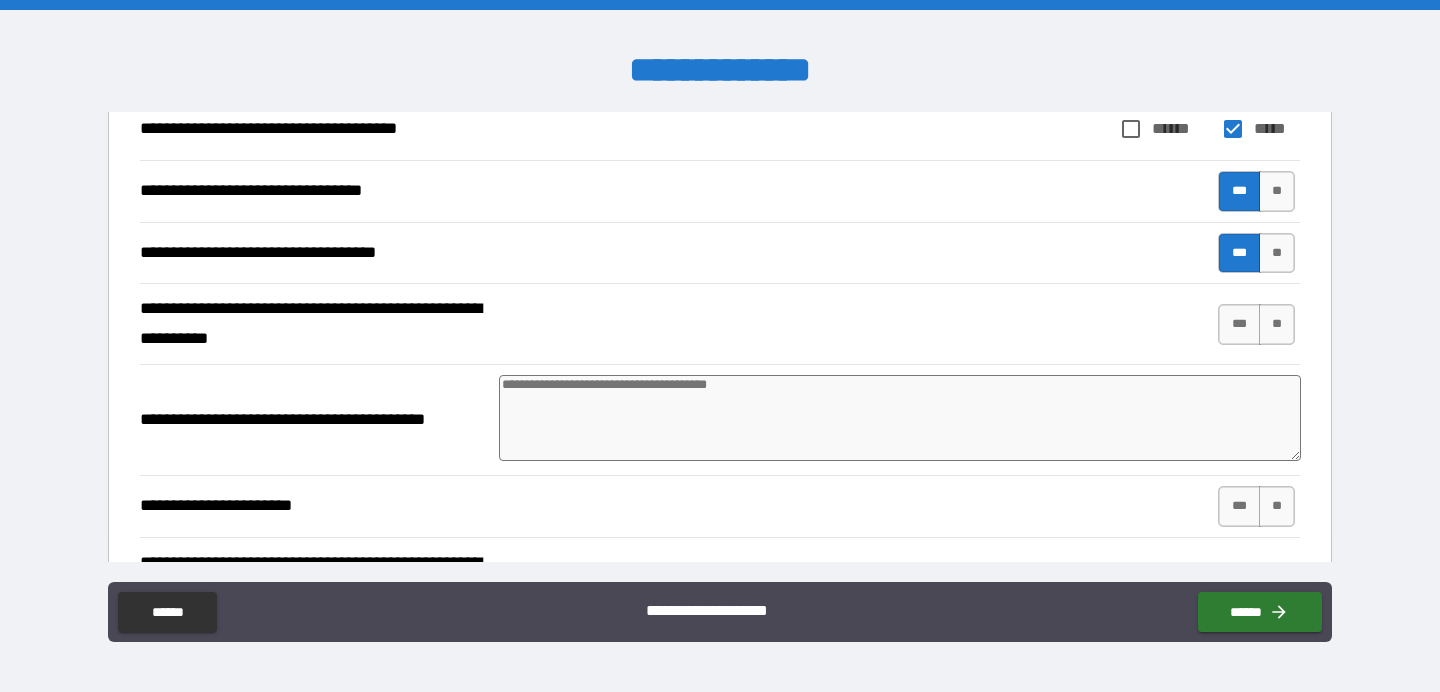scroll, scrollTop: 5475, scrollLeft: 0, axis: vertical 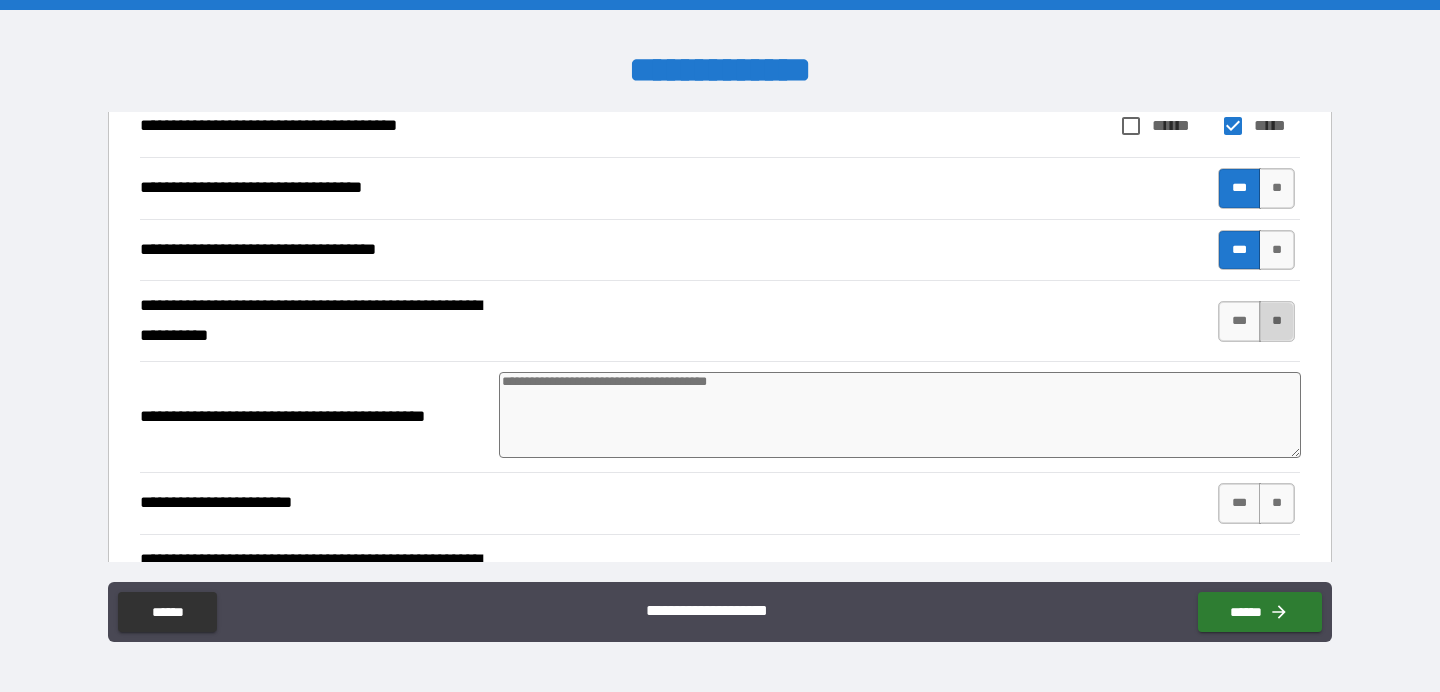 click on "**" at bounding box center [1277, 321] 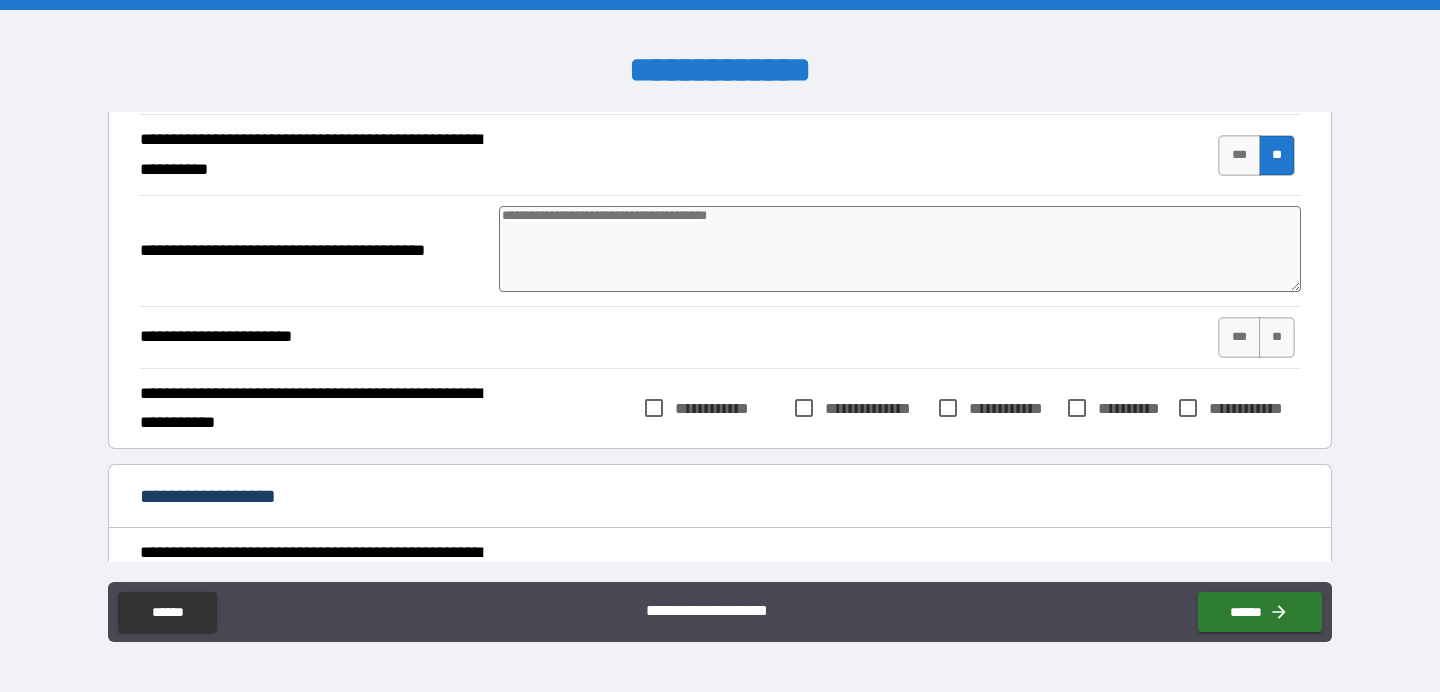 scroll, scrollTop: 5644, scrollLeft: 0, axis: vertical 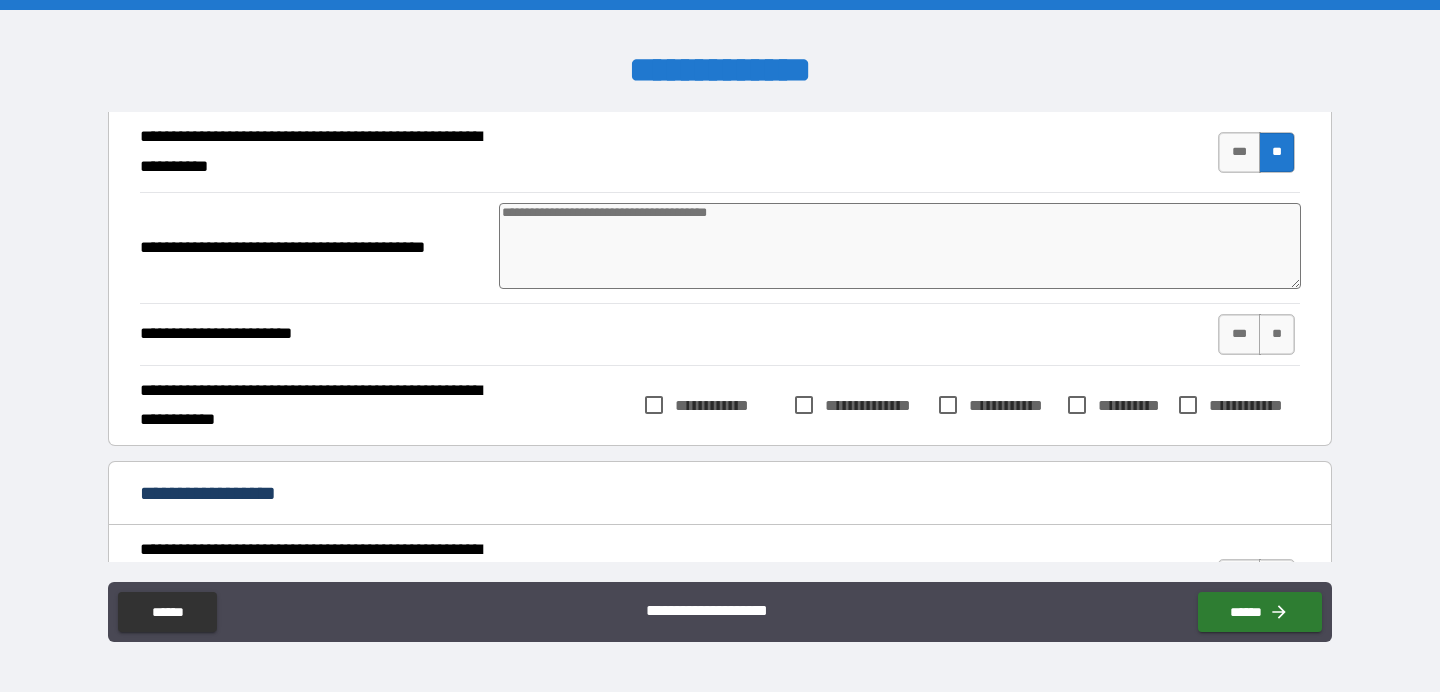 click at bounding box center [900, 246] 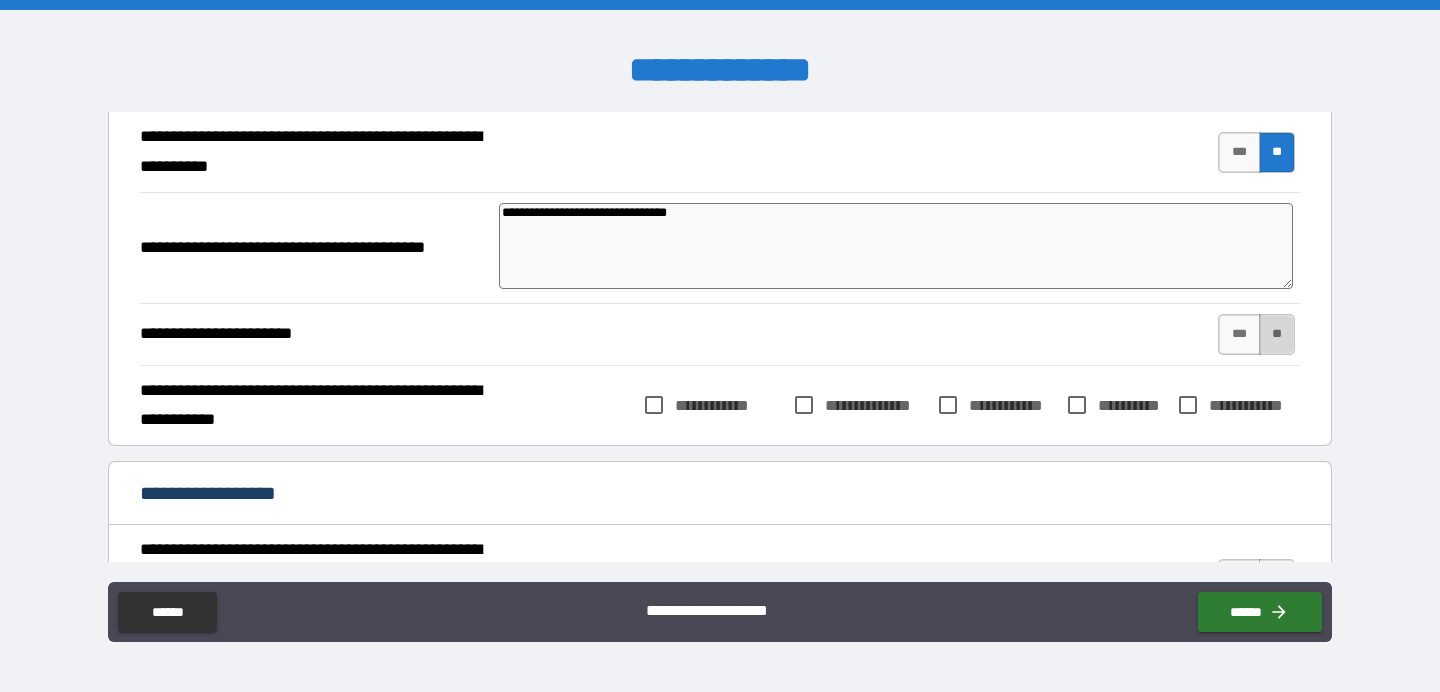 click on "**" at bounding box center (1277, 334) 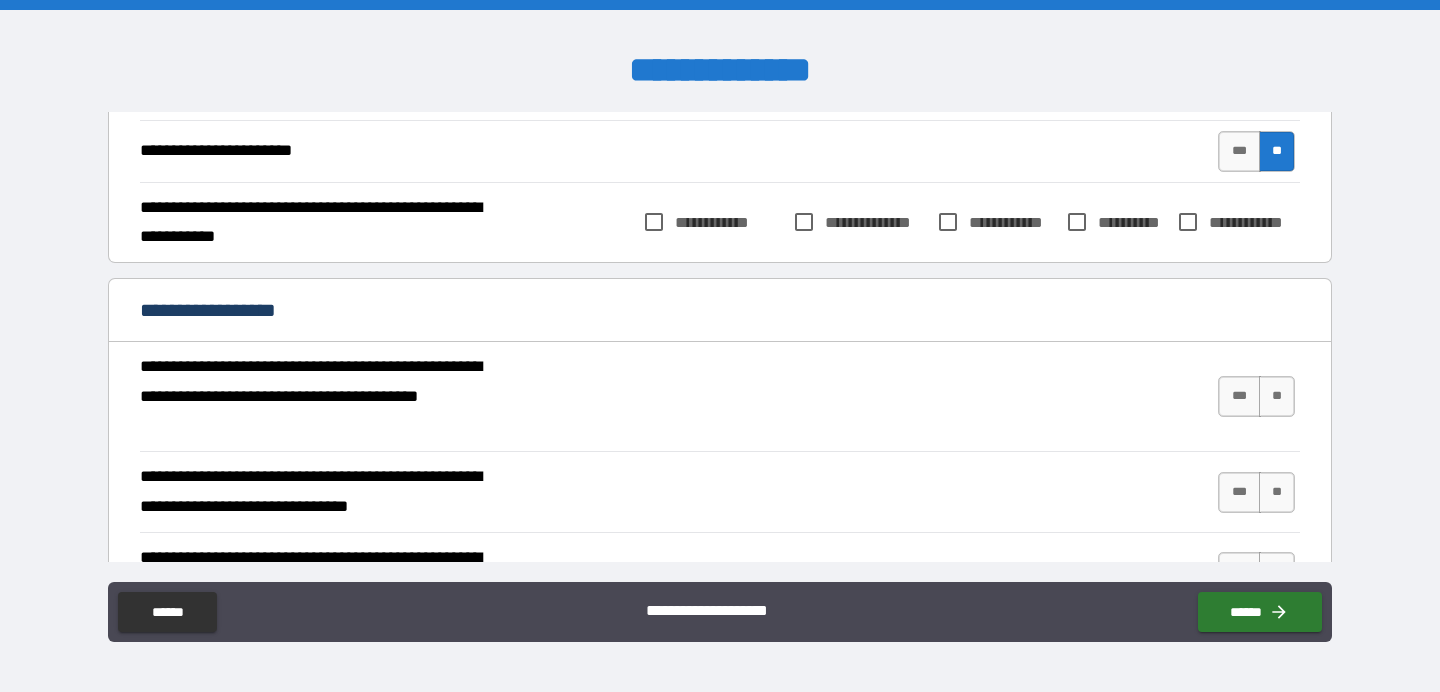 scroll, scrollTop: 5828, scrollLeft: 0, axis: vertical 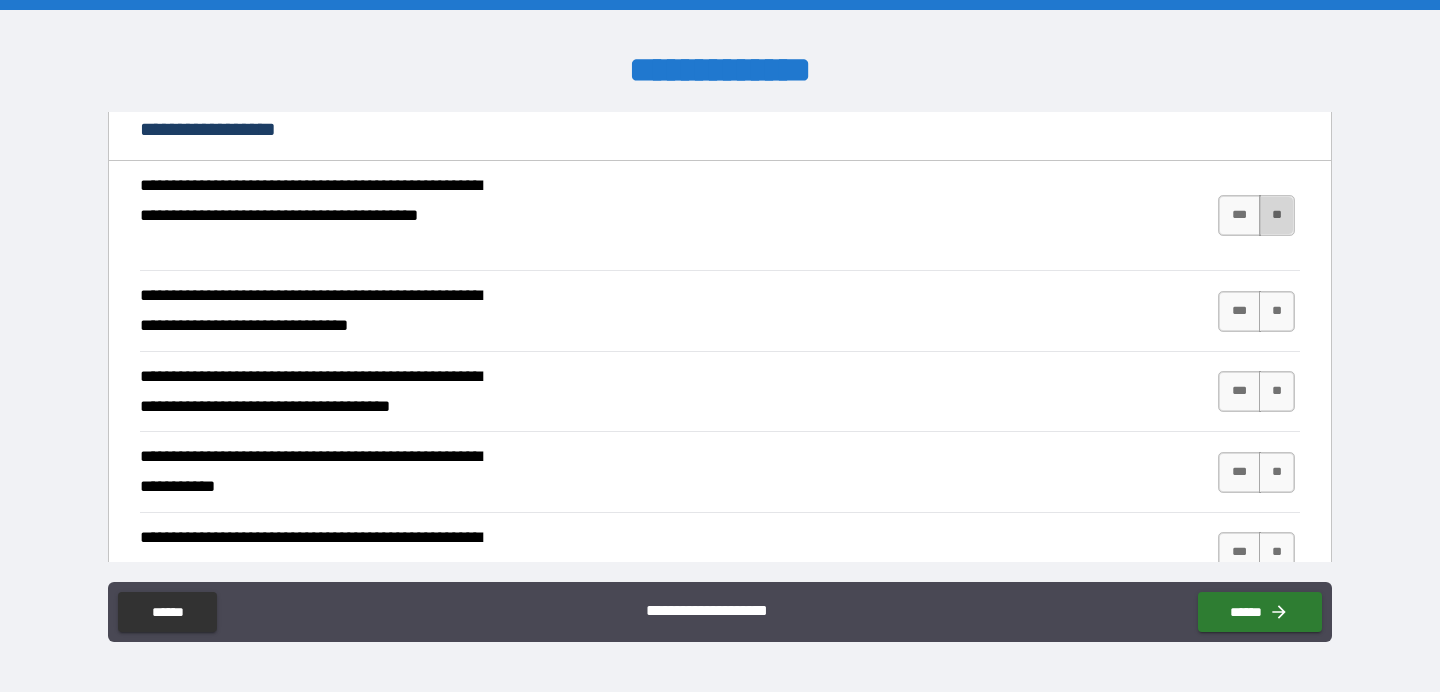 click on "**" at bounding box center (1277, 215) 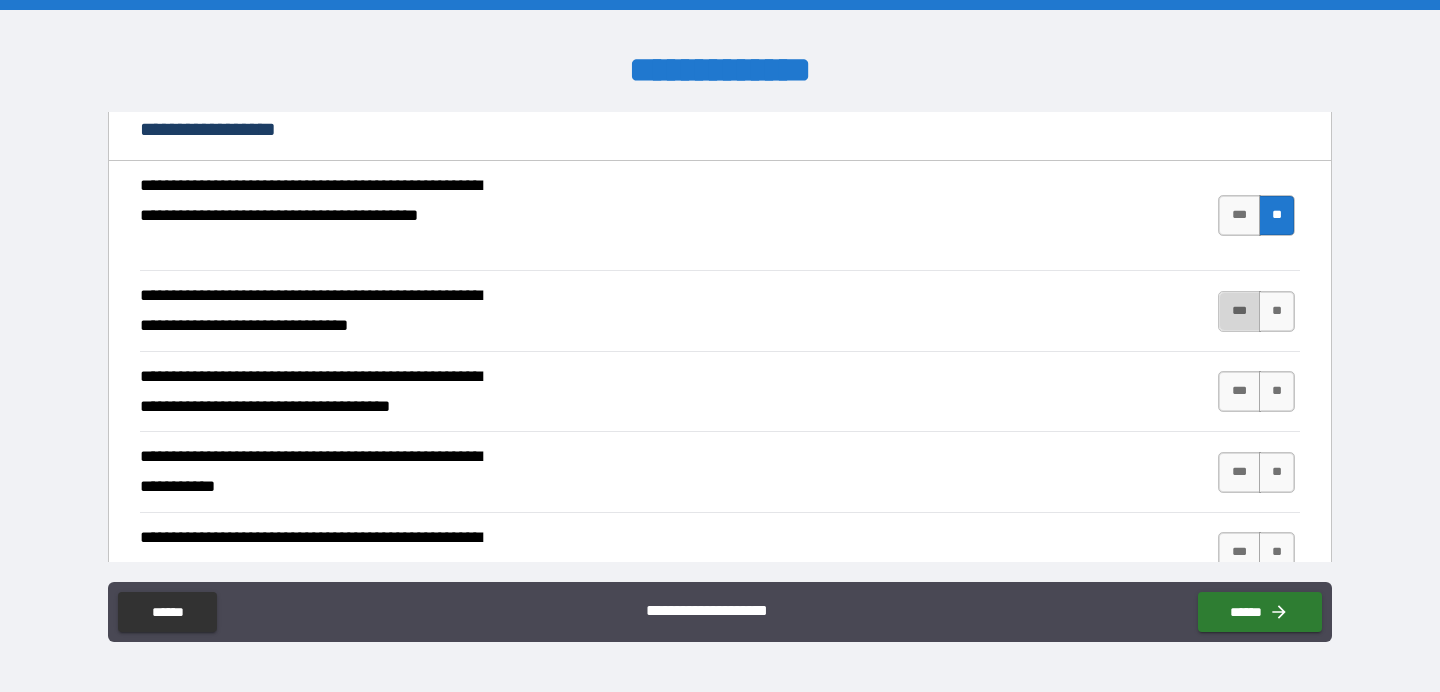 click on "***" at bounding box center [1239, 311] 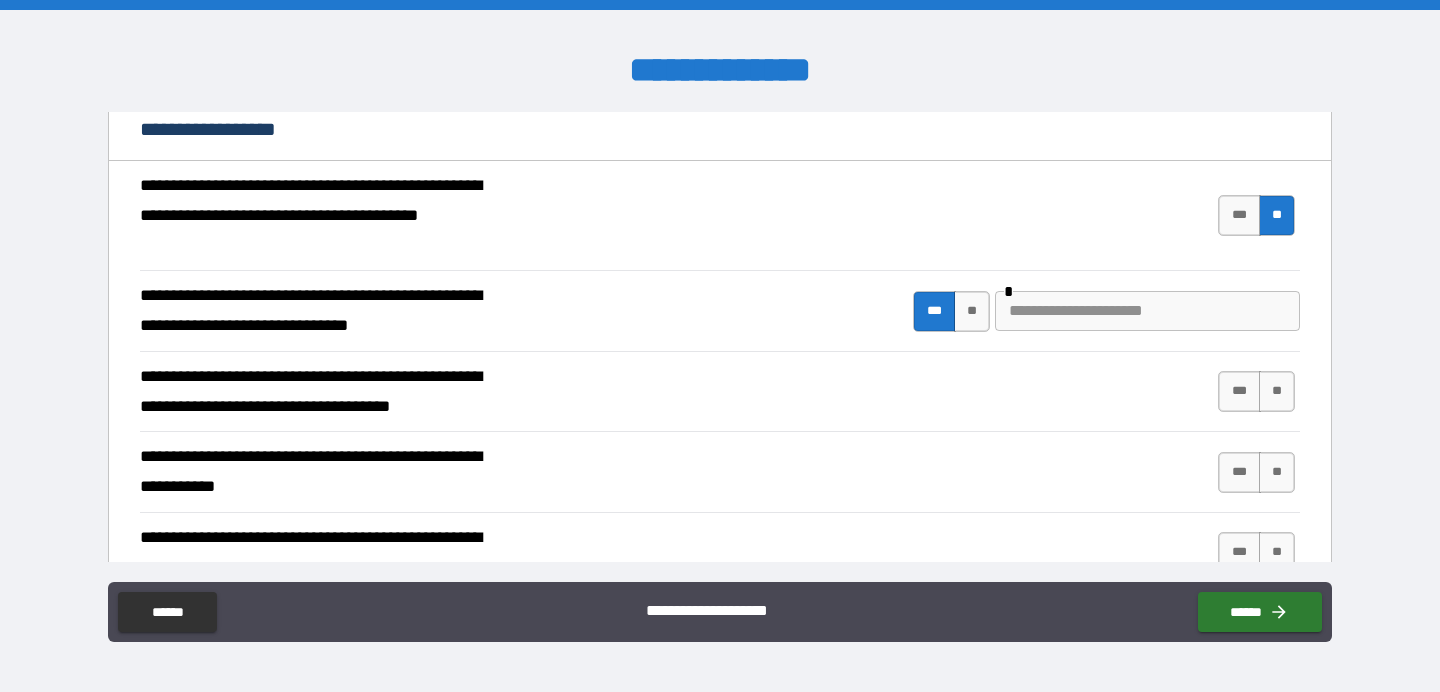 click at bounding box center [1147, 311] 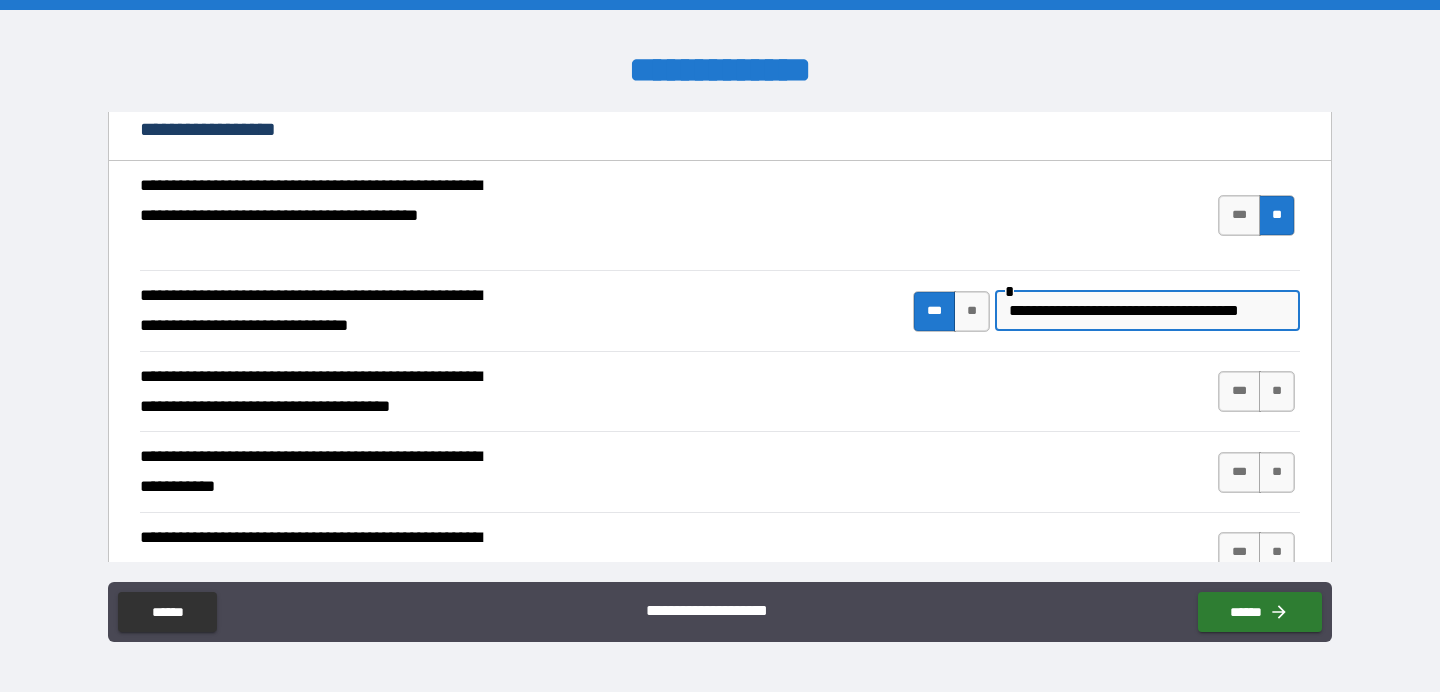 scroll, scrollTop: 0, scrollLeft: 15, axis: horizontal 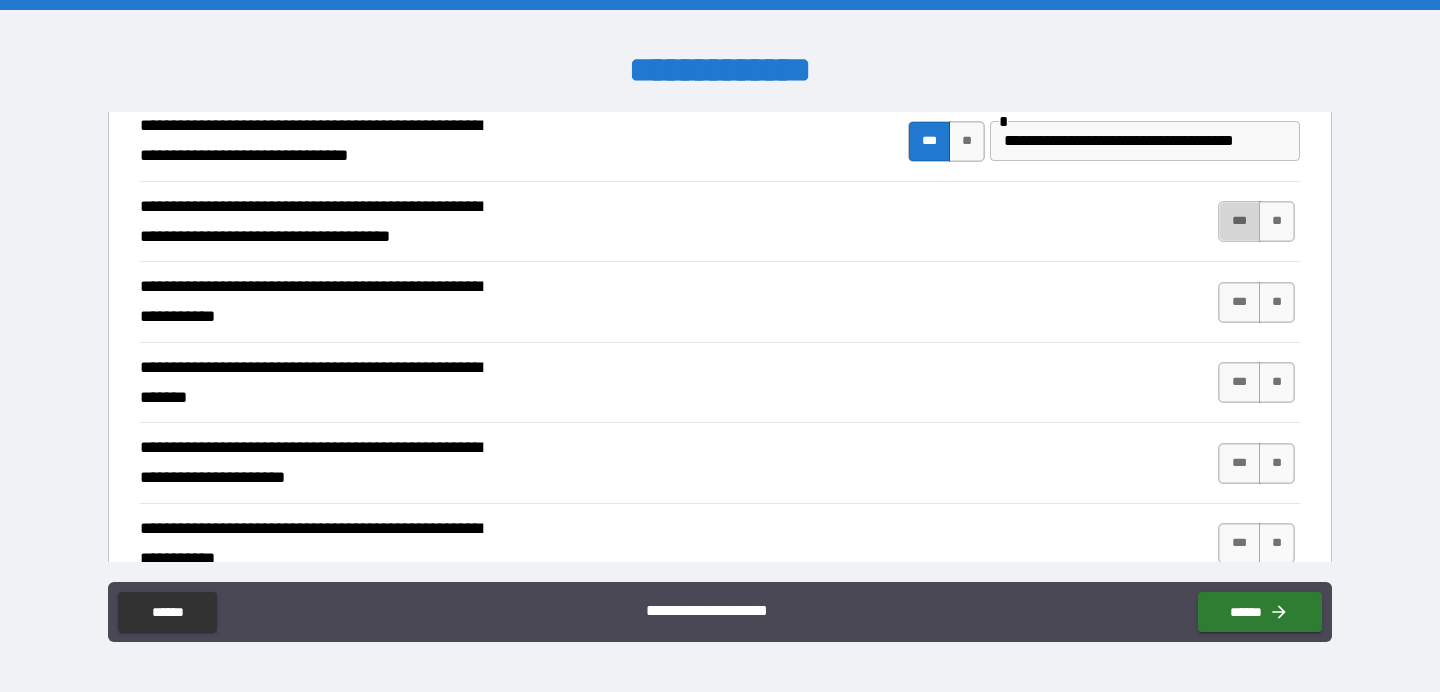 click on "***" at bounding box center [1239, 221] 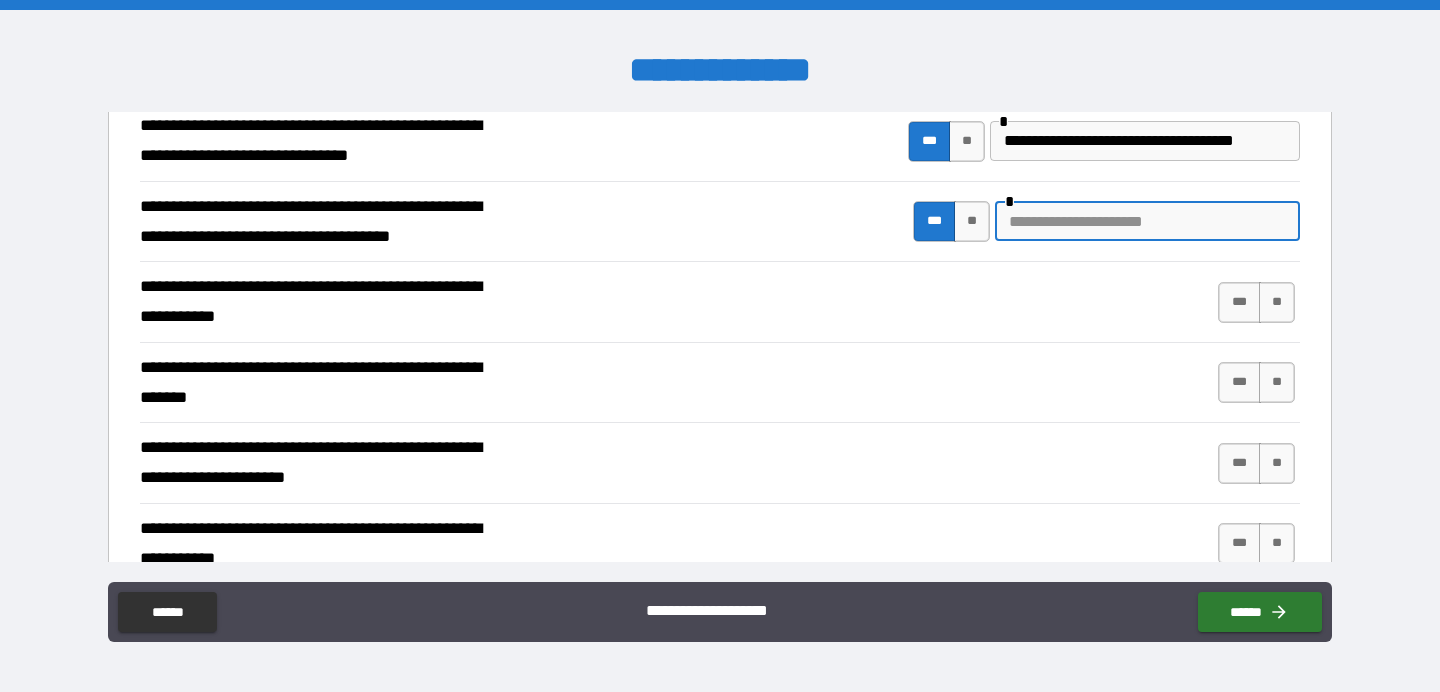 click at bounding box center [1147, 221] 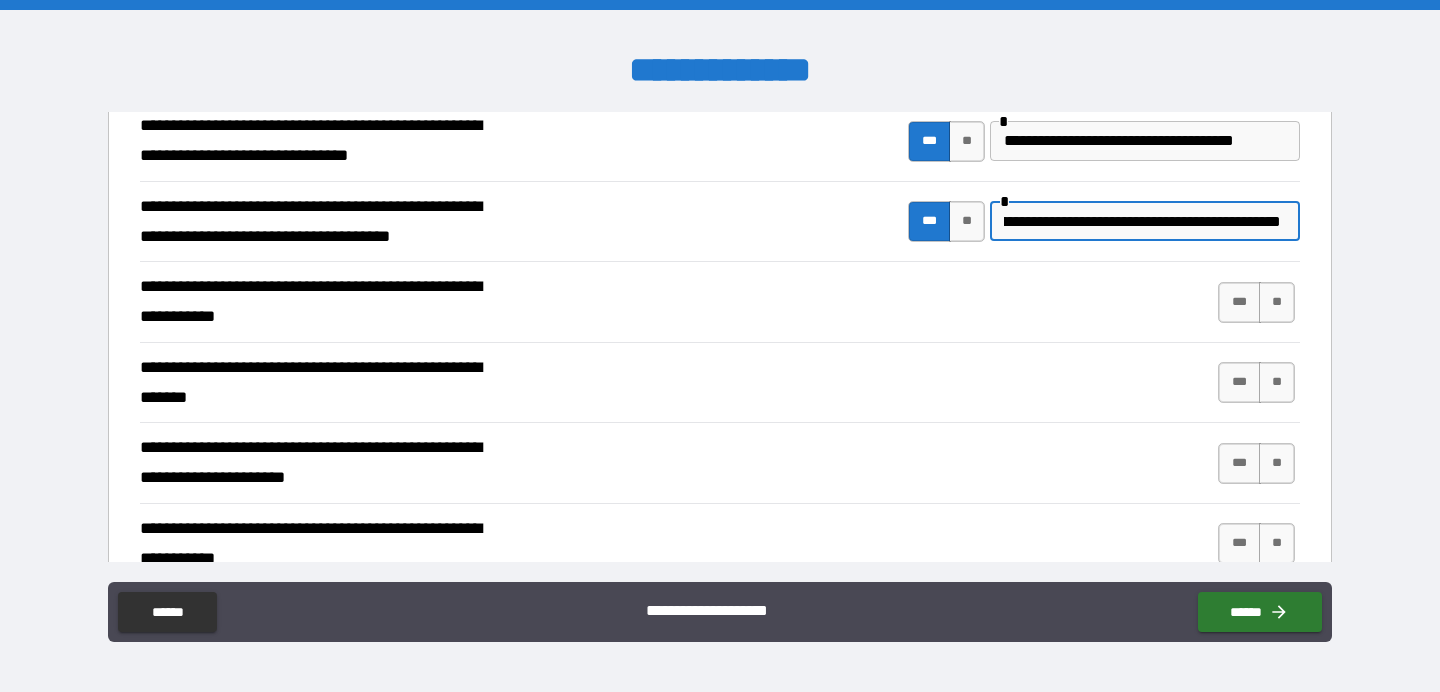 scroll, scrollTop: 0, scrollLeft: 422, axis: horizontal 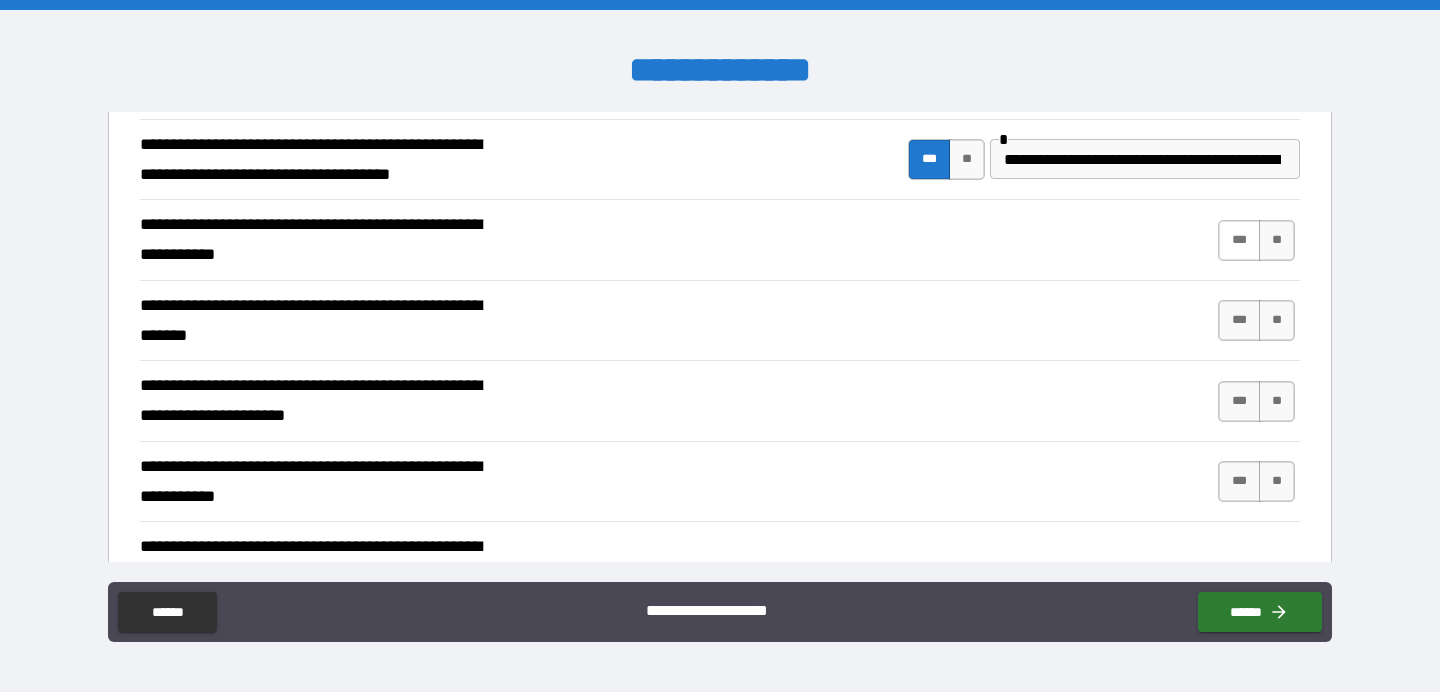 click on "***" at bounding box center (1239, 240) 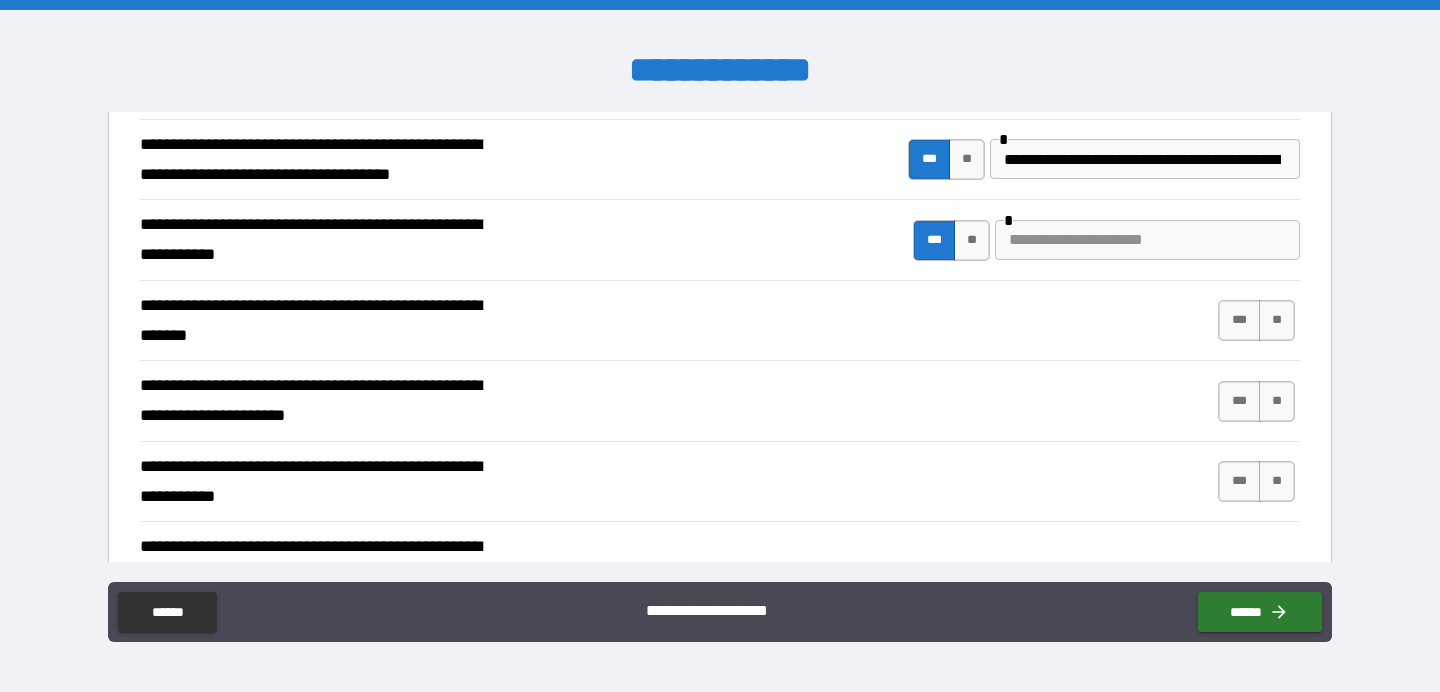 click at bounding box center (1147, 240) 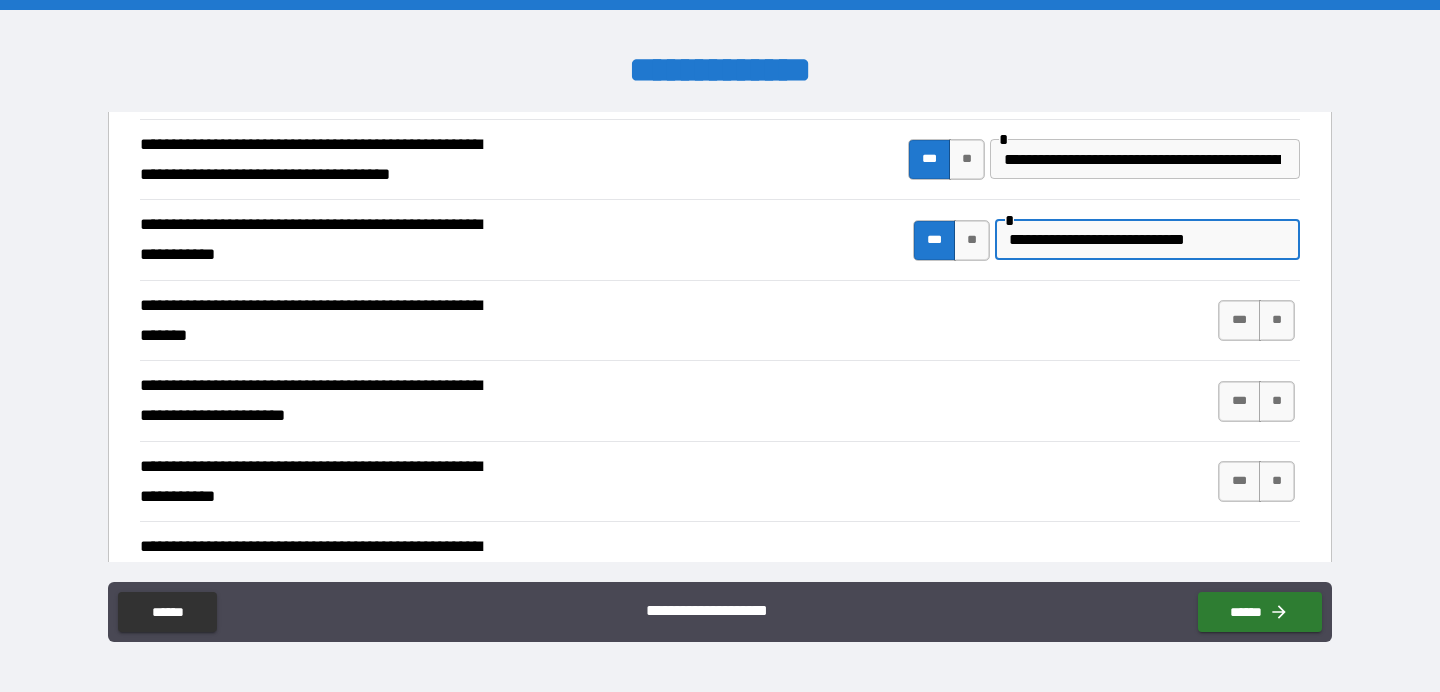 click on "**********" at bounding box center [720, 320] 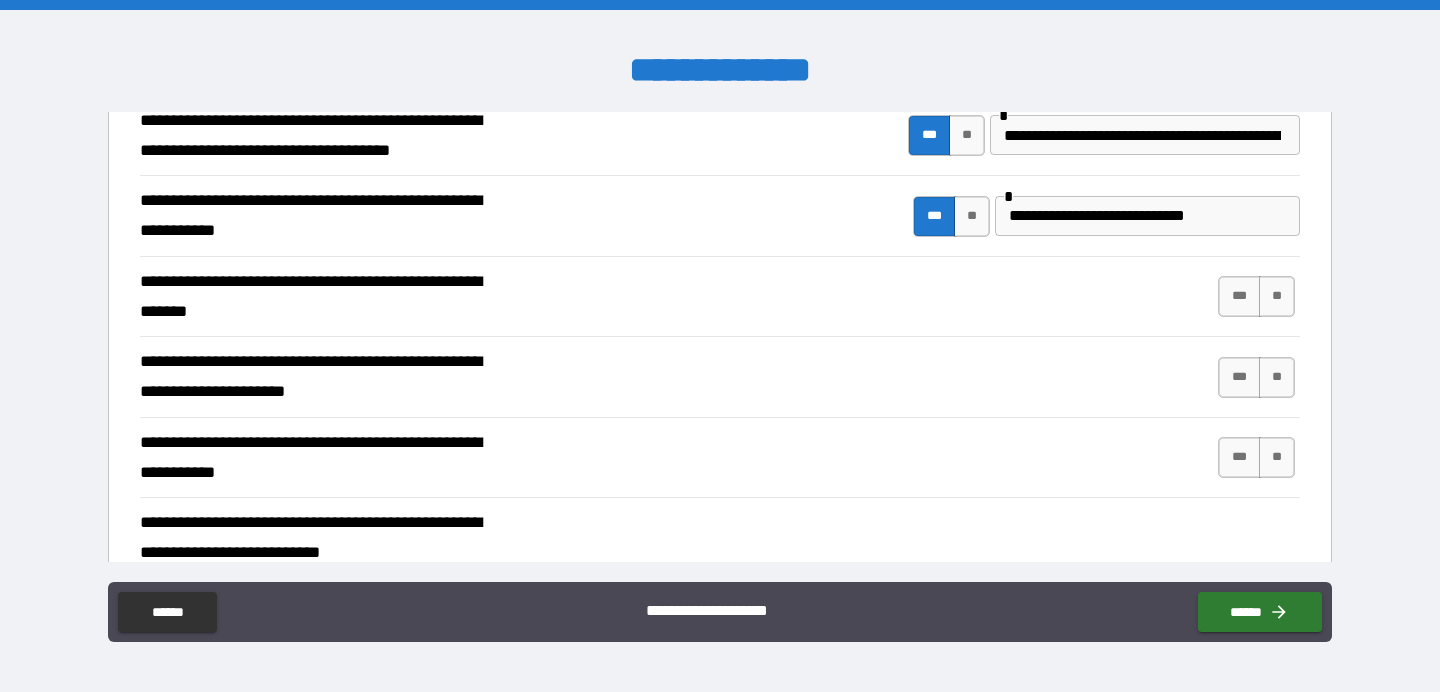 scroll, scrollTop: 6267, scrollLeft: 0, axis: vertical 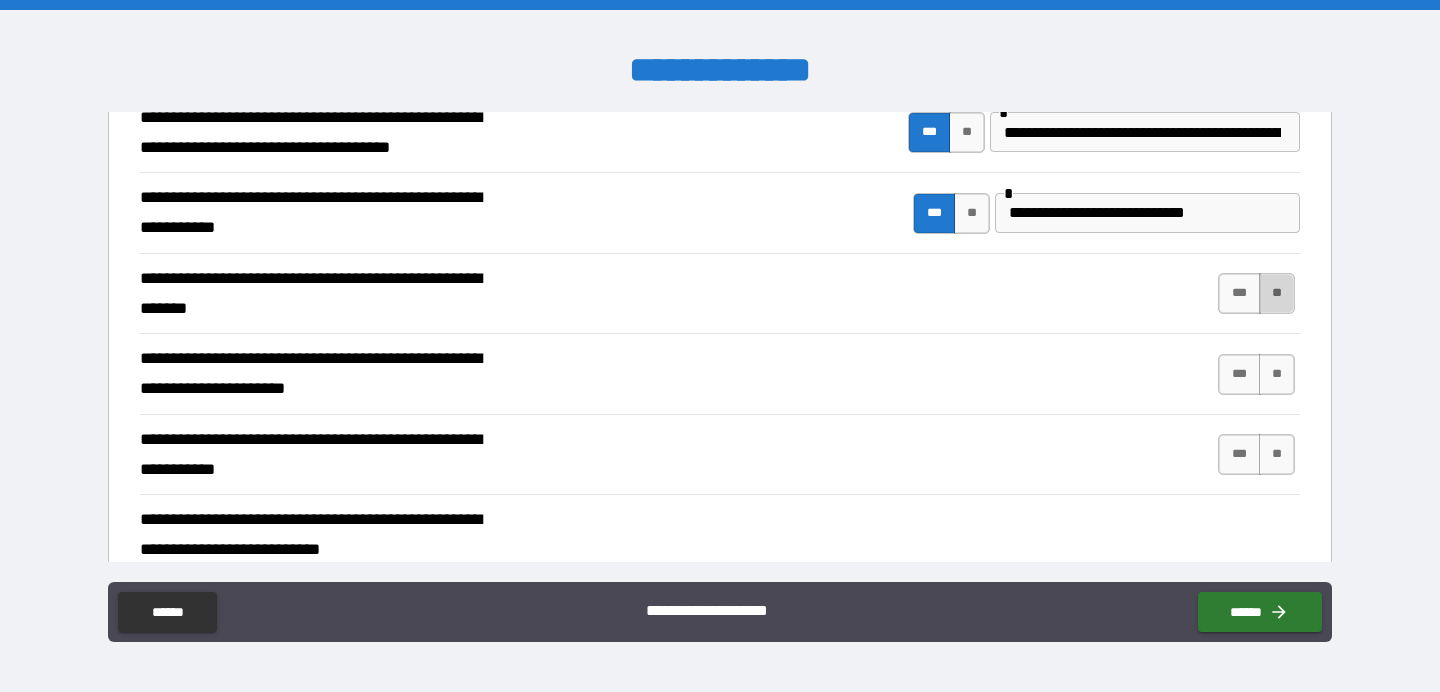 click on "**" at bounding box center [1277, 293] 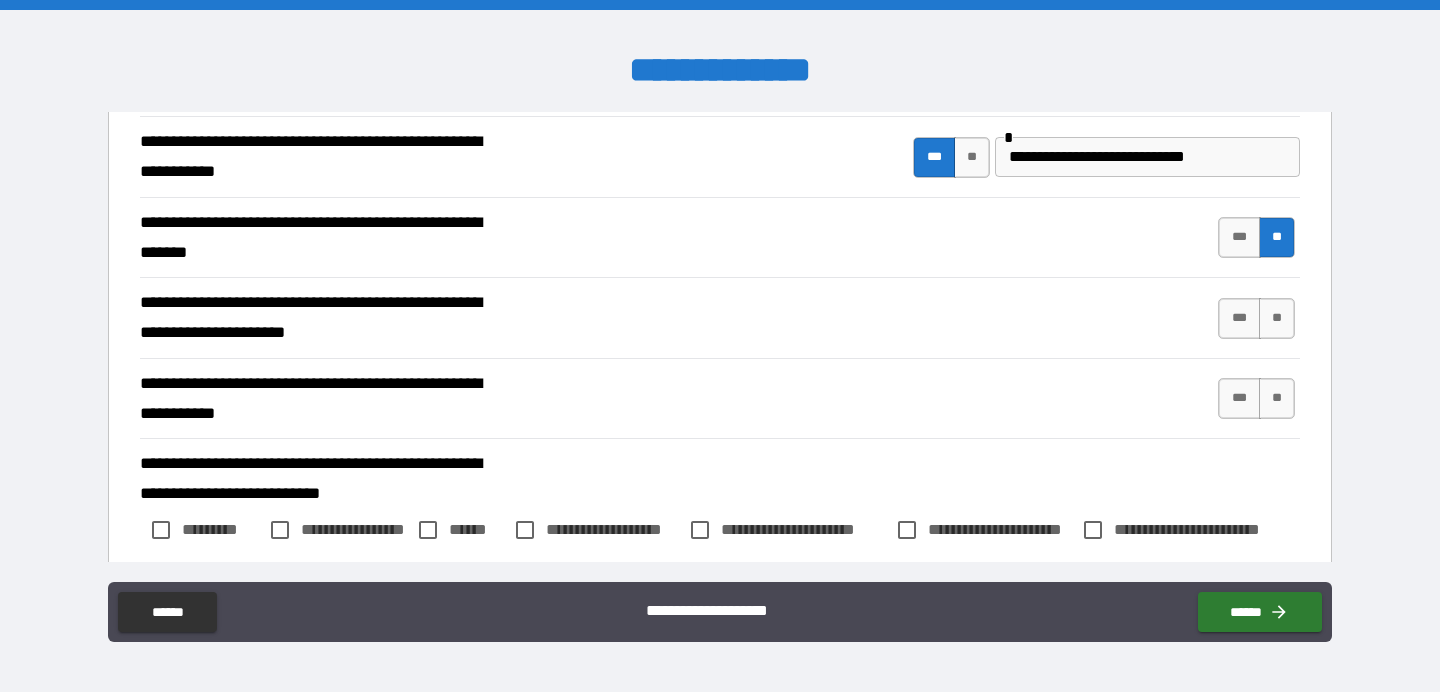 scroll, scrollTop: 6325, scrollLeft: 0, axis: vertical 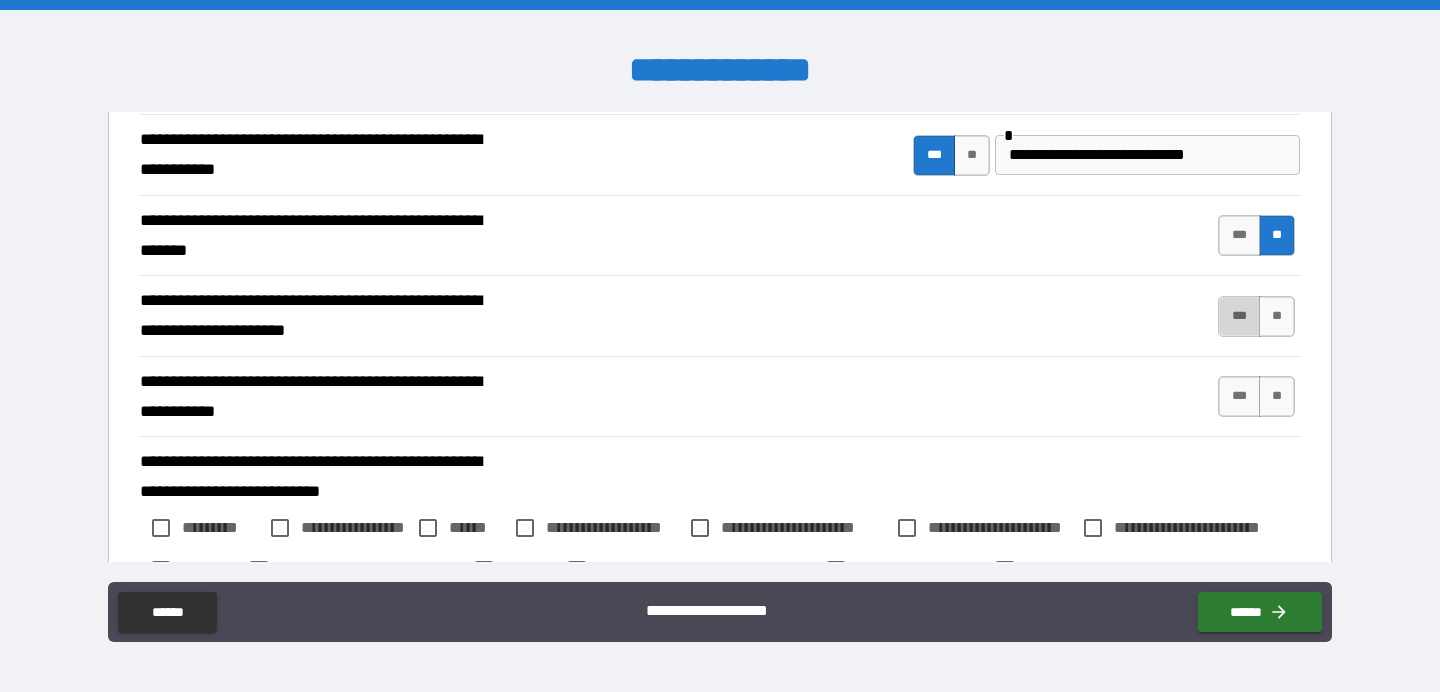 click on "***" at bounding box center [1239, 316] 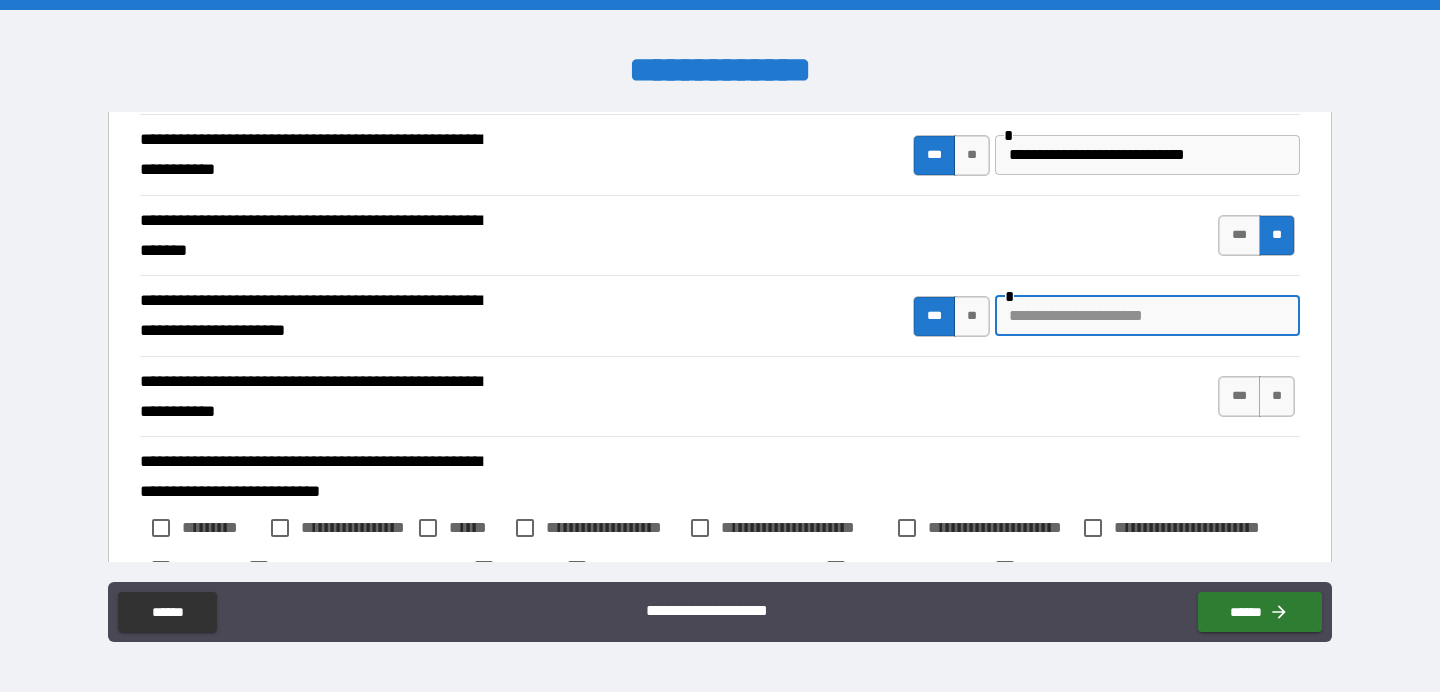 click at bounding box center (1147, 316) 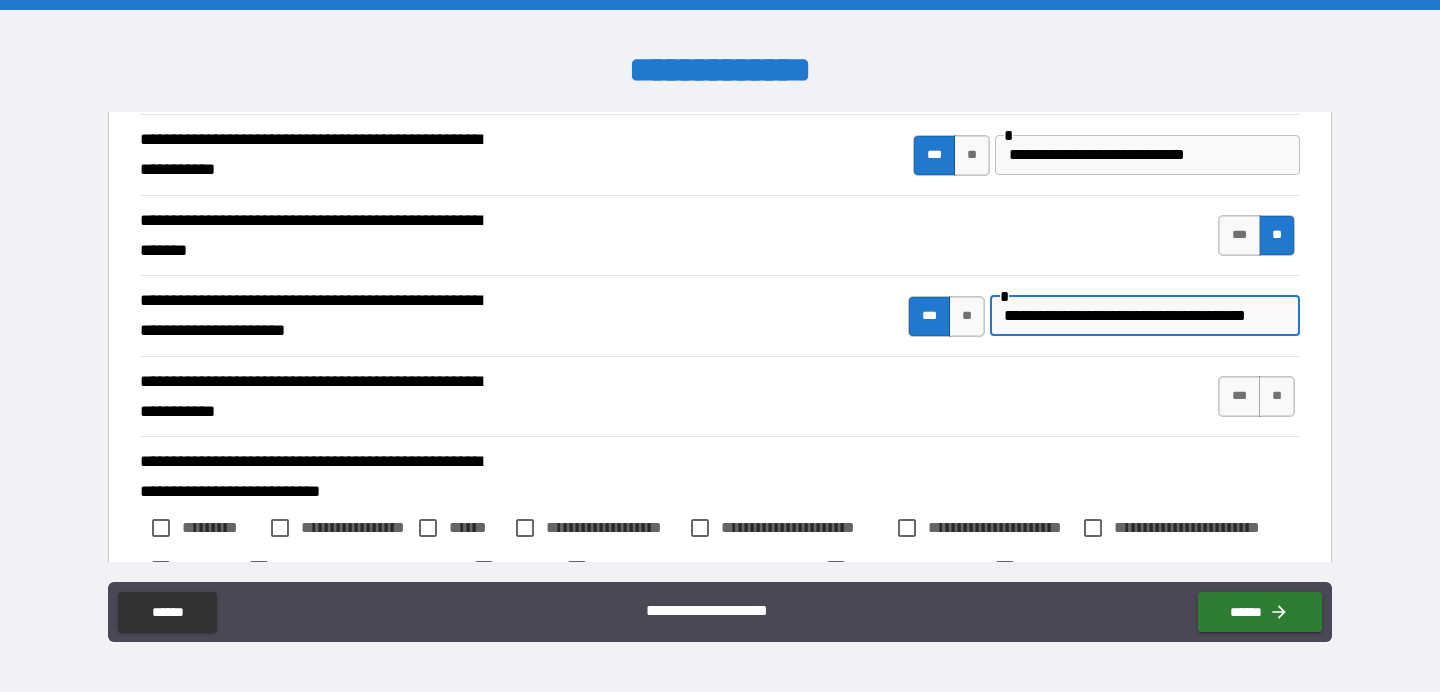 scroll, scrollTop: 0, scrollLeft: 28, axis: horizontal 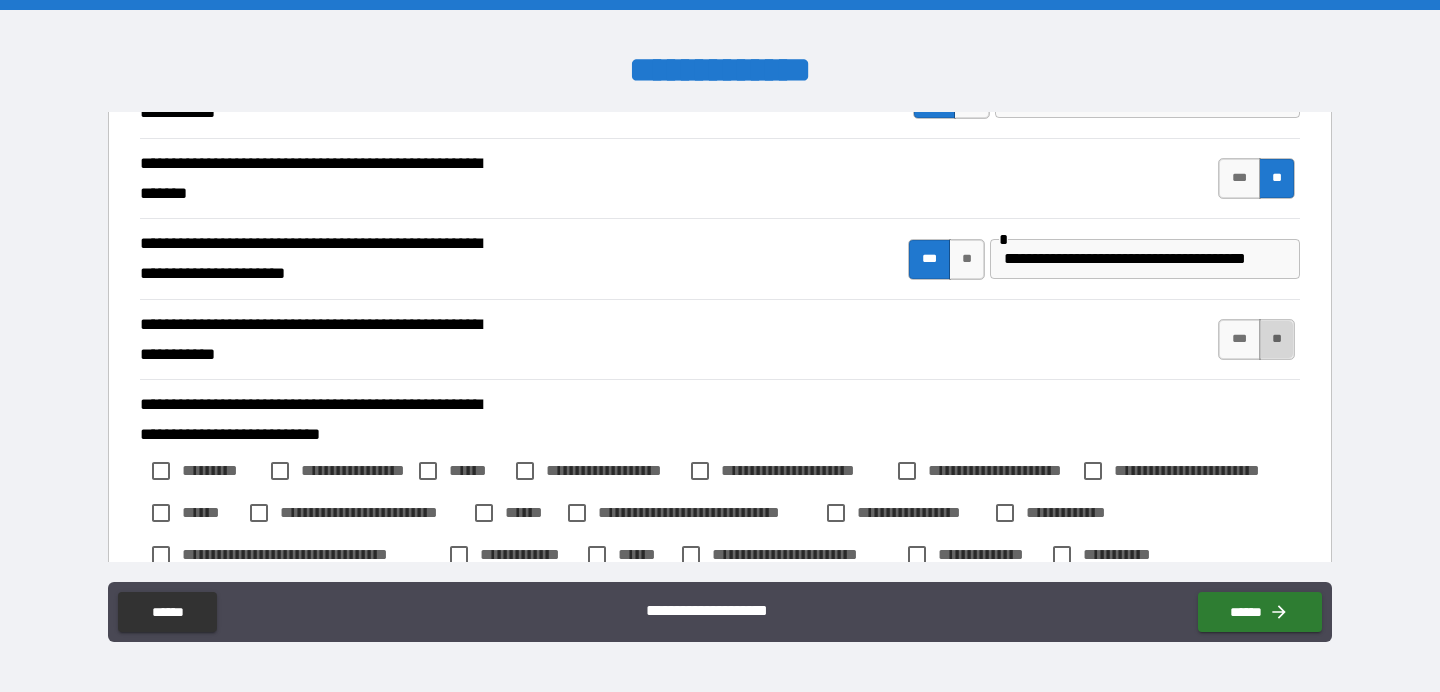 click on "**" at bounding box center (1277, 339) 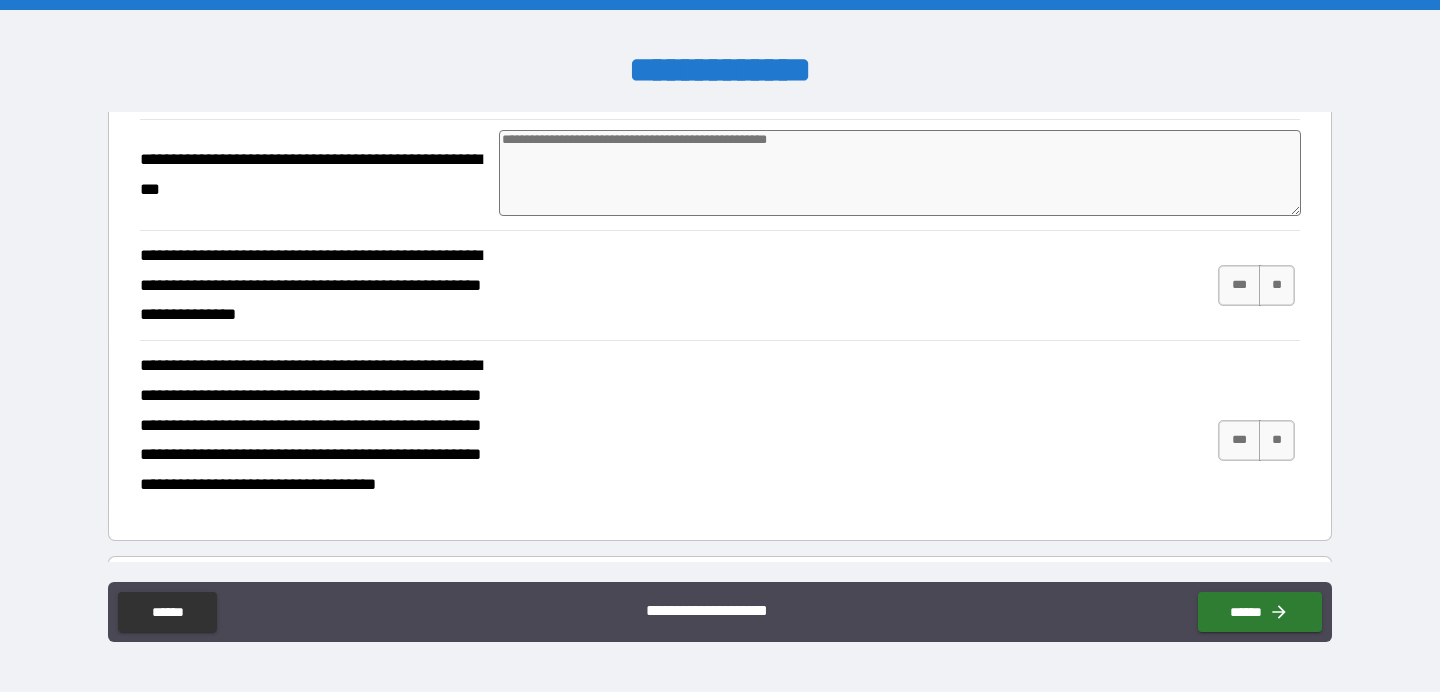 scroll, scrollTop: 7264, scrollLeft: 0, axis: vertical 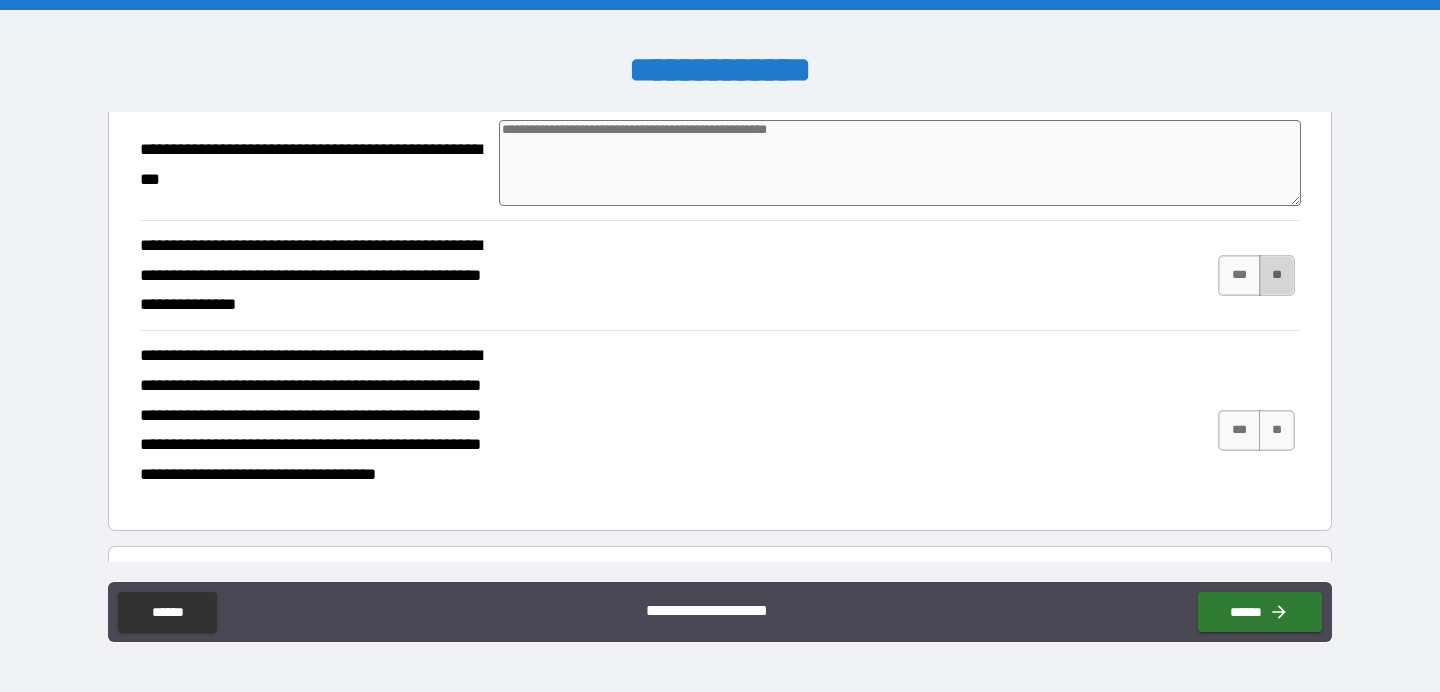 click on "**" at bounding box center (1277, 275) 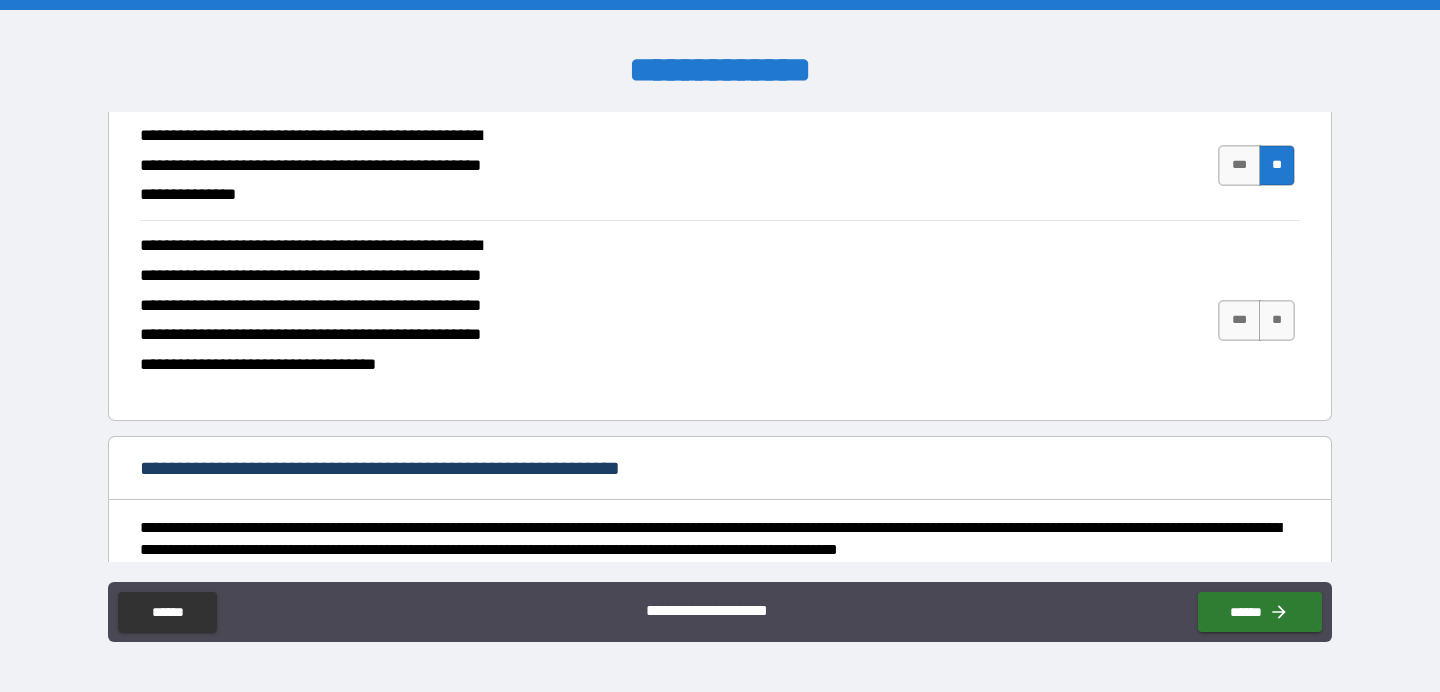 scroll, scrollTop: 7403, scrollLeft: 0, axis: vertical 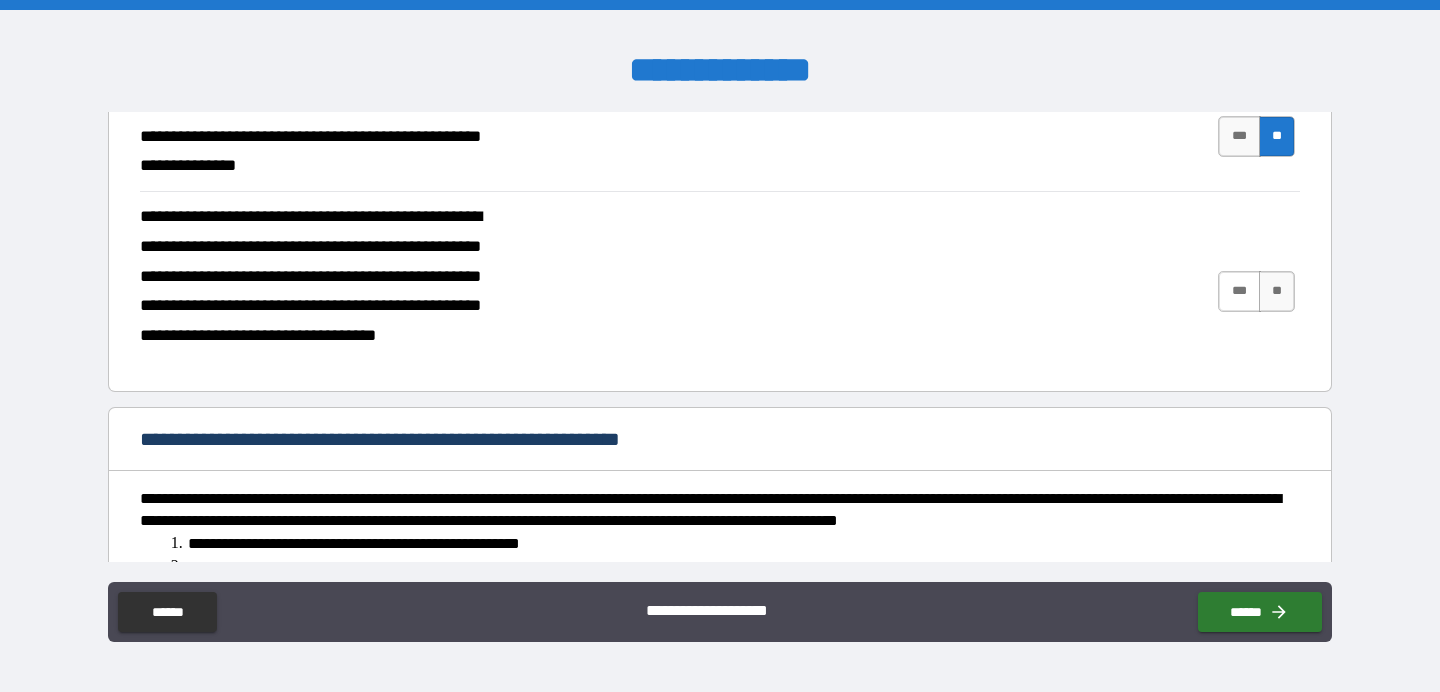 click on "***" at bounding box center (1239, 291) 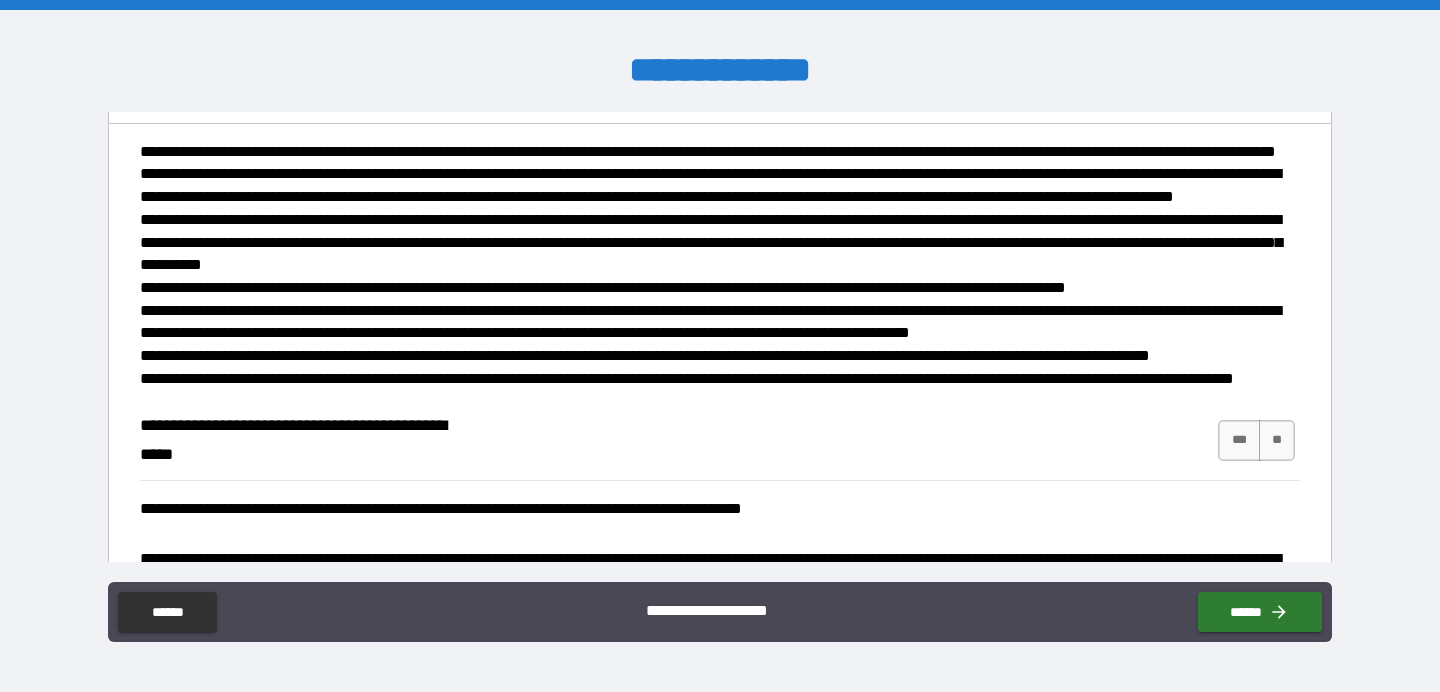 scroll, scrollTop: 10046, scrollLeft: 0, axis: vertical 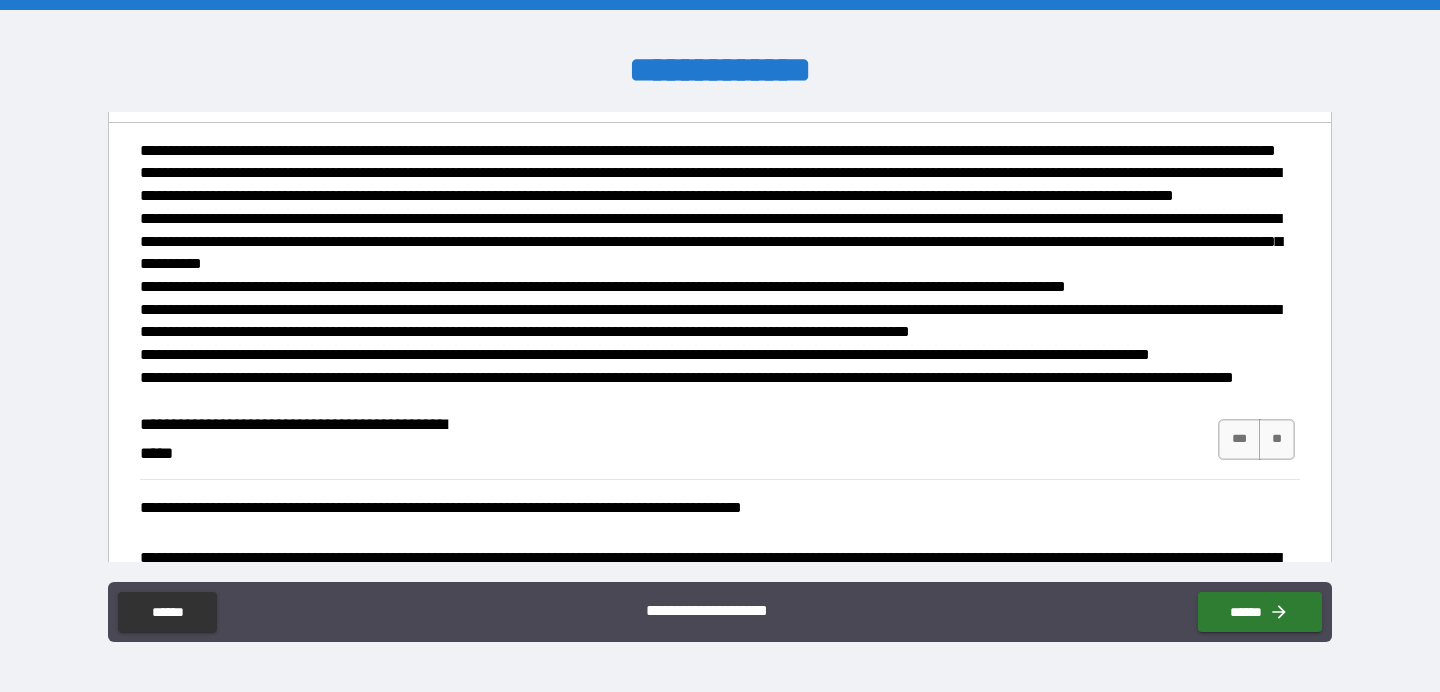 click on "***" at bounding box center [1239, -27] 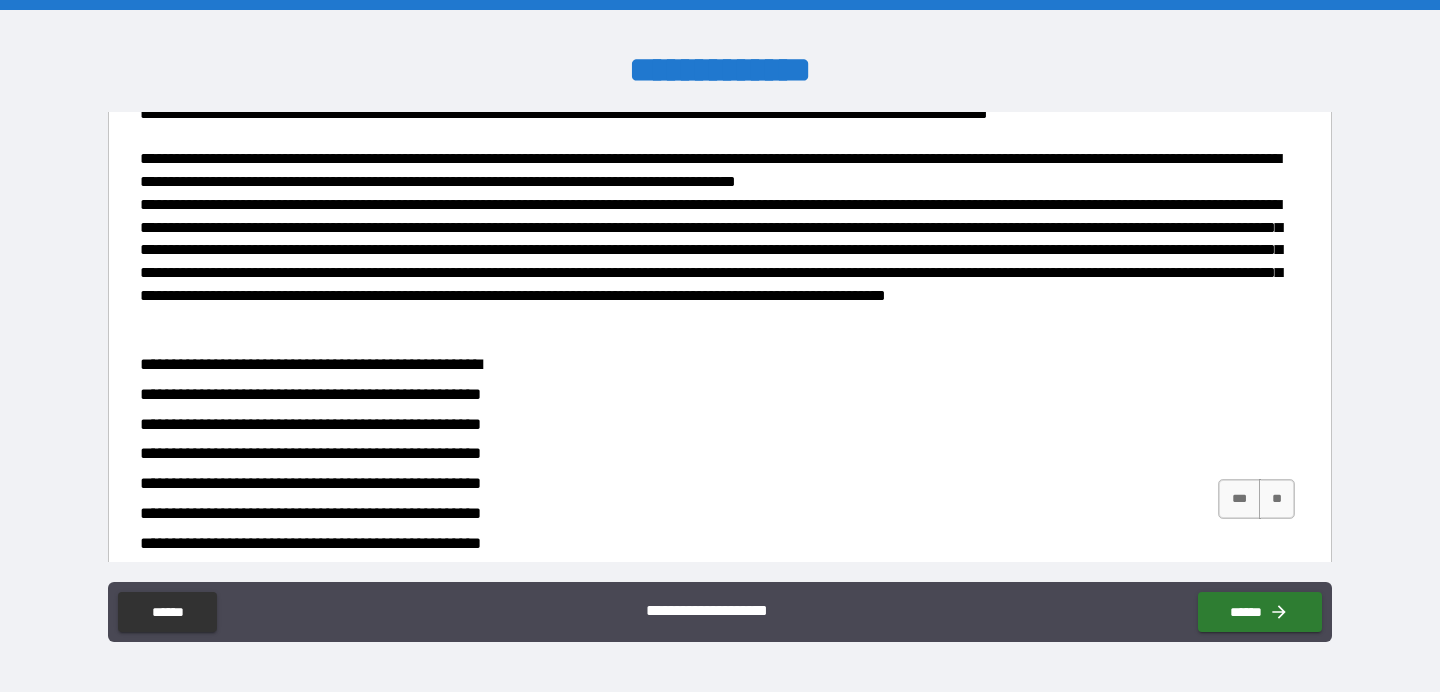 scroll, scrollTop: 10718, scrollLeft: 0, axis: vertical 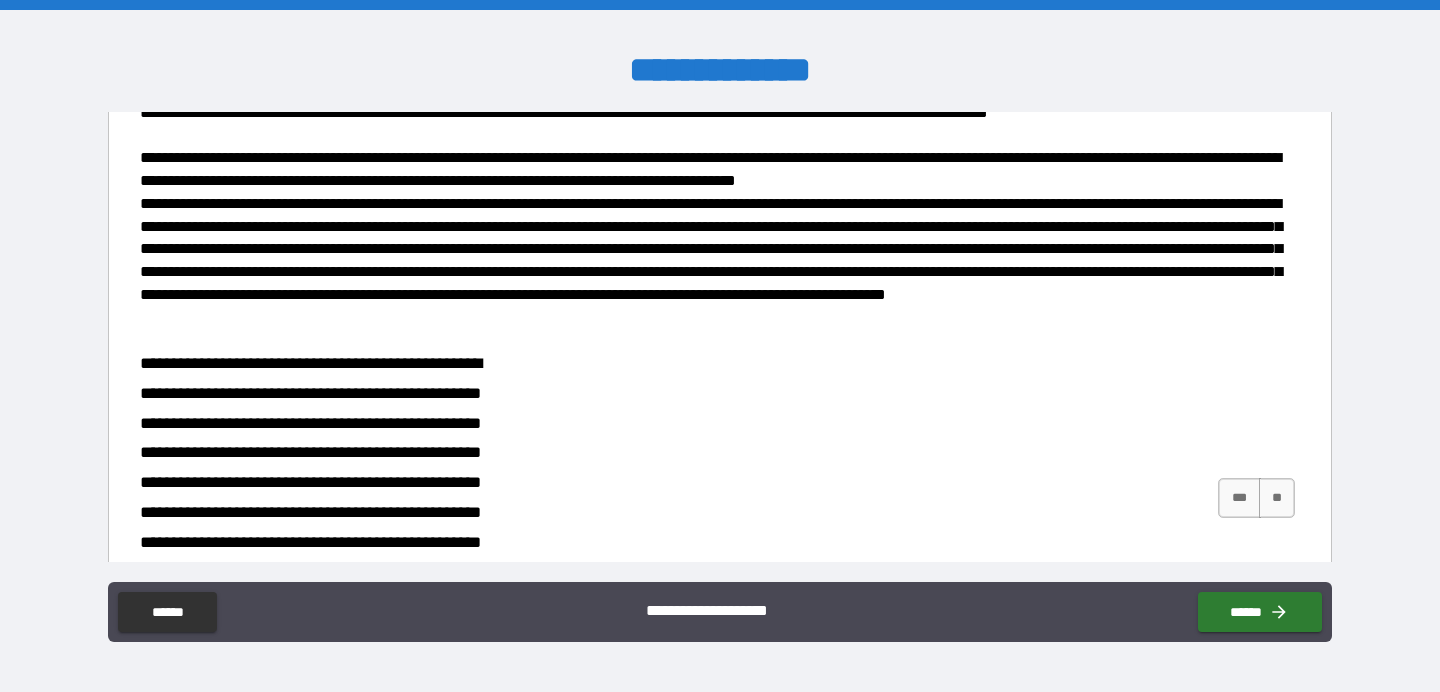 click on "***" at bounding box center [1239, -233] 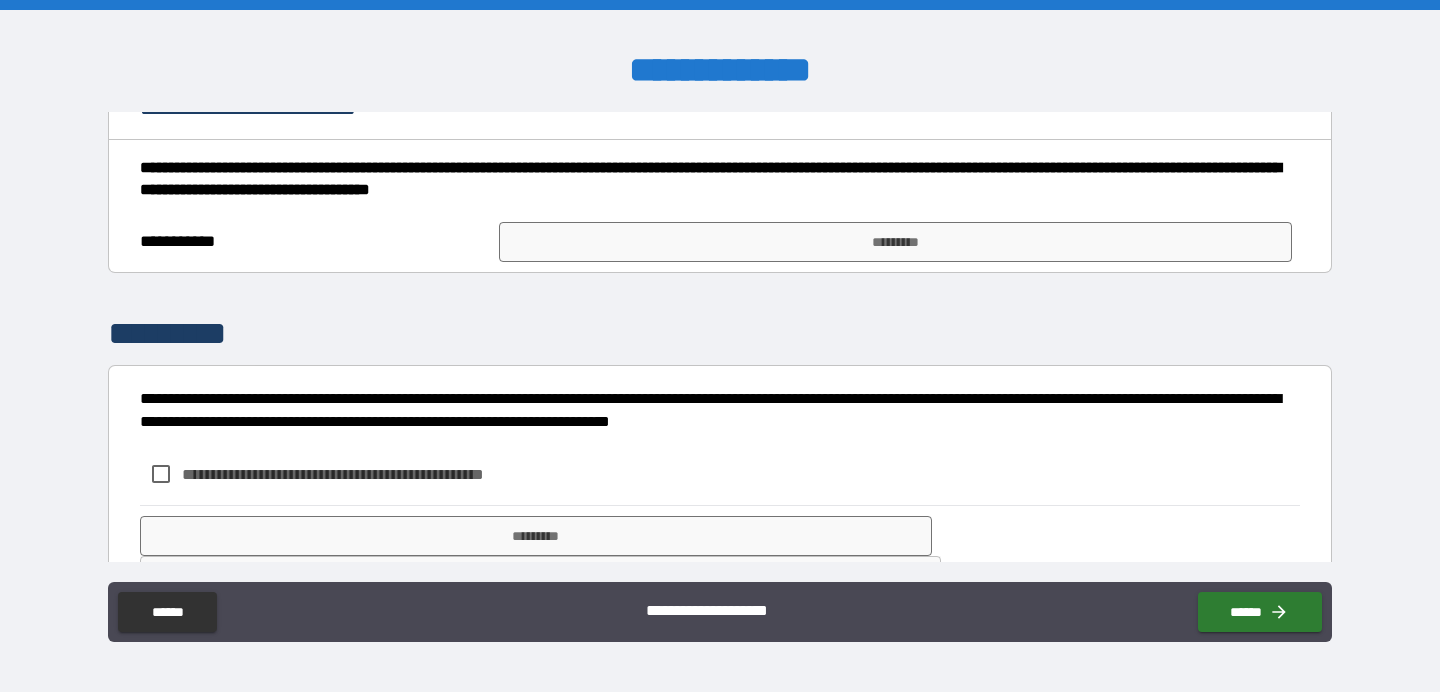 scroll, scrollTop: 11227, scrollLeft: 0, axis: vertical 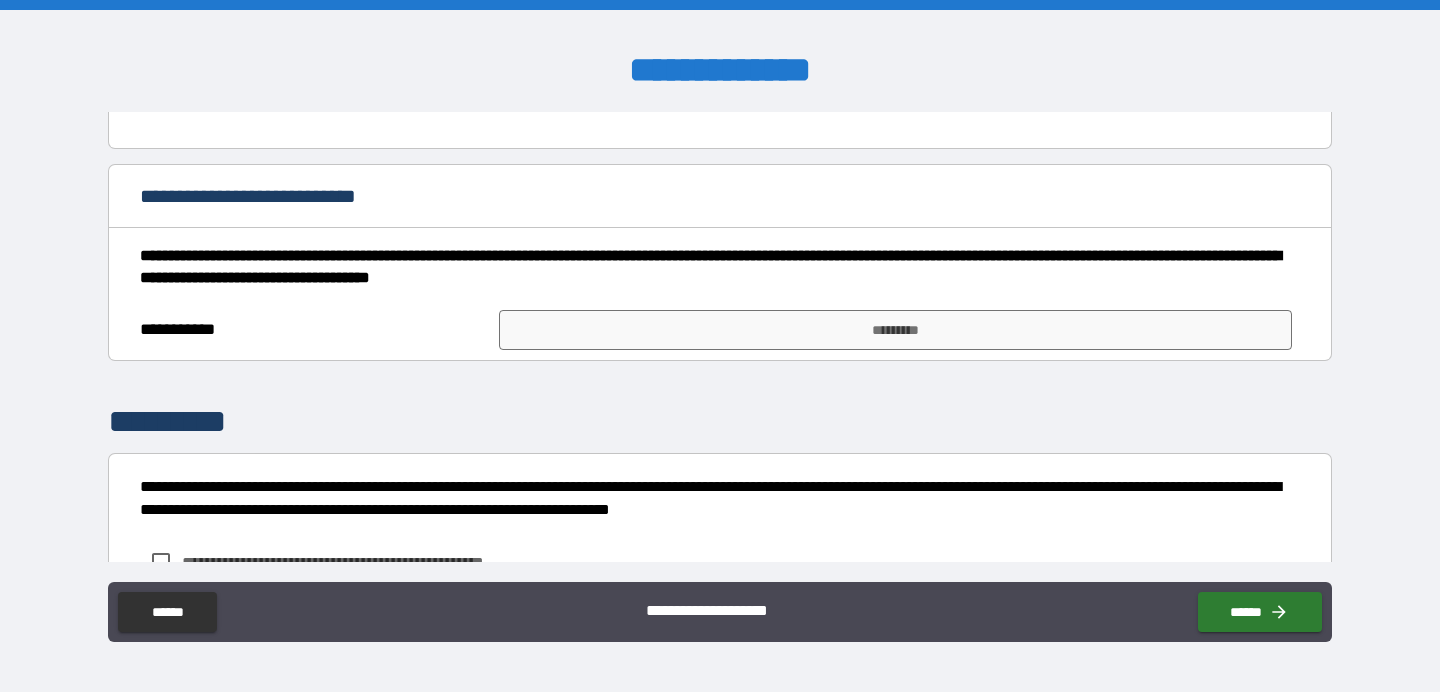 click on "***" at bounding box center (1239, -11) 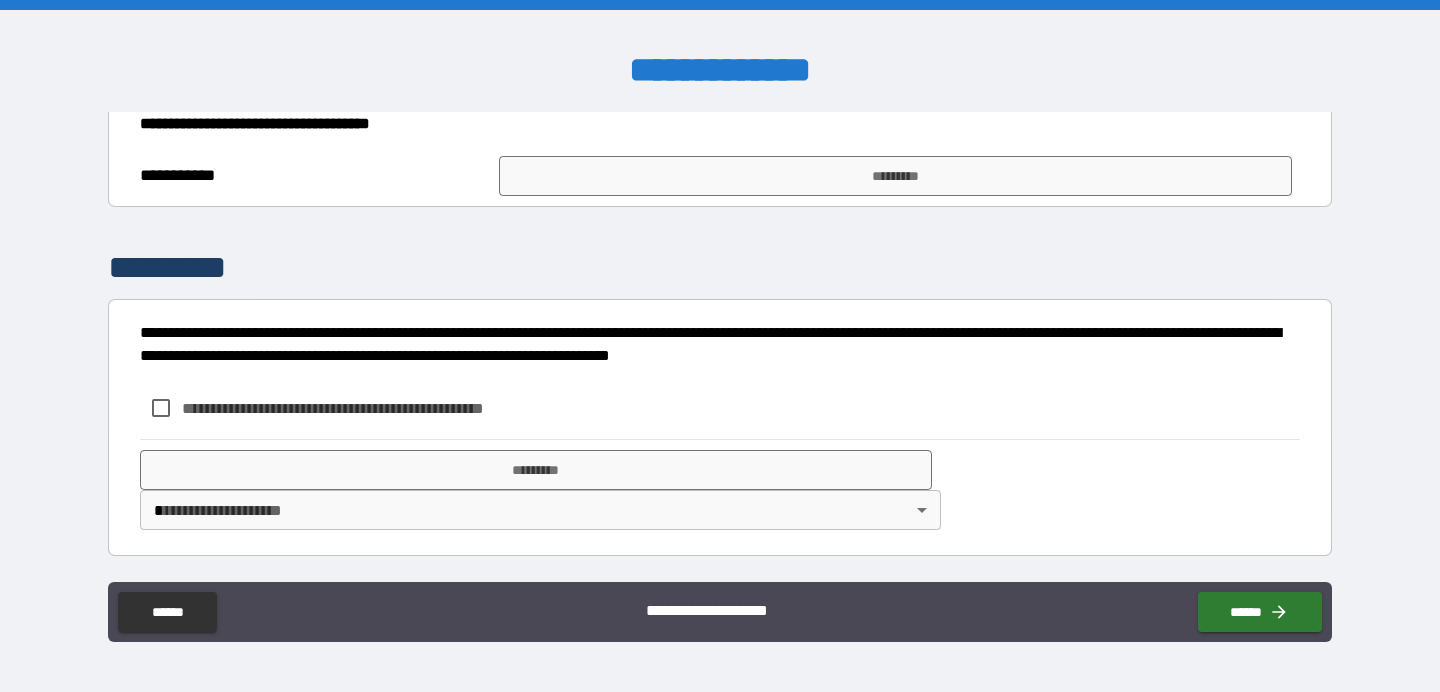 scroll, scrollTop: 11500, scrollLeft: 0, axis: vertical 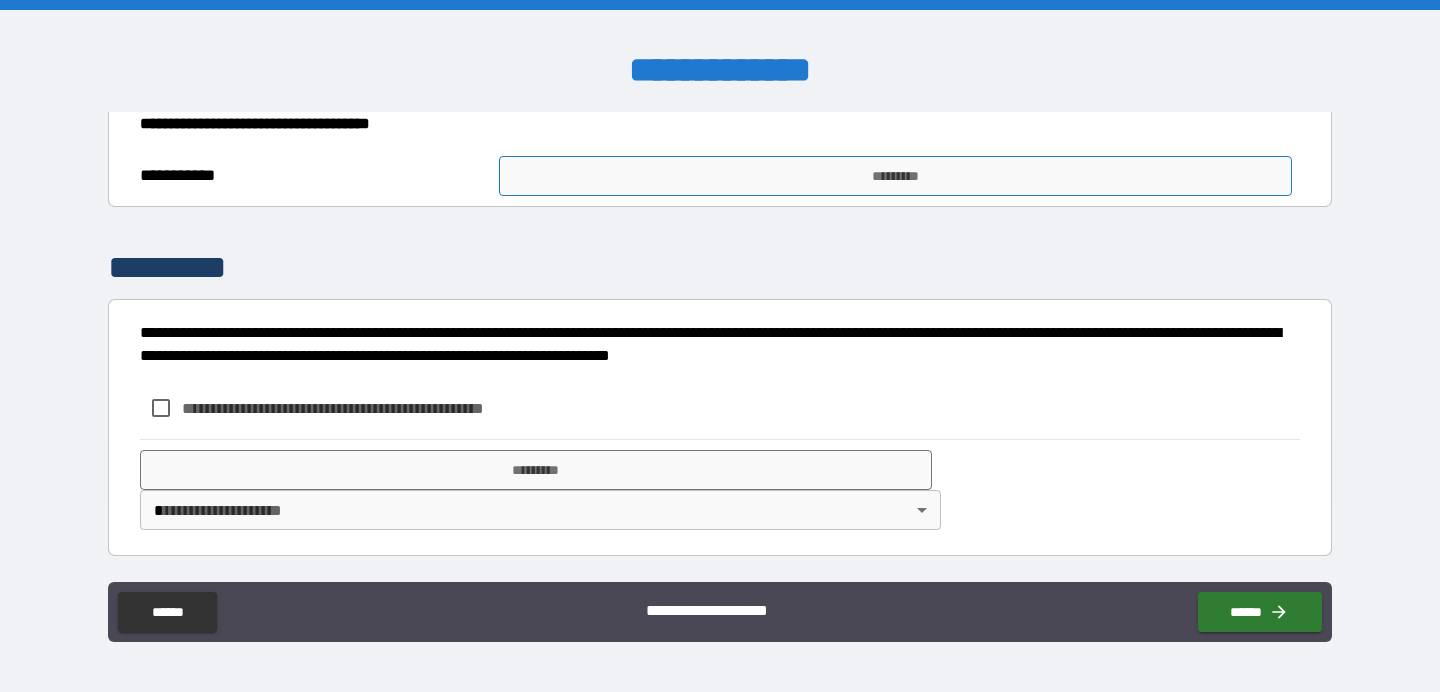 click on "*********" at bounding box center (895, 176) 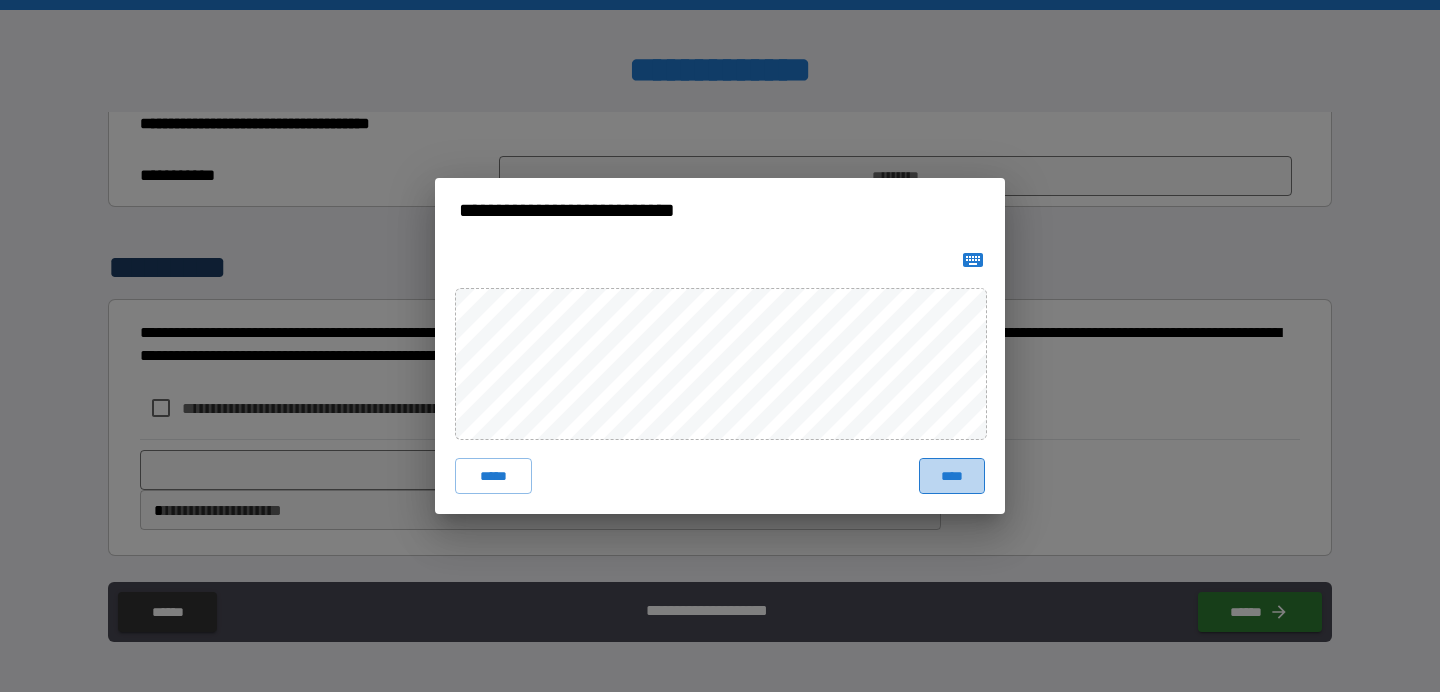 click on "****" at bounding box center [952, 476] 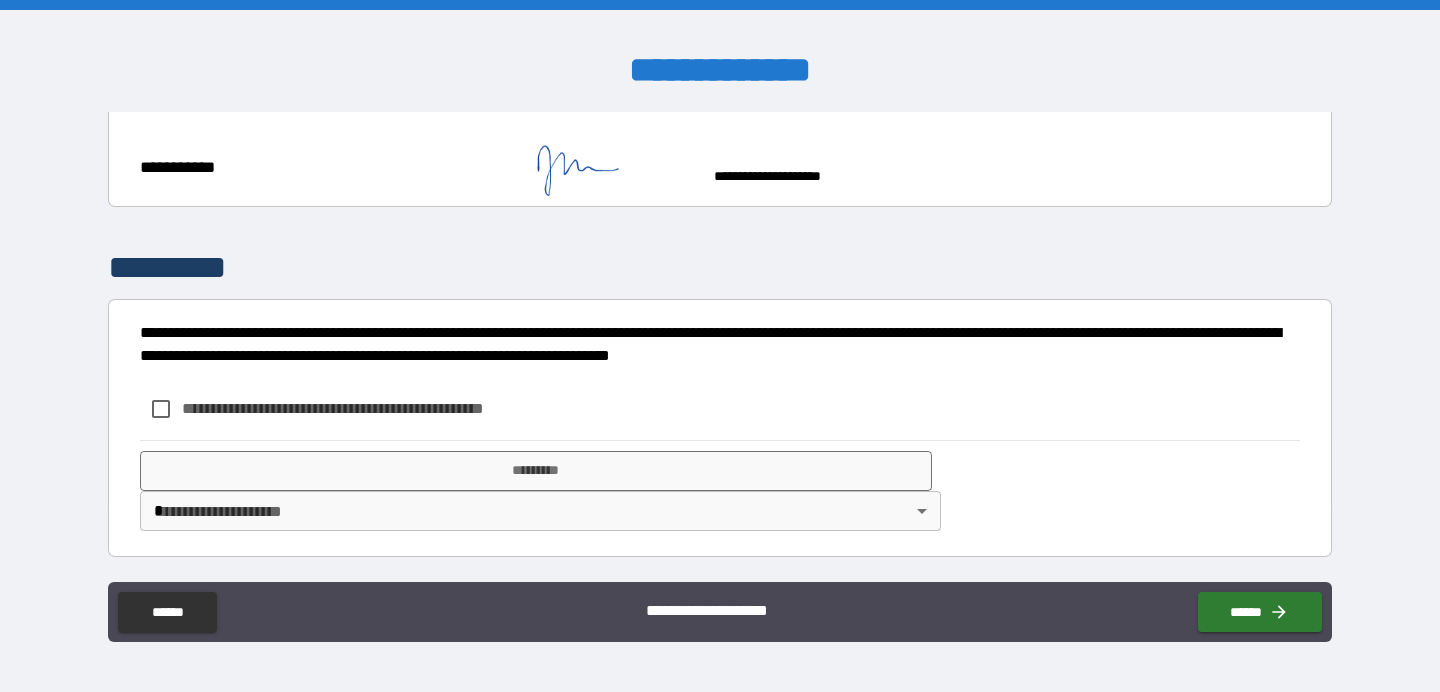 scroll, scrollTop: 11761, scrollLeft: 0, axis: vertical 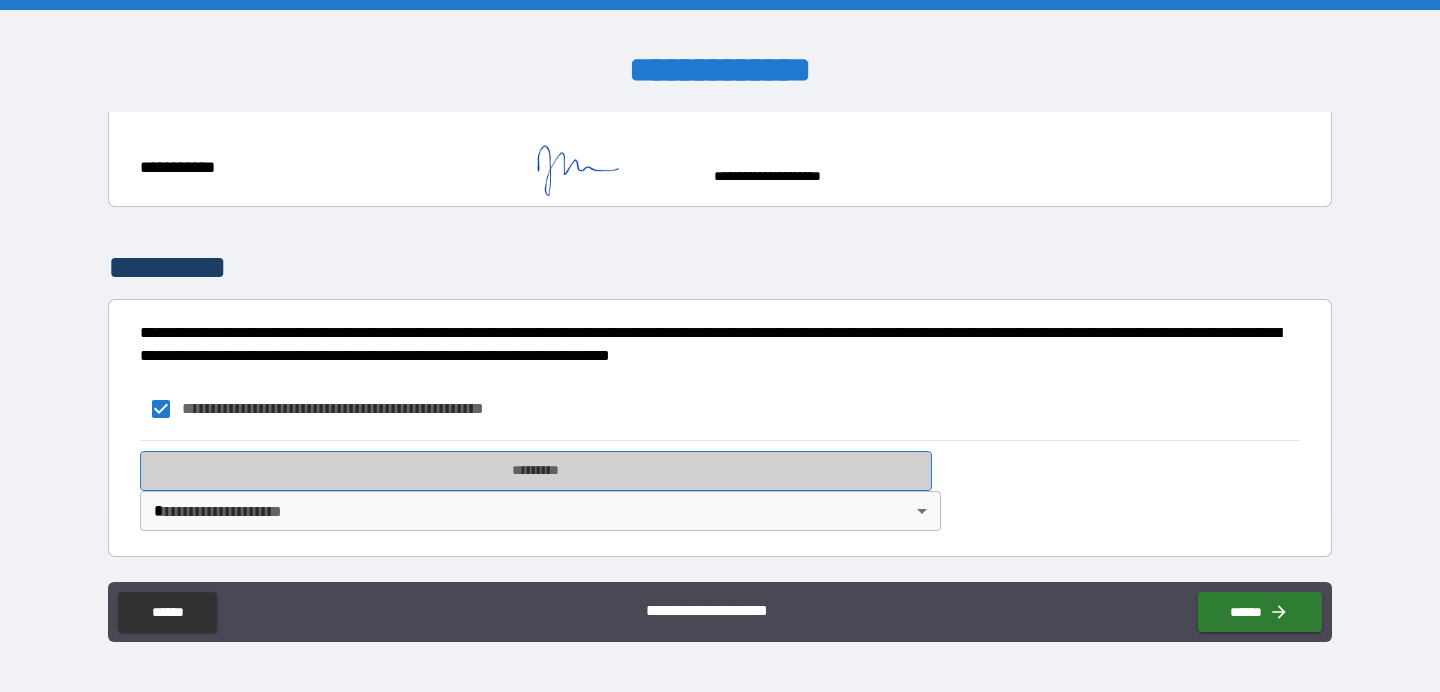 click on "*********" at bounding box center [536, 471] 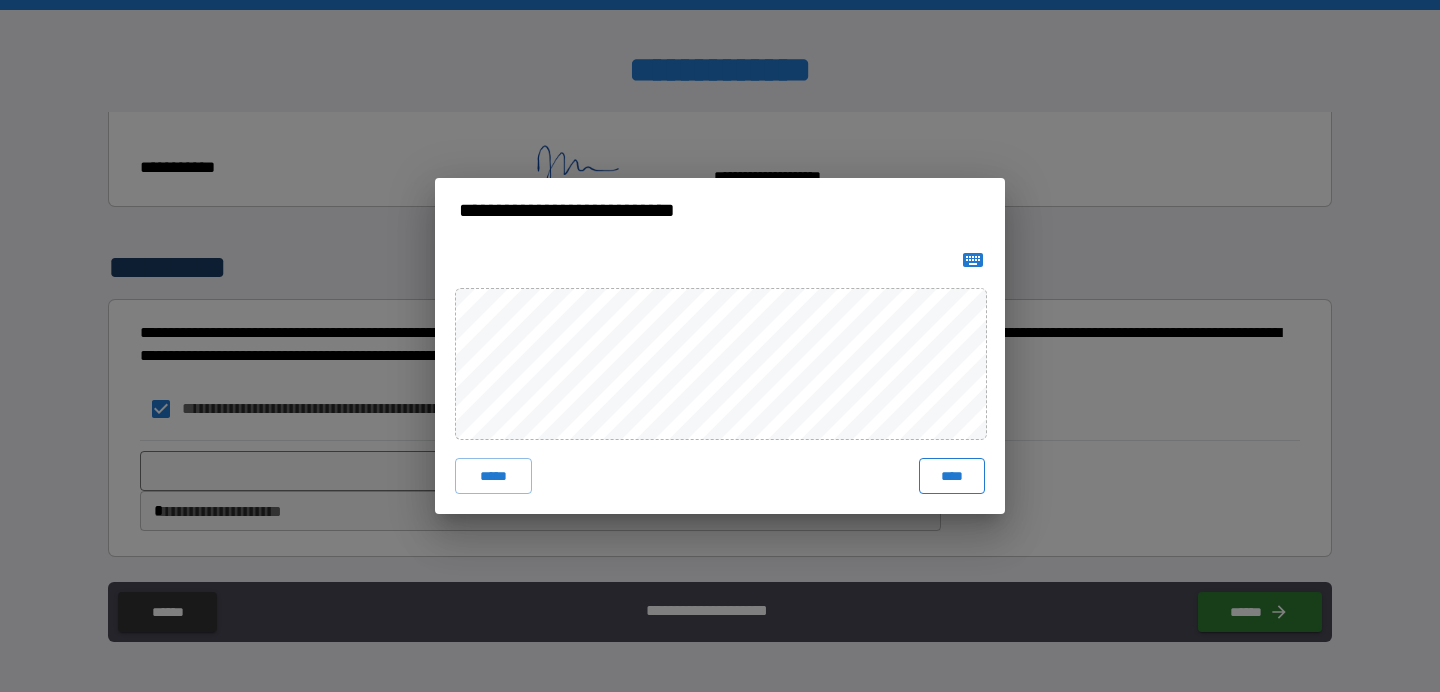 click on "****" at bounding box center [952, 476] 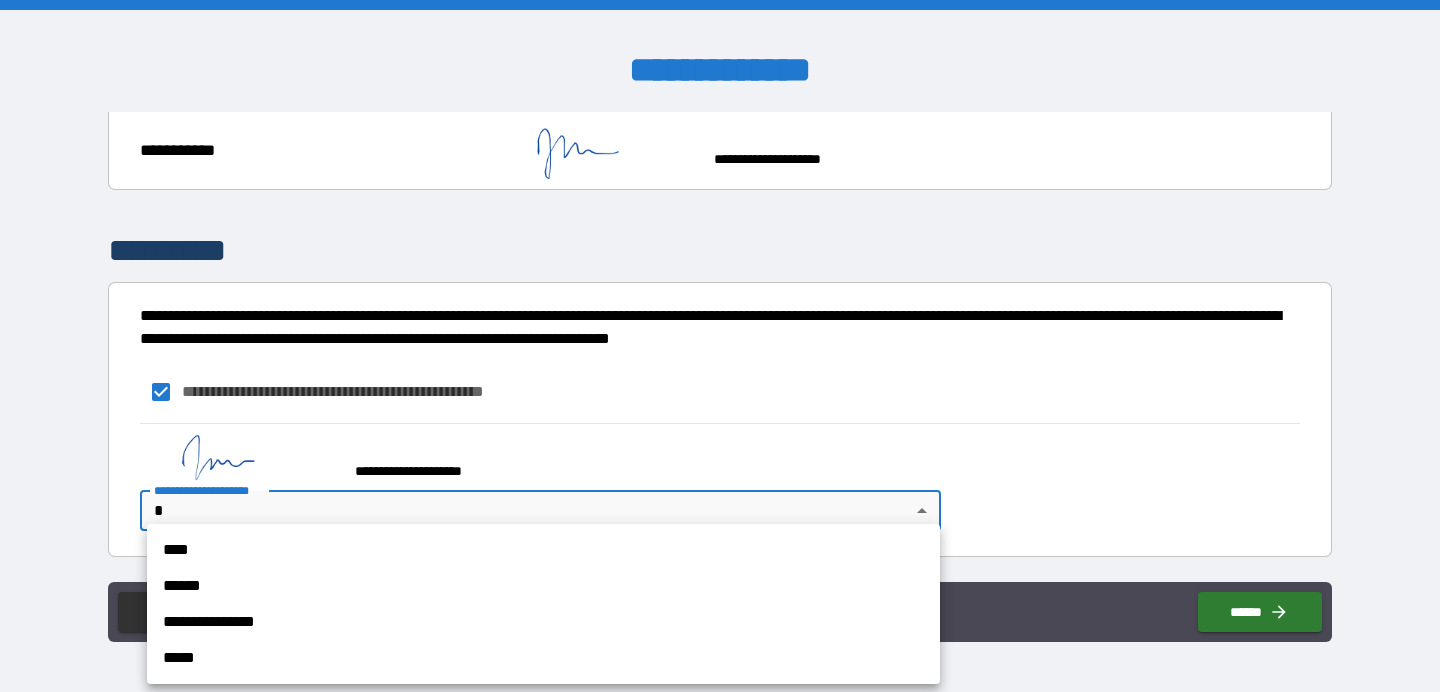 click on "**********" at bounding box center [720, 346] 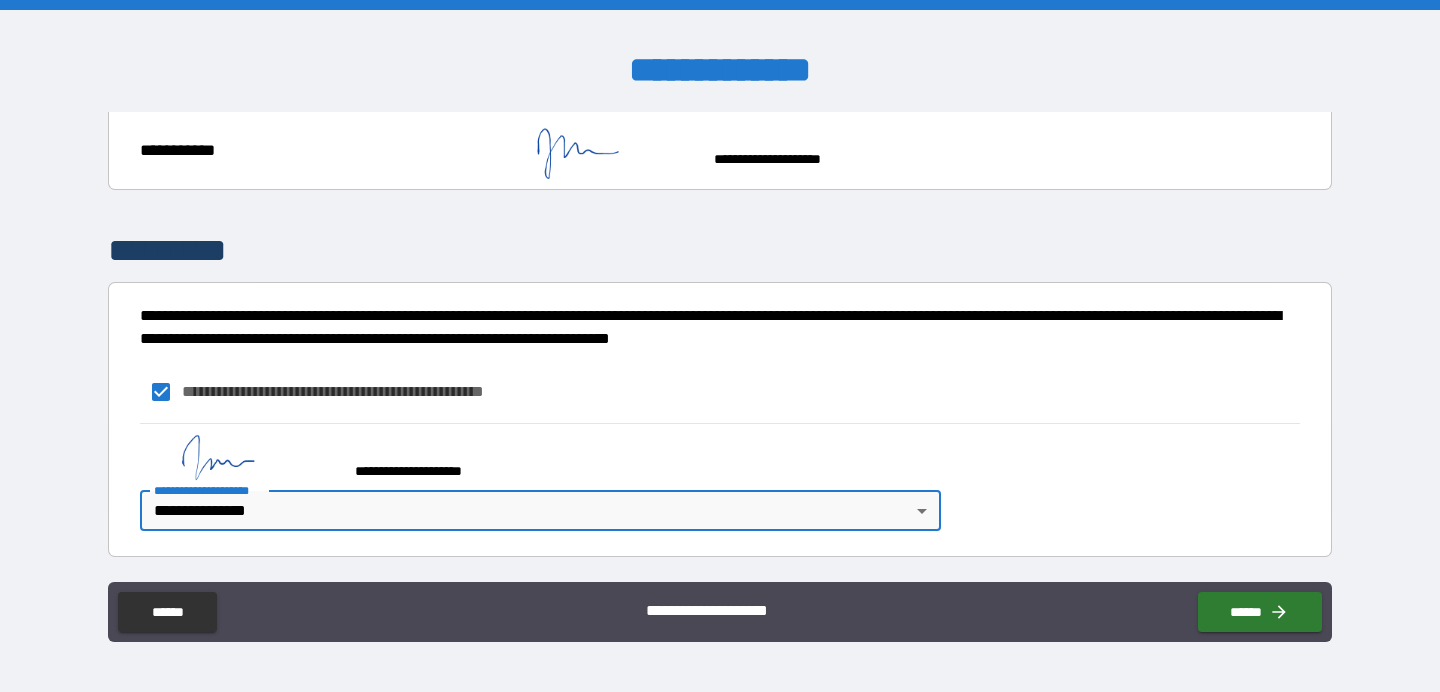 scroll, scrollTop: 11779, scrollLeft: 0, axis: vertical 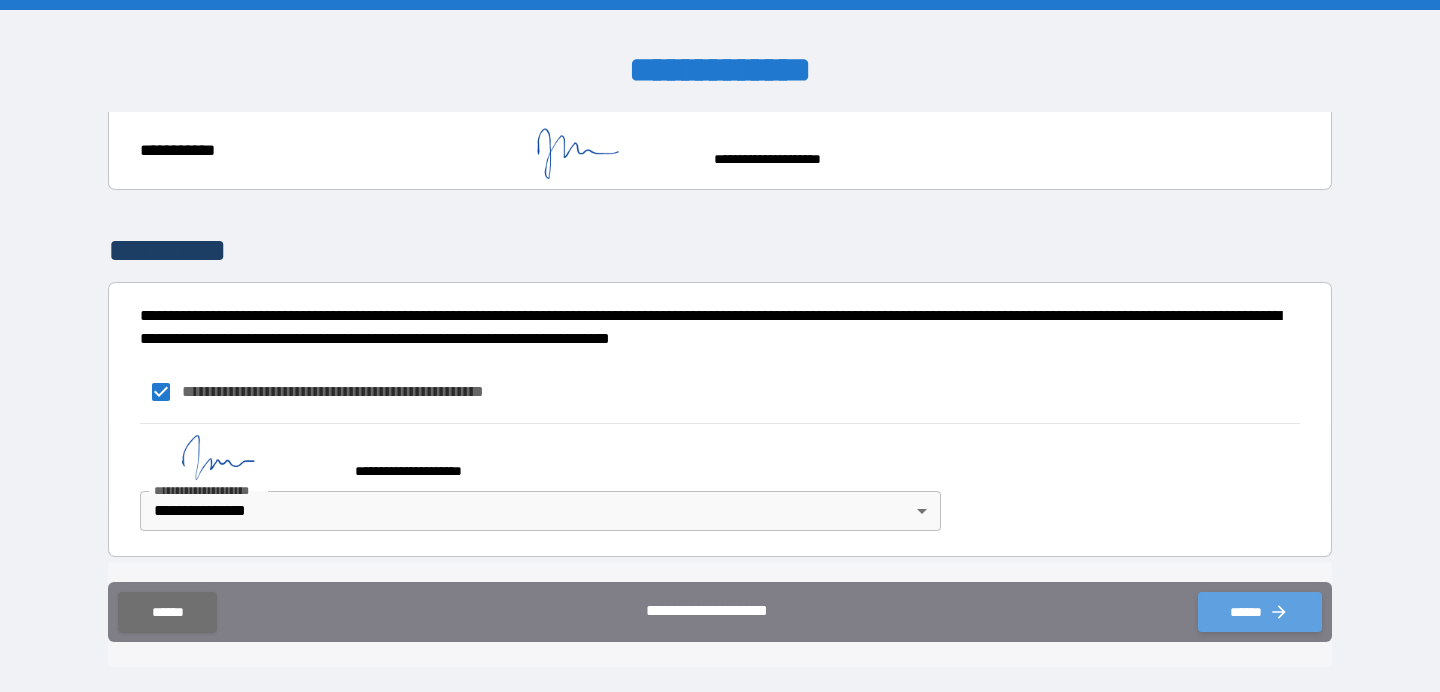 click on "******" at bounding box center (1260, 612) 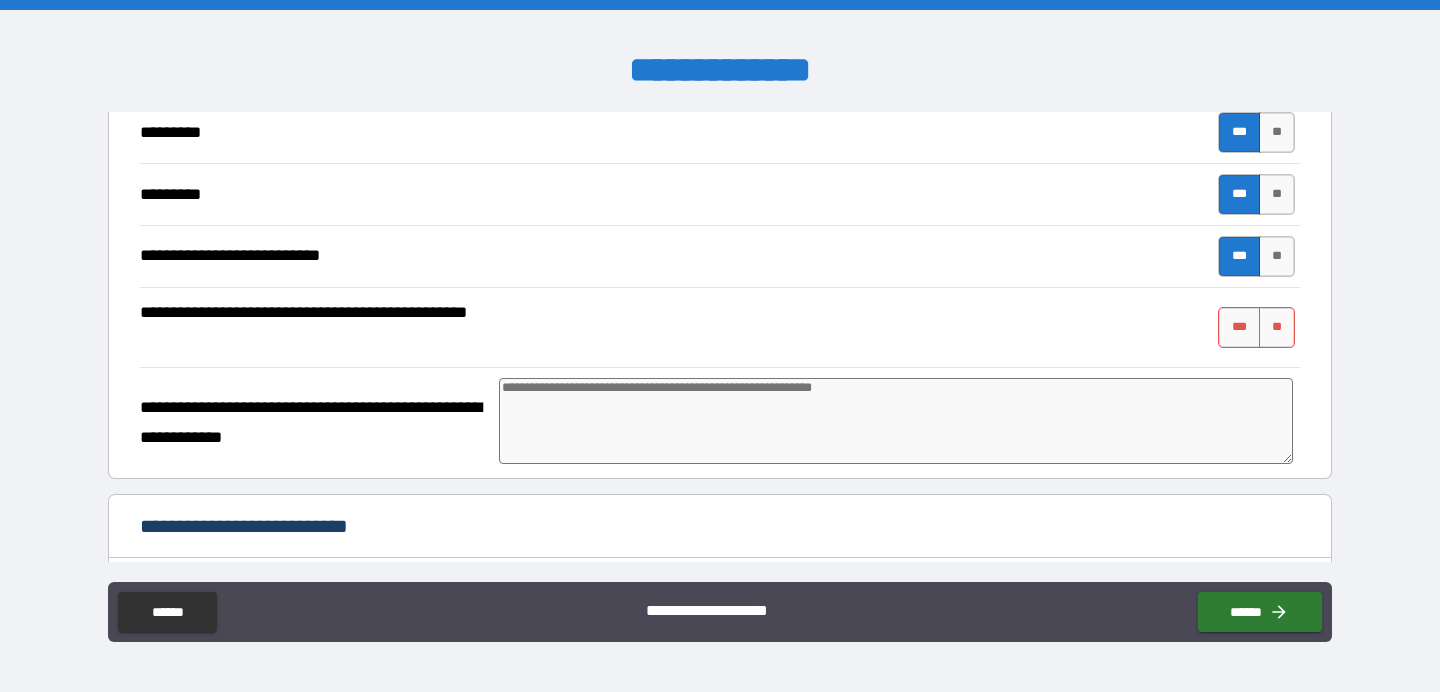 scroll, scrollTop: 3691, scrollLeft: 0, axis: vertical 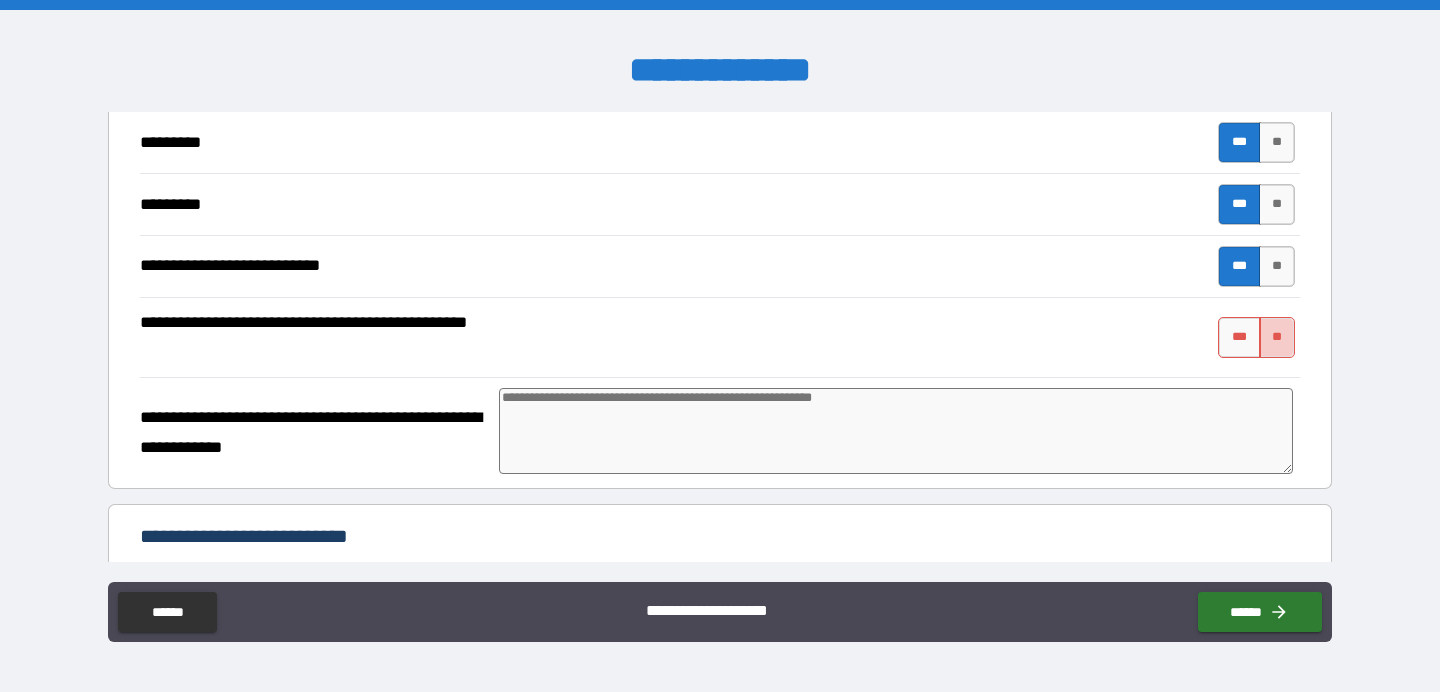 click on "**" at bounding box center (1277, 337) 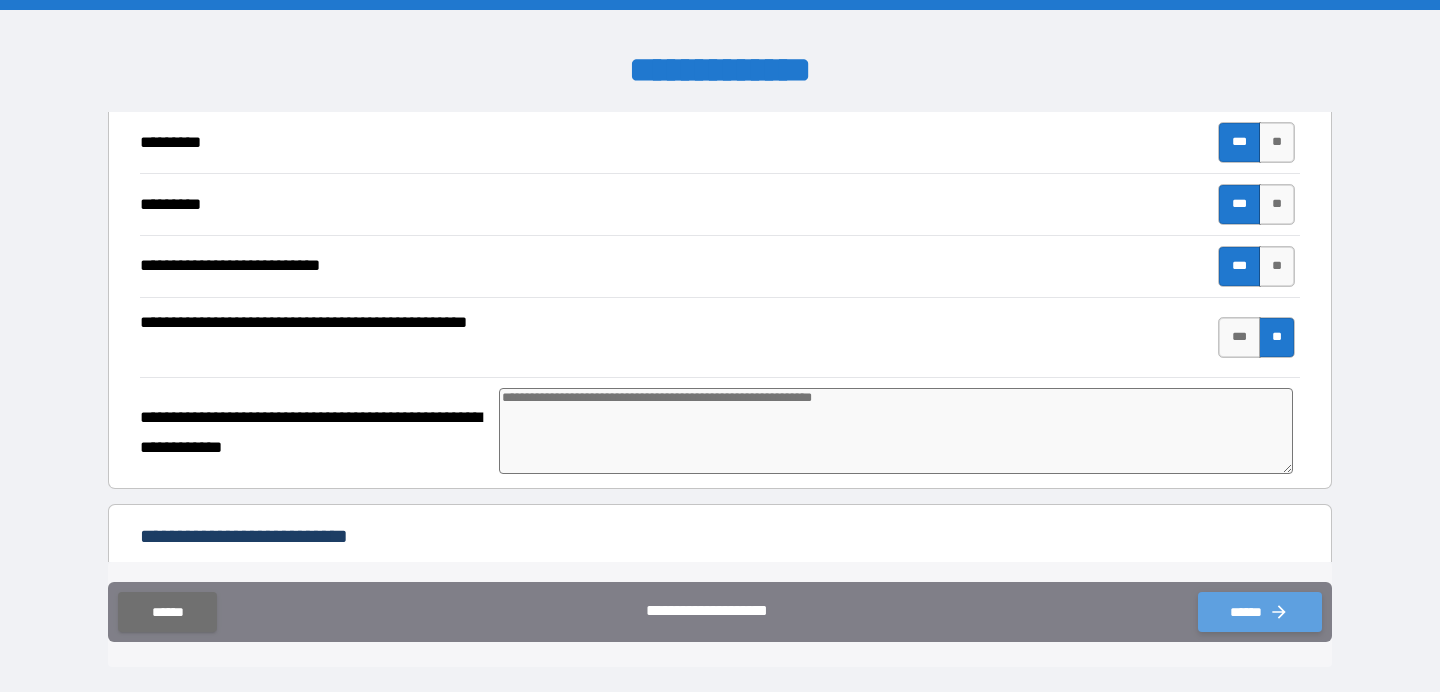 click 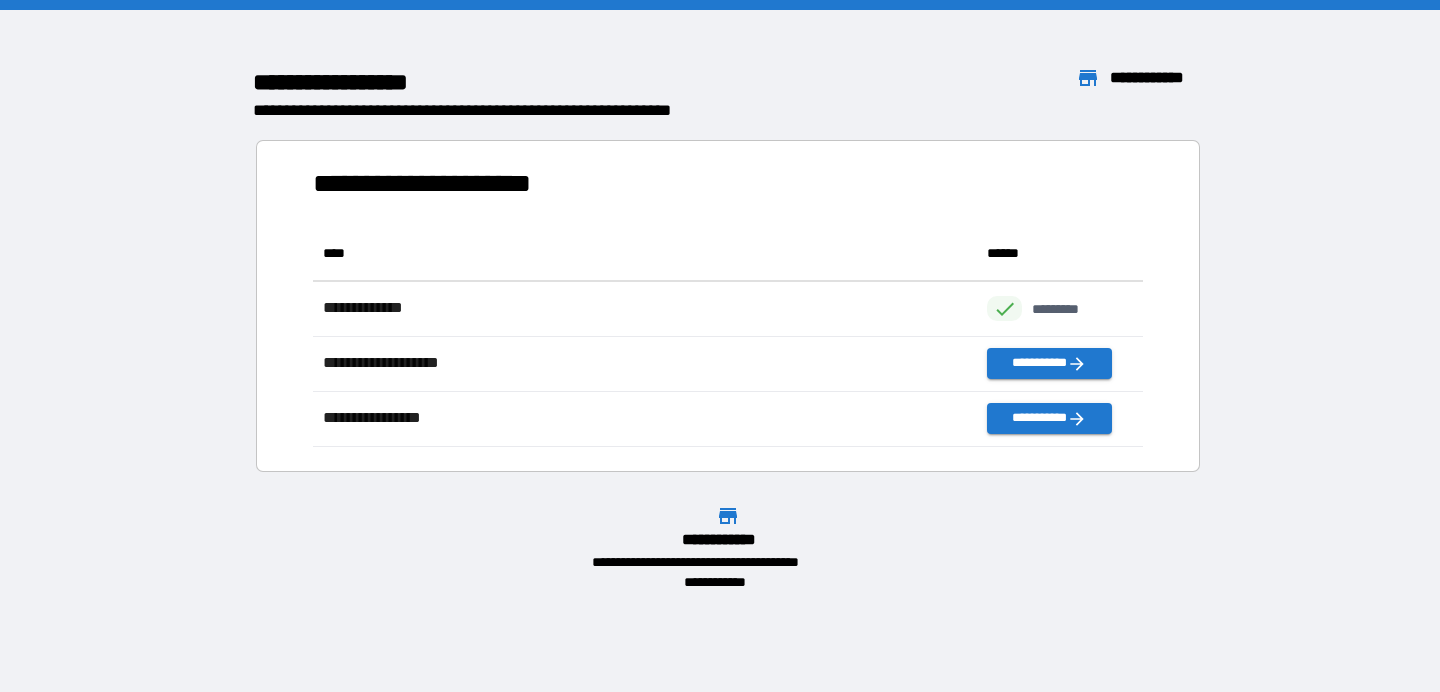scroll, scrollTop: 16, scrollLeft: 16, axis: both 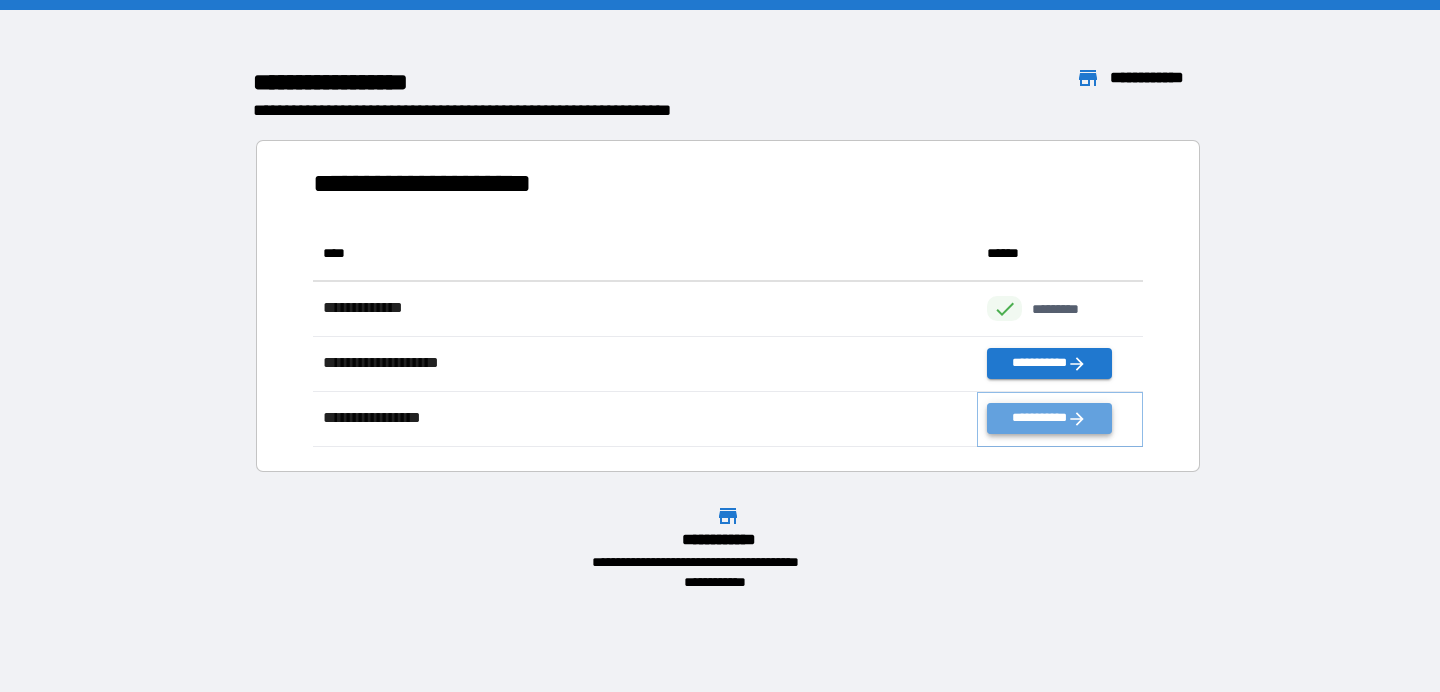click on "**********" at bounding box center [1049, 418] 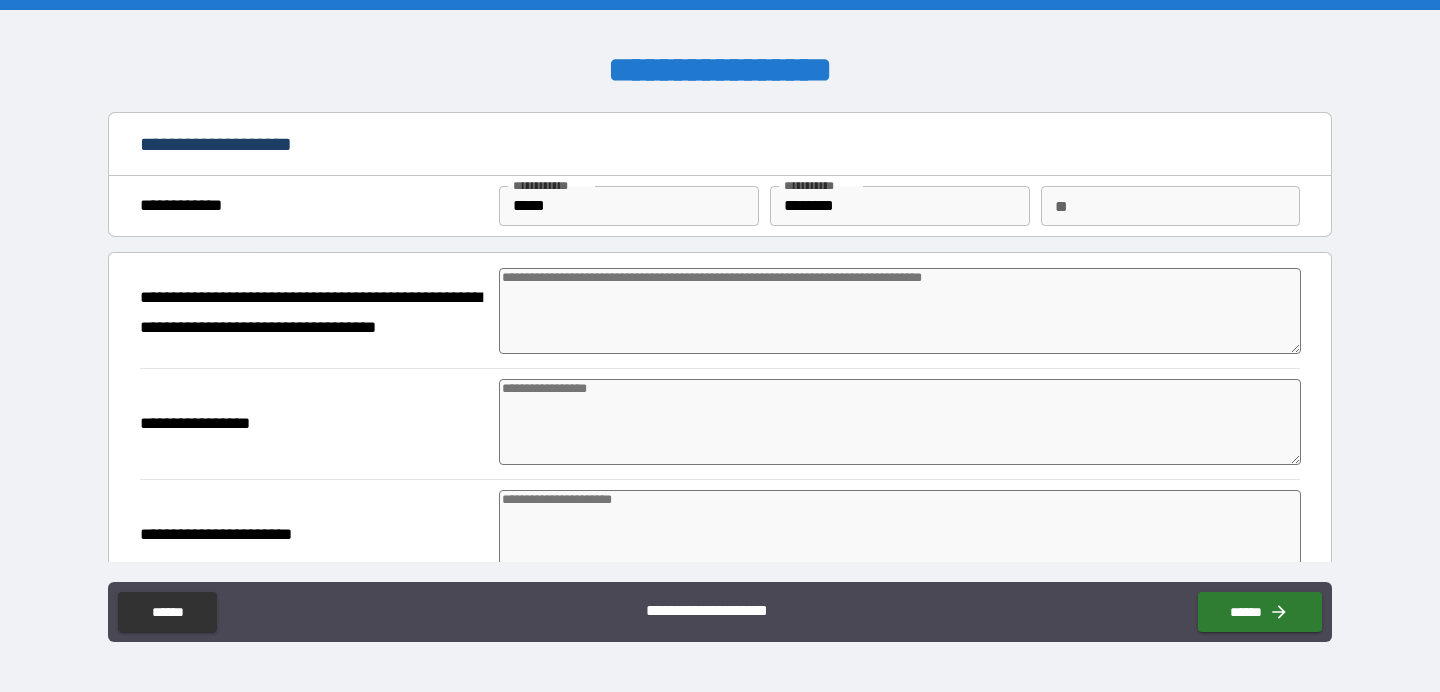 click at bounding box center [900, 311] 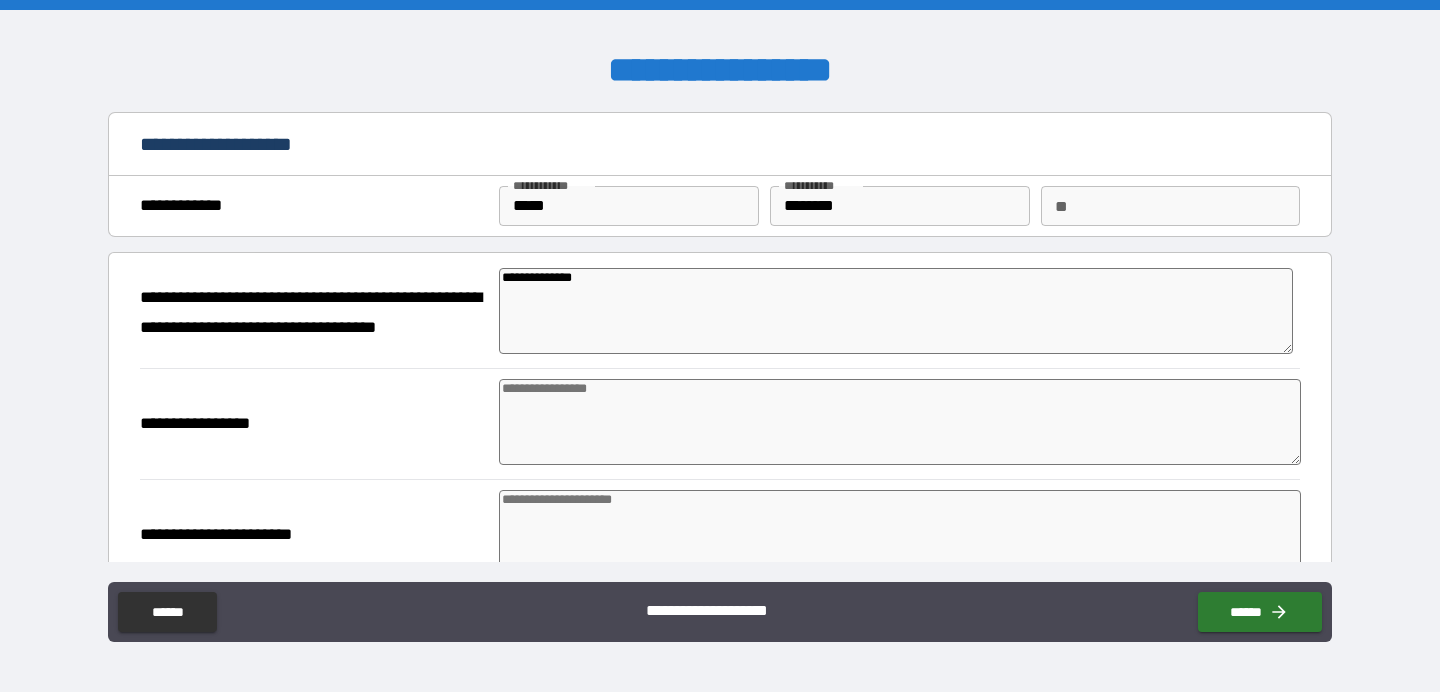 click at bounding box center (900, 422) 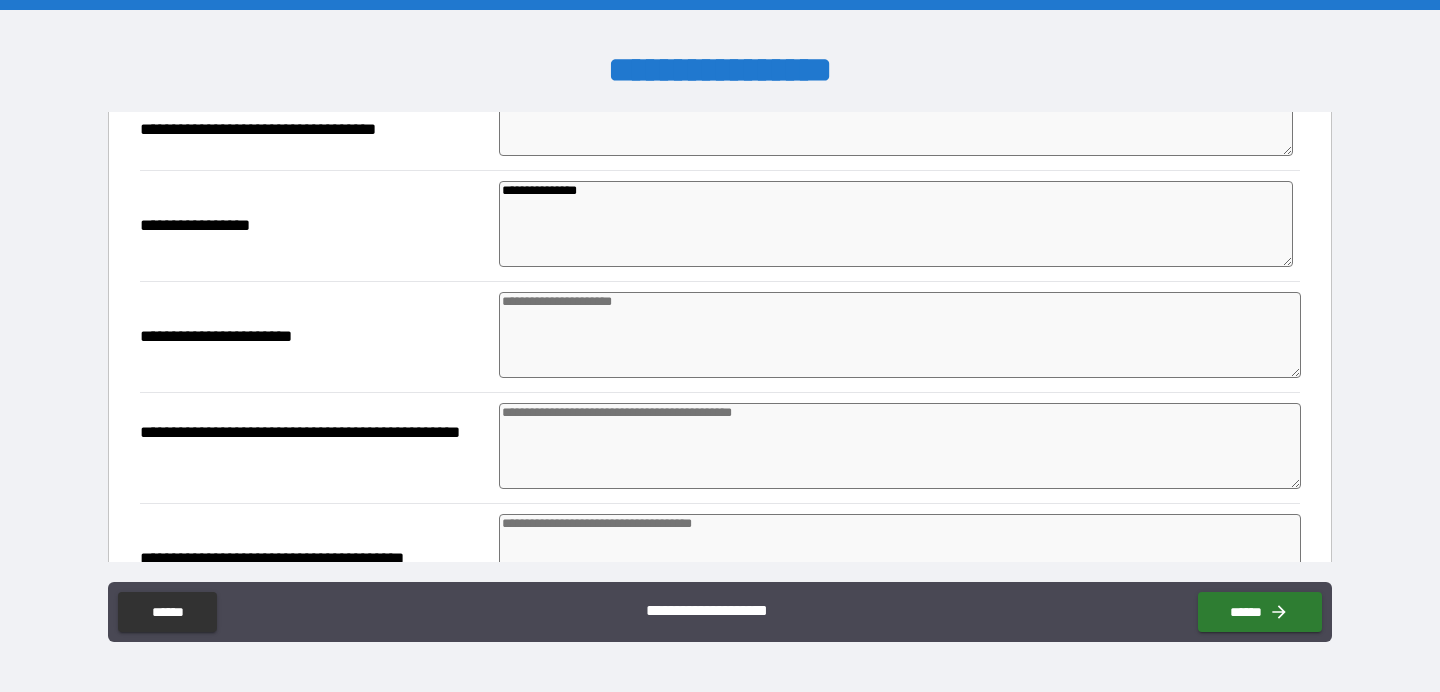 scroll, scrollTop: 229, scrollLeft: 0, axis: vertical 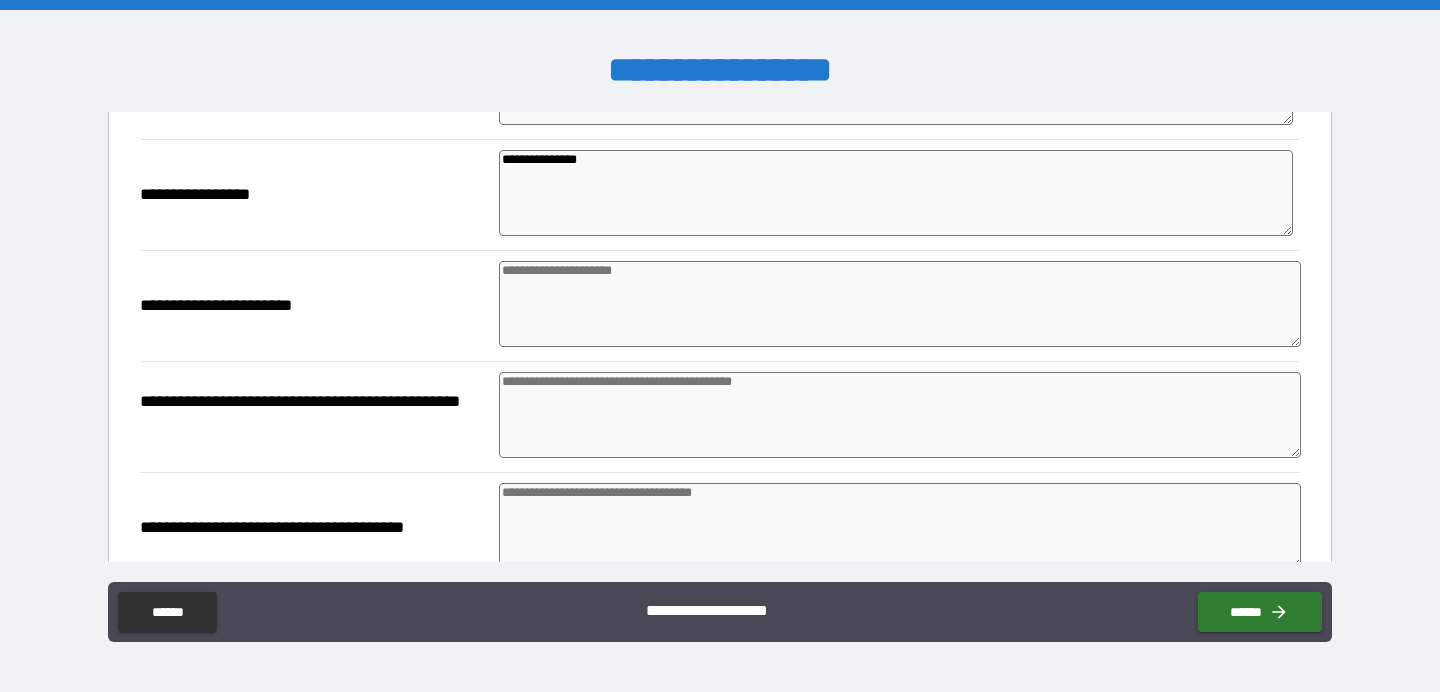 click at bounding box center (900, 415) 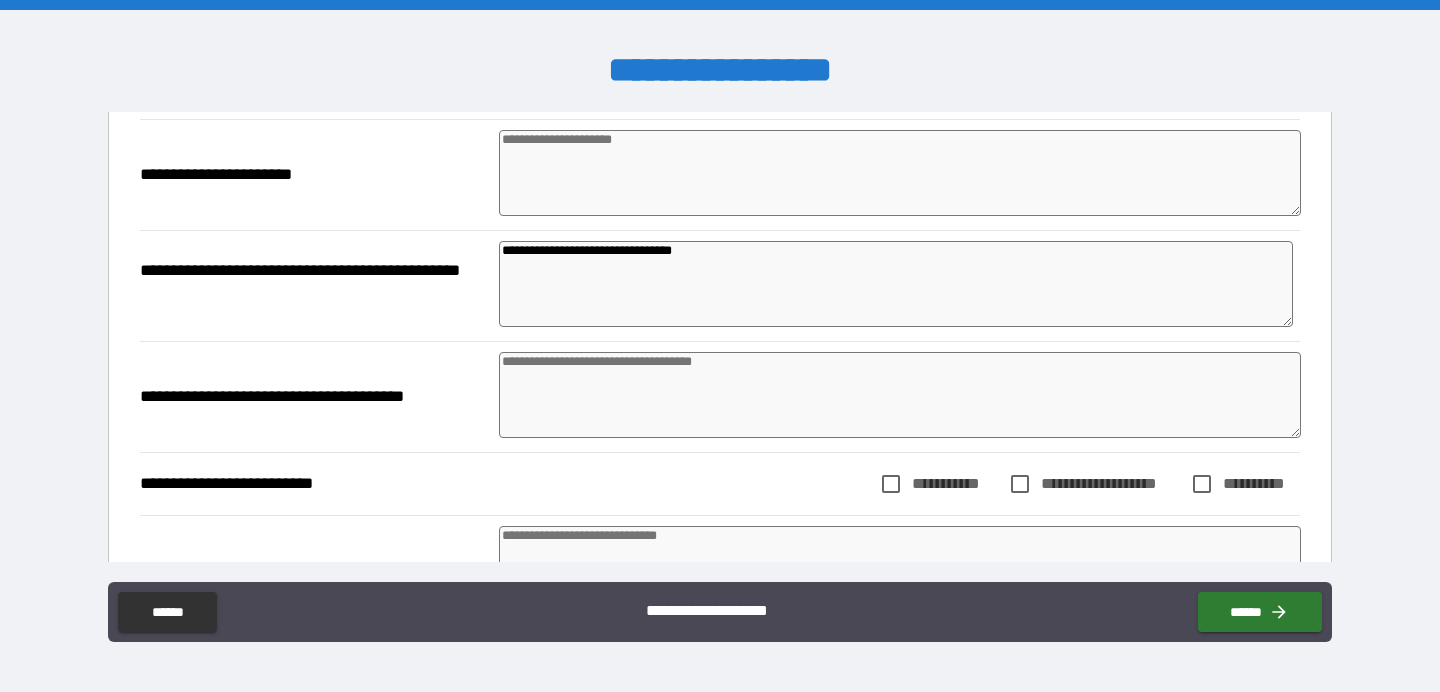 scroll, scrollTop: 363, scrollLeft: 0, axis: vertical 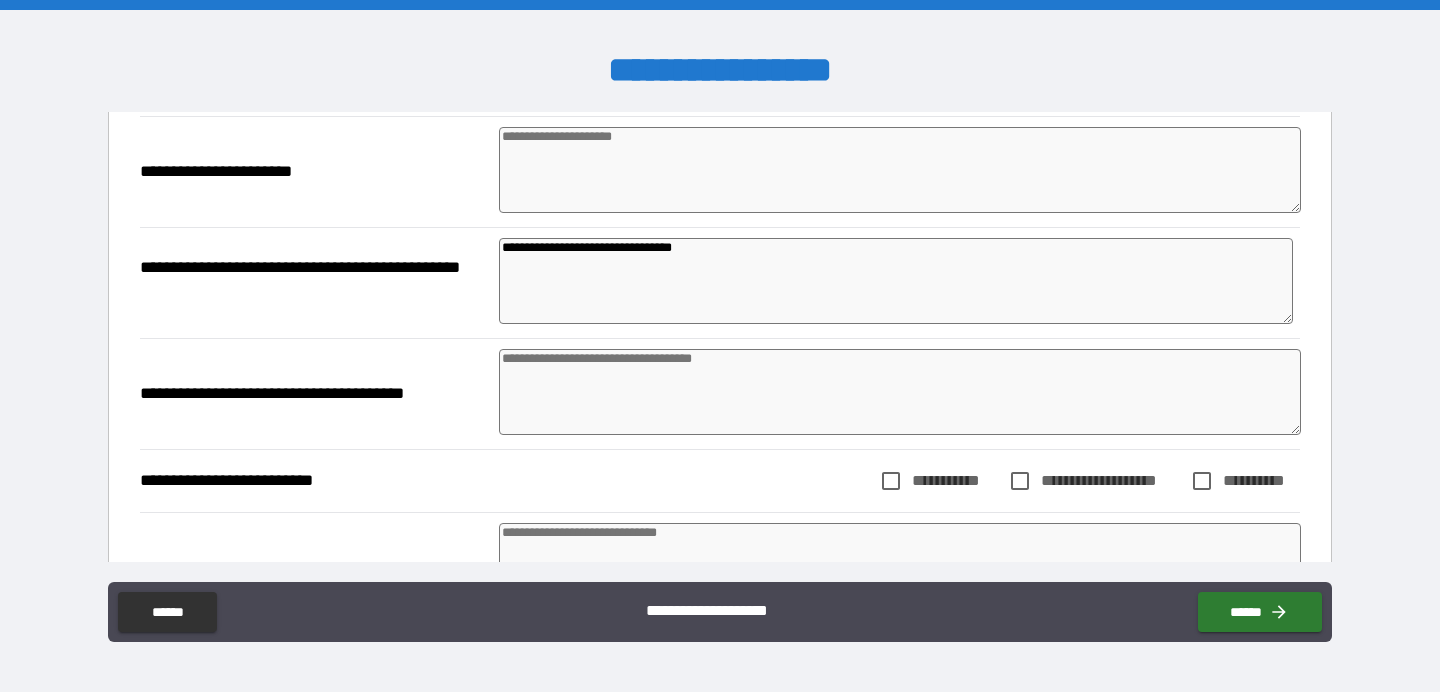 click at bounding box center [900, 392] 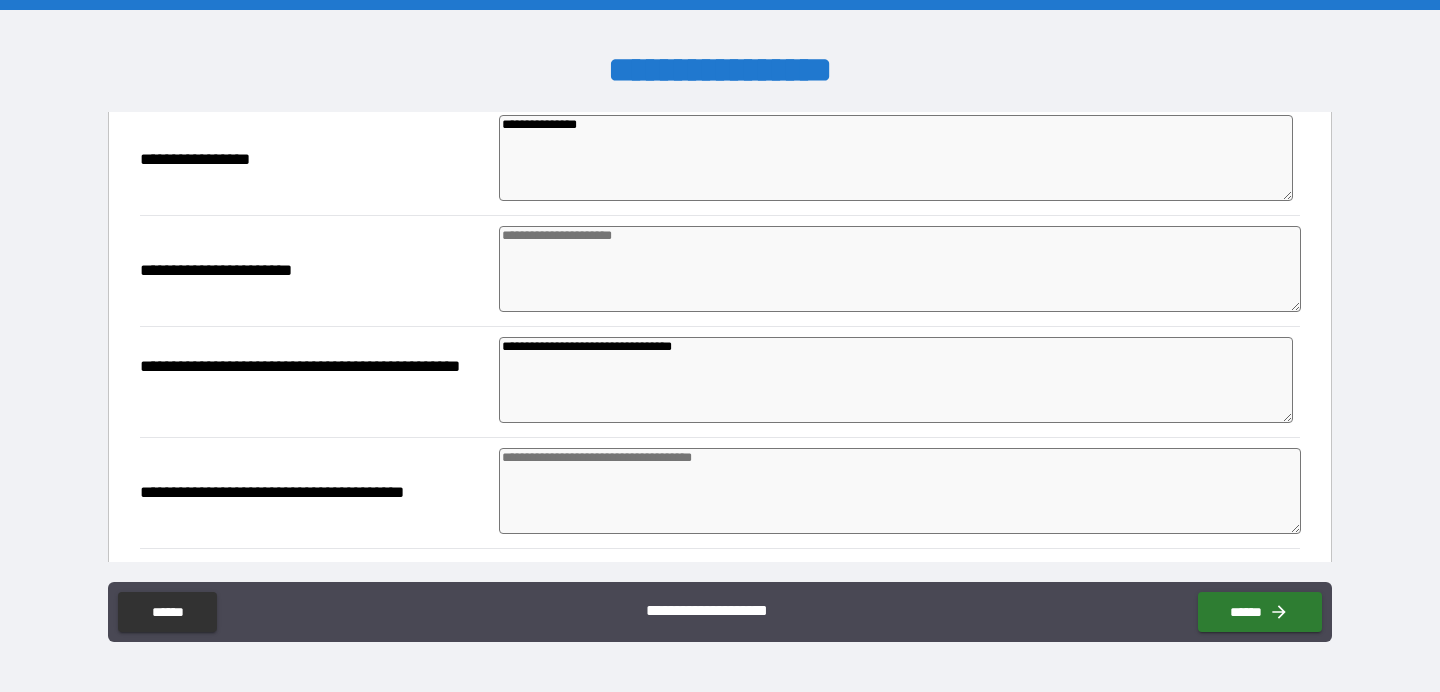 scroll, scrollTop: 259, scrollLeft: 0, axis: vertical 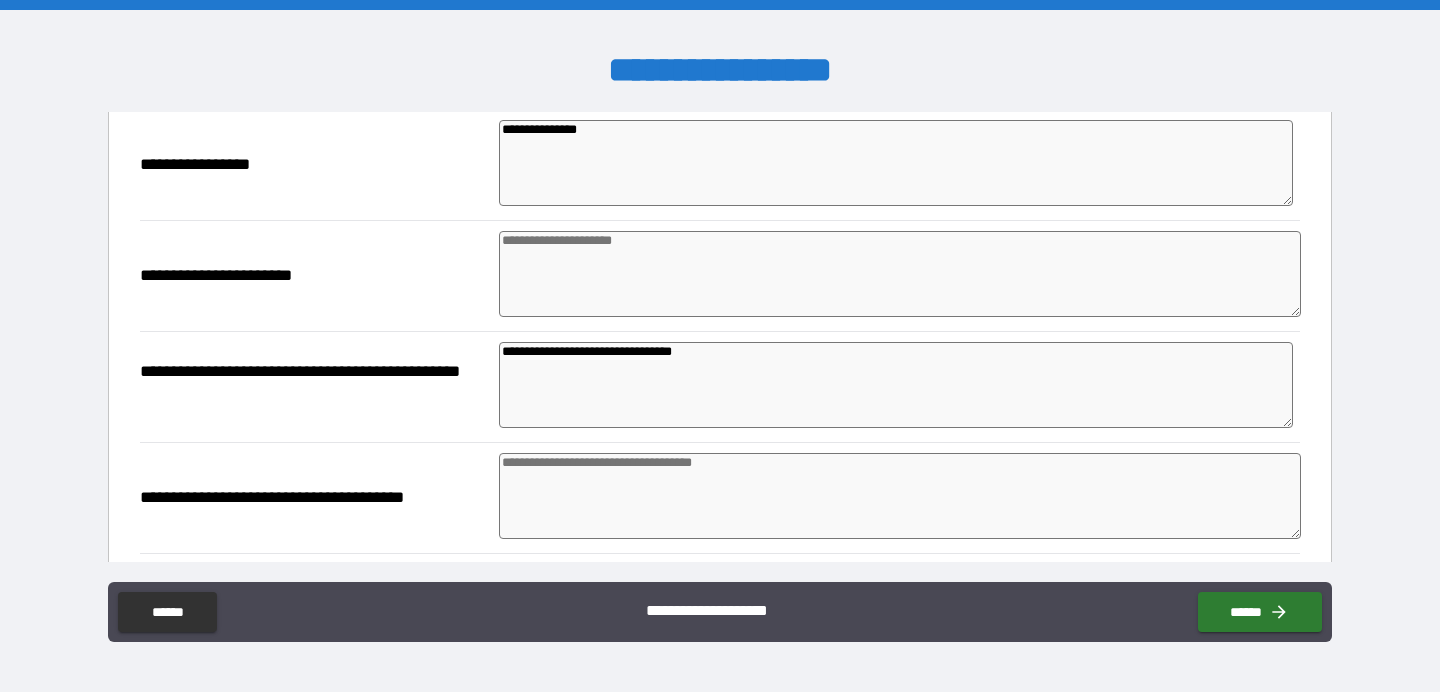 click at bounding box center (900, 274) 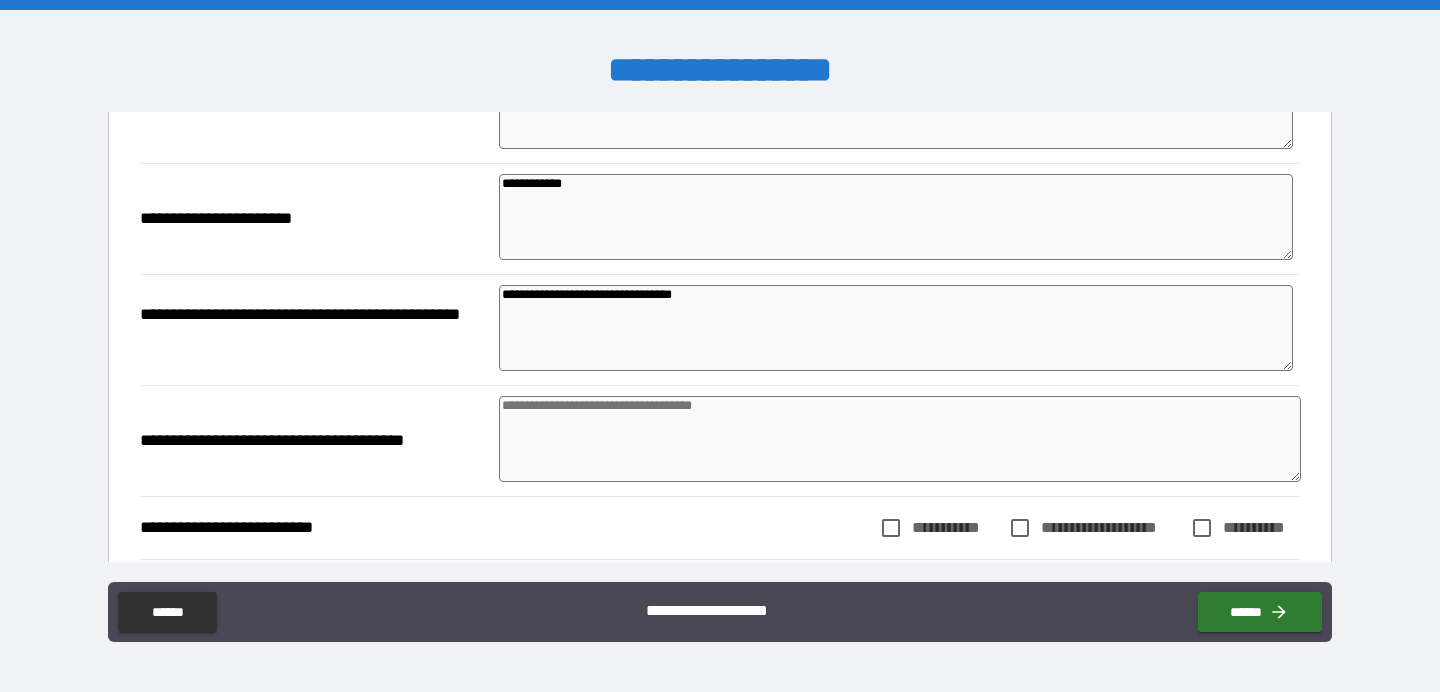 scroll, scrollTop: 320, scrollLeft: 0, axis: vertical 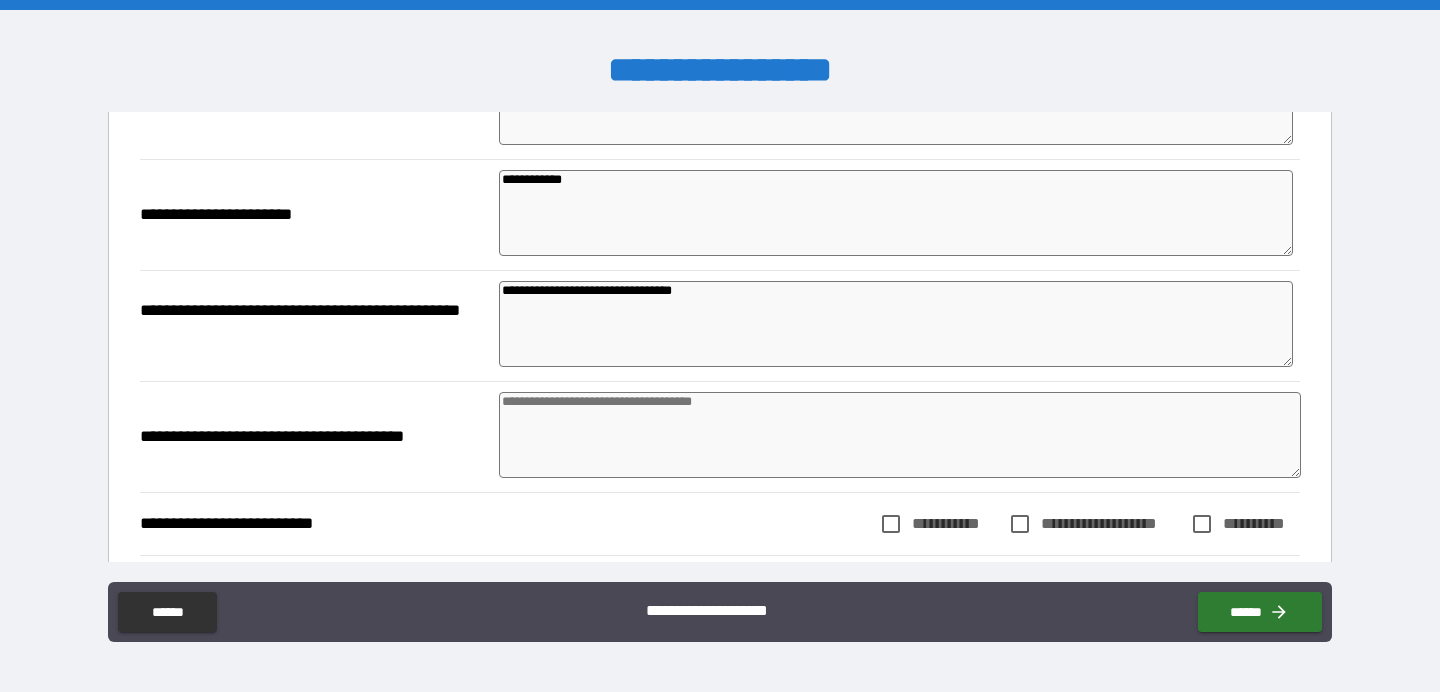 click on "**********" at bounding box center [896, 324] 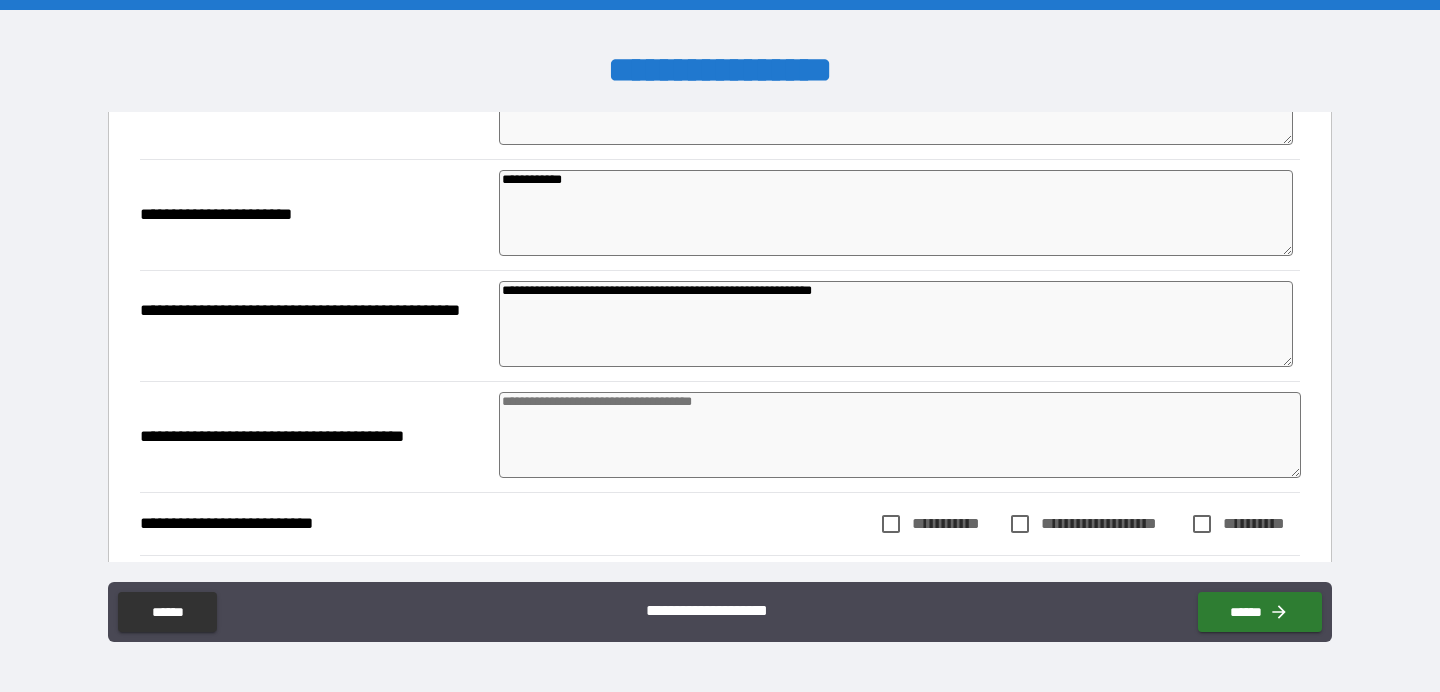 click at bounding box center [900, 435] 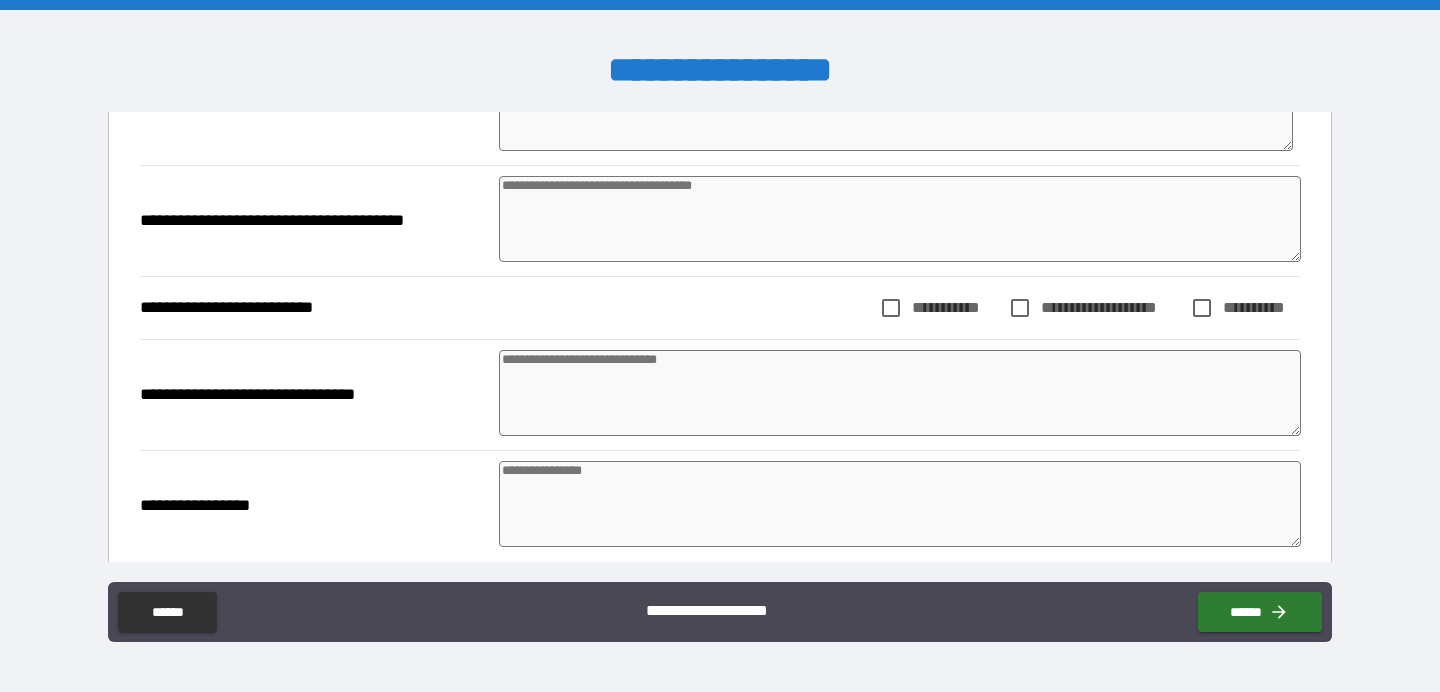 scroll, scrollTop: 537, scrollLeft: 0, axis: vertical 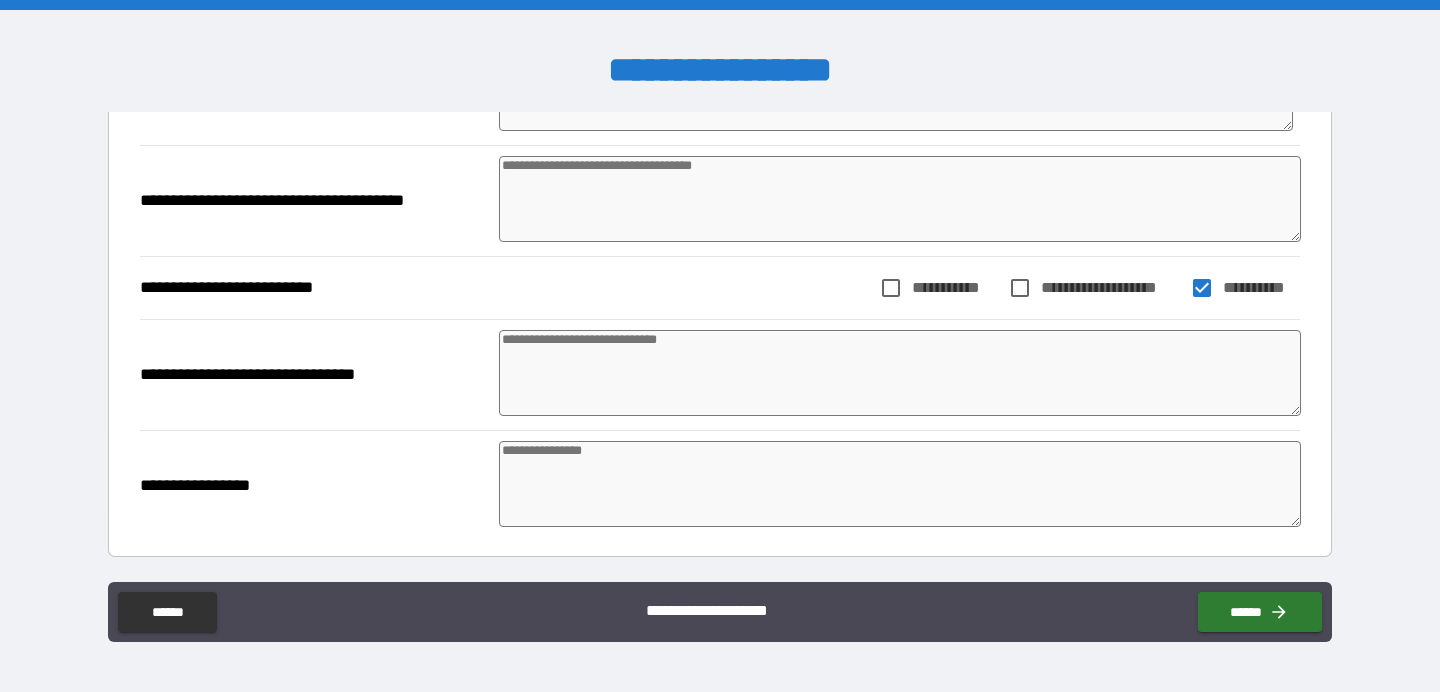 click at bounding box center (900, 484) 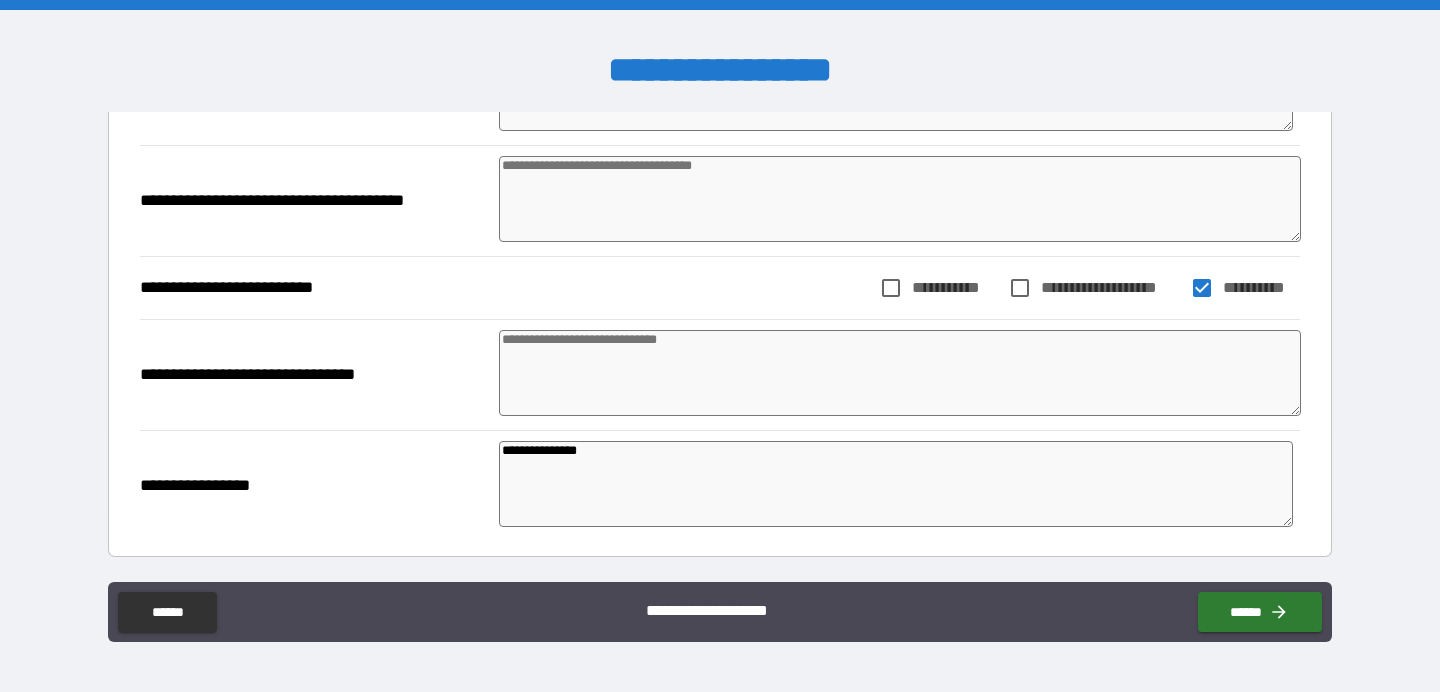 click on "**********" at bounding box center [896, 484] 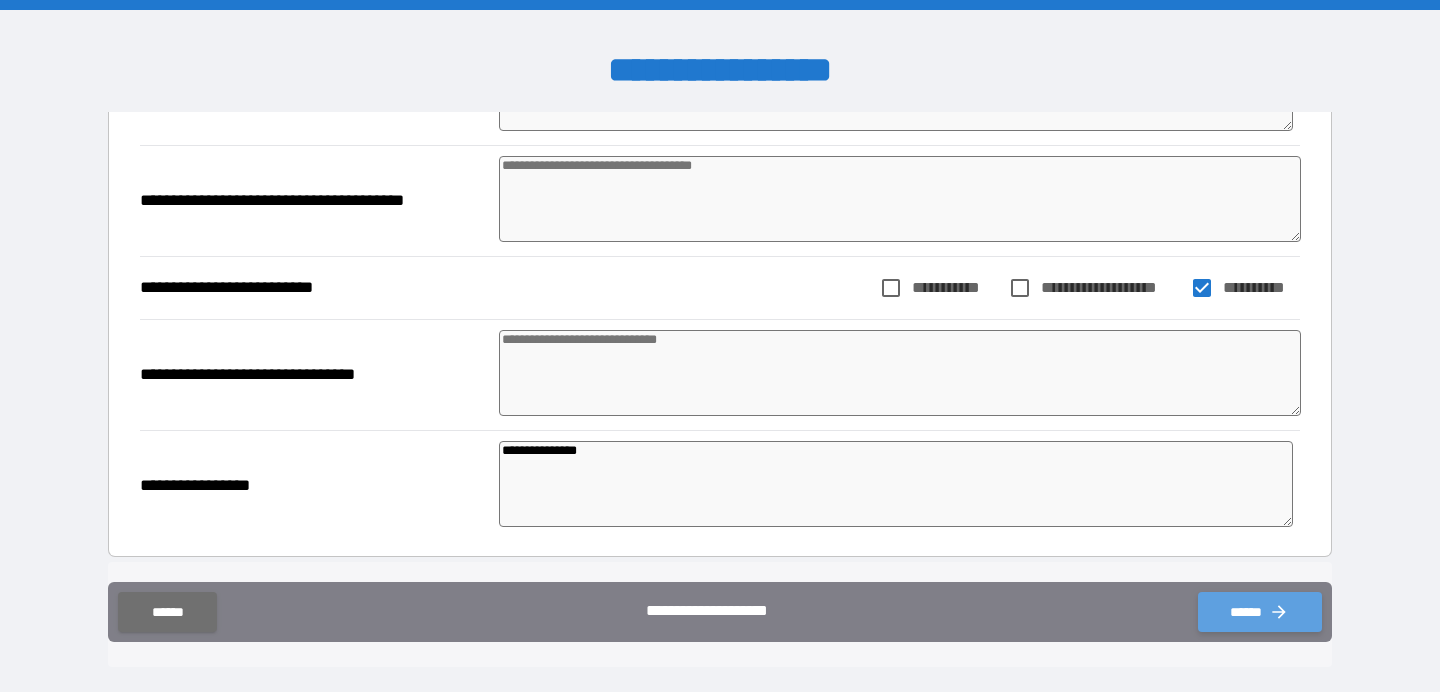 click on "******" at bounding box center [1260, 612] 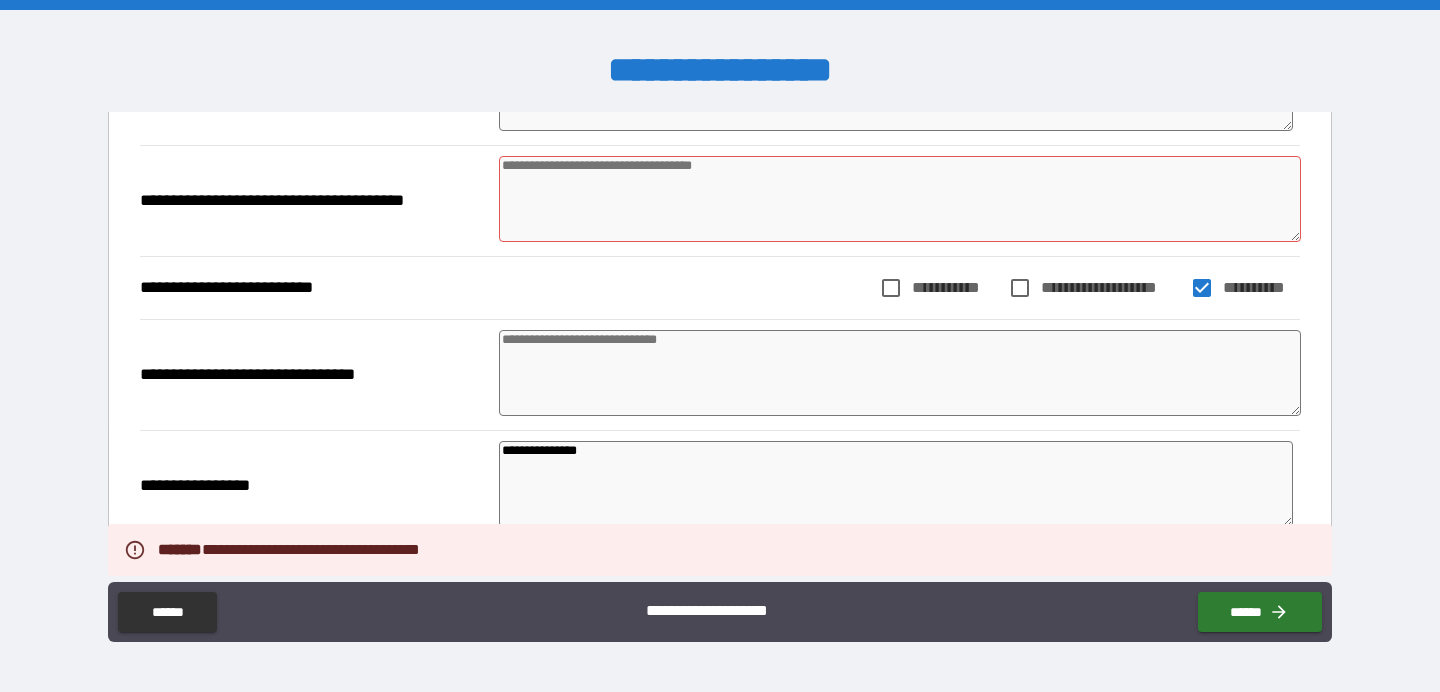 click at bounding box center [900, 199] 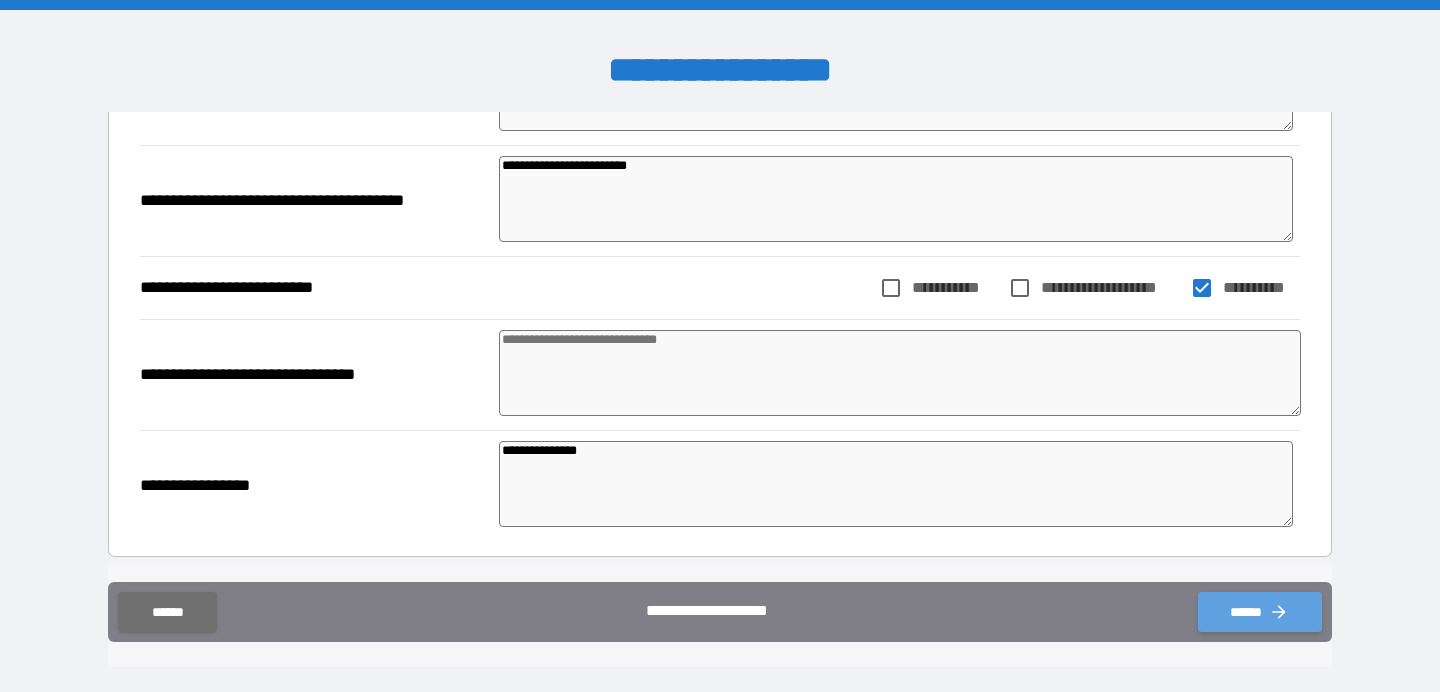 click on "******" at bounding box center (1260, 612) 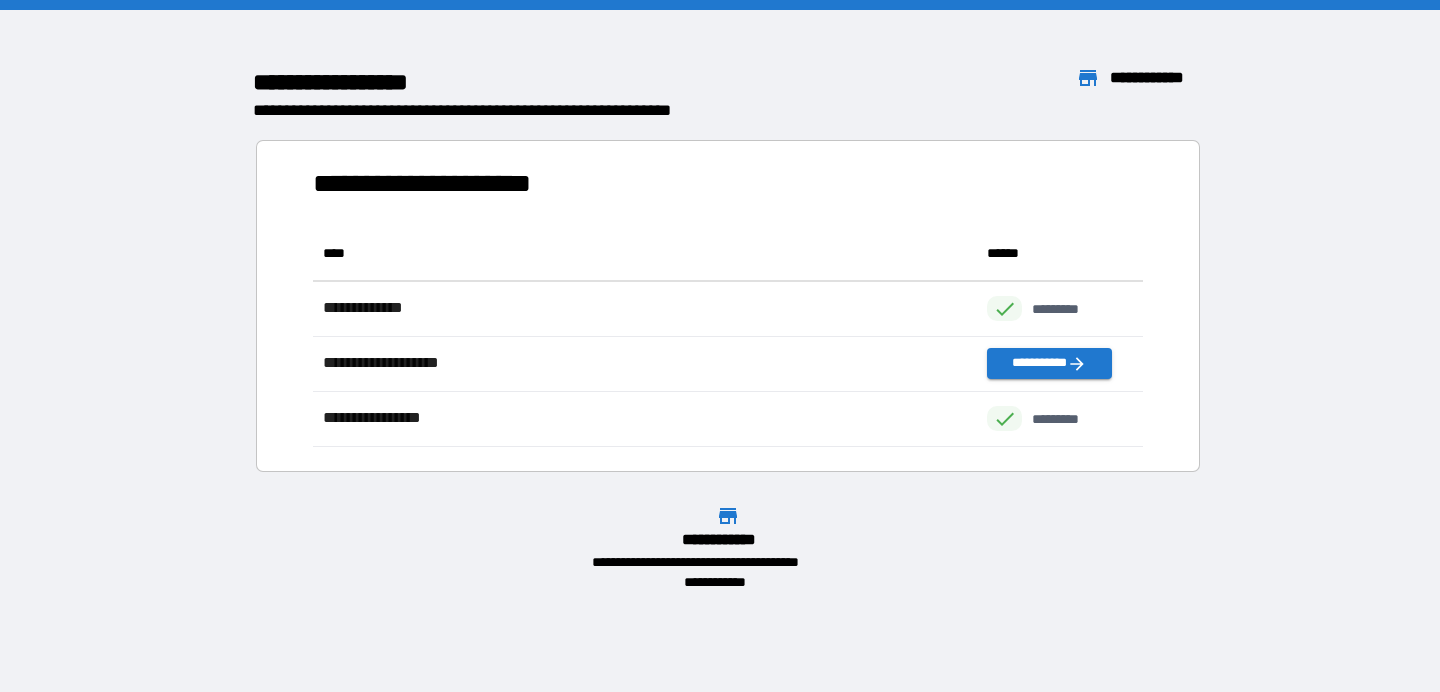 scroll, scrollTop: 16, scrollLeft: 16, axis: both 